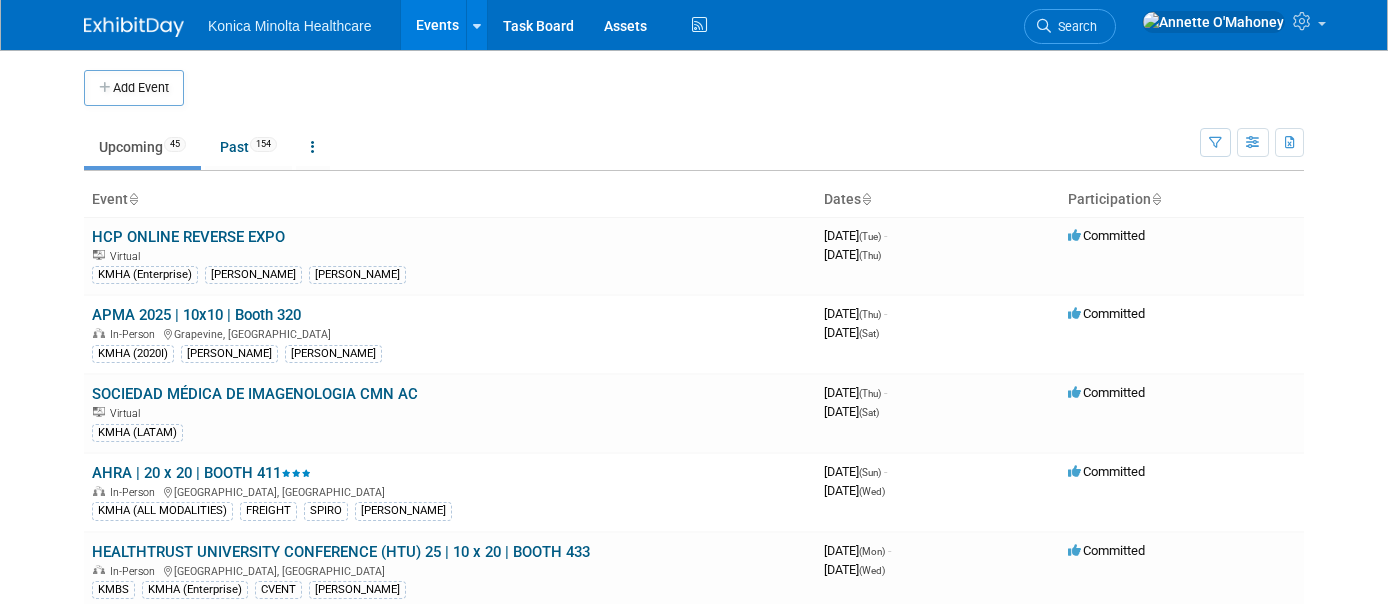 scroll, scrollTop: 0, scrollLeft: 0, axis: both 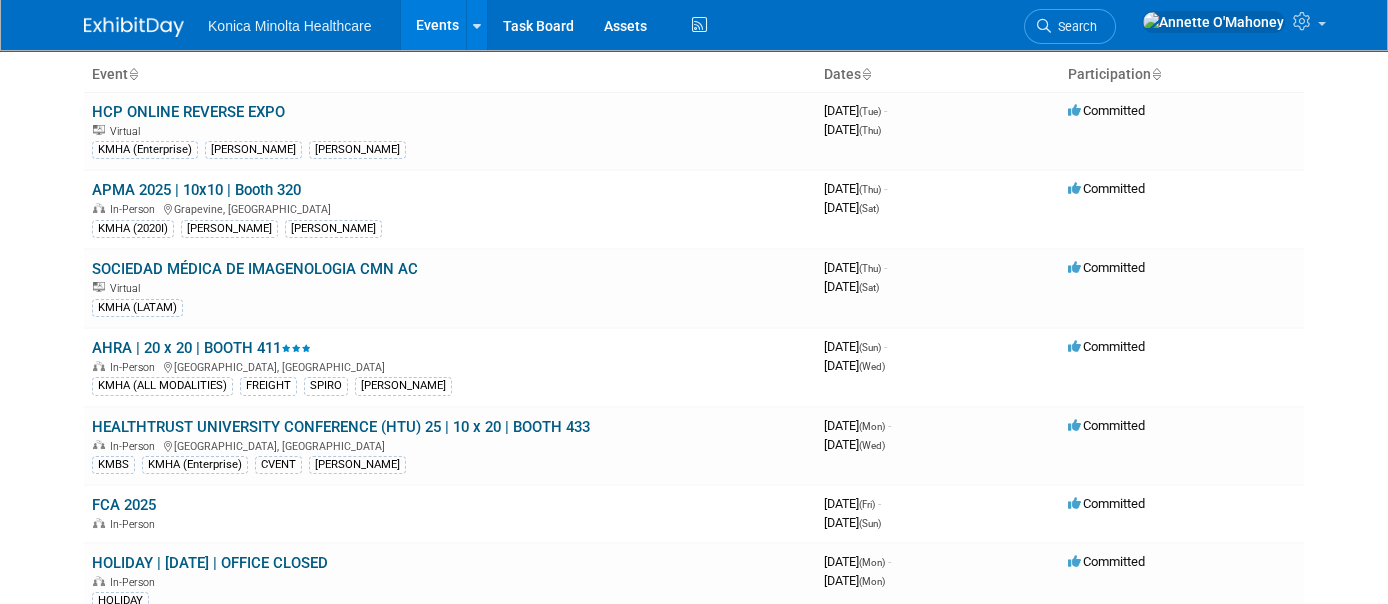click on "HEALTHTRUST UNIVERSITY CONFERENCE (HTU) 25 | 10 x 20 | BOOTH 433" at bounding box center (341, 427) 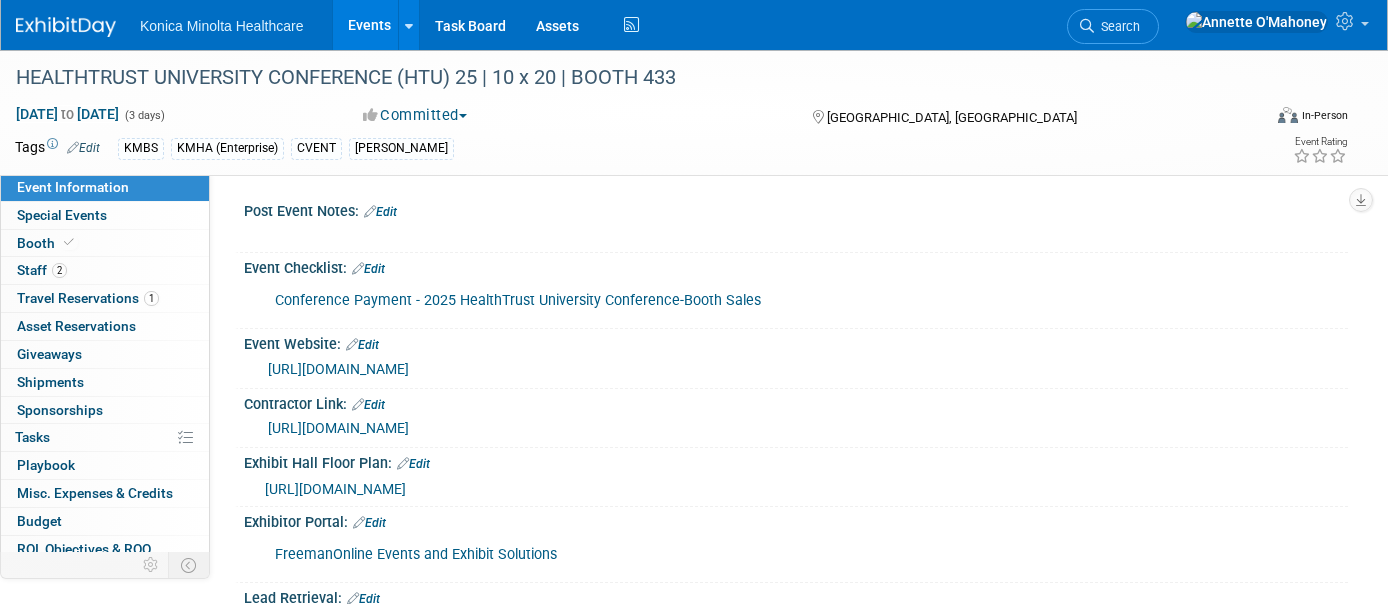 scroll, scrollTop: 0, scrollLeft: 0, axis: both 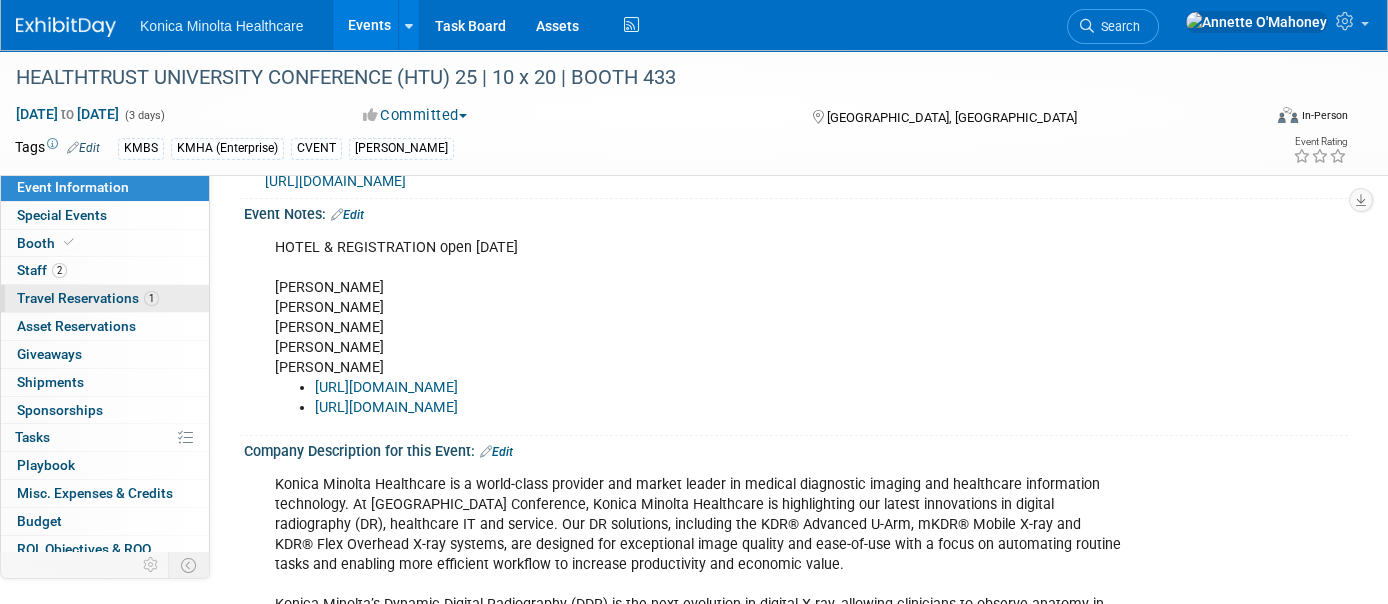 click on "Travel Reservations 1" at bounding box center (88, 298) 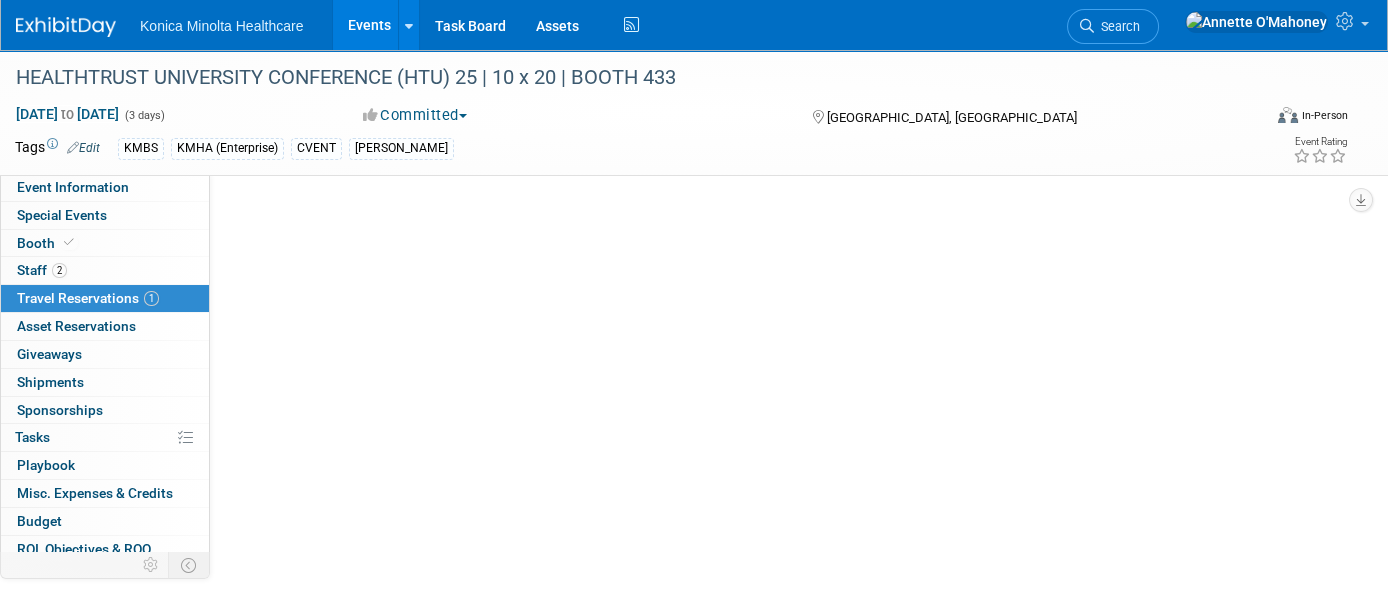 scroll, scrollTop: 0, scrollLeft: 0, axis: both 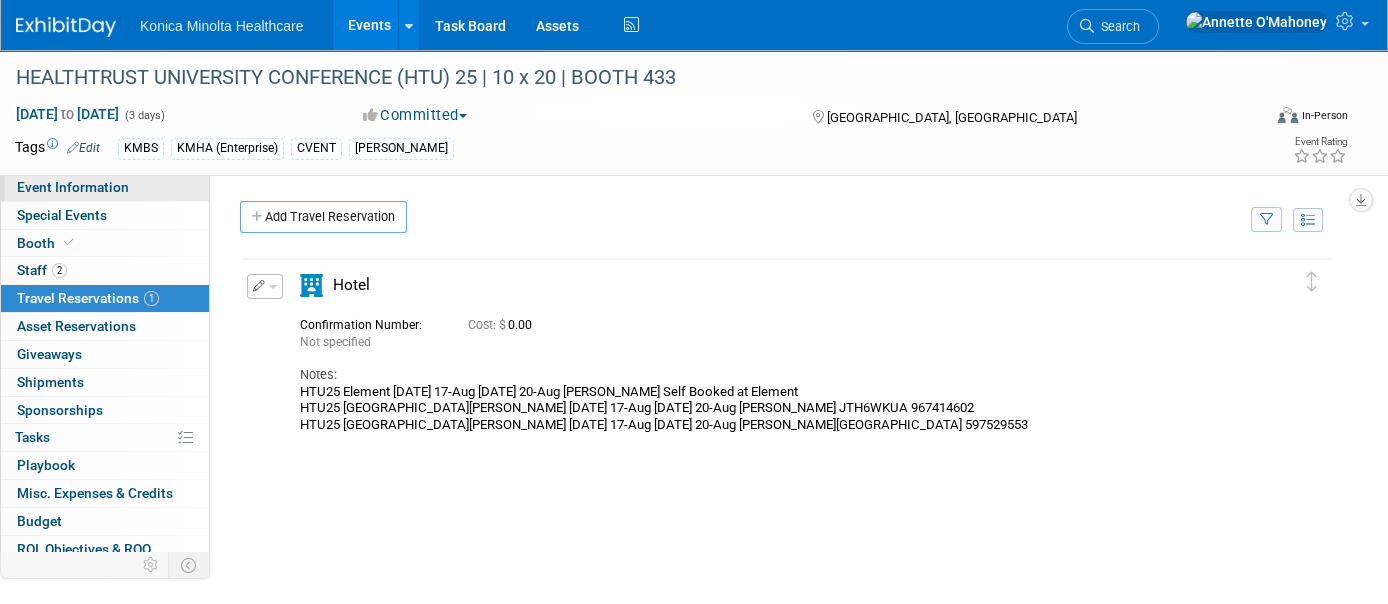 click on "Event Information" at bounding box center (73, 187) 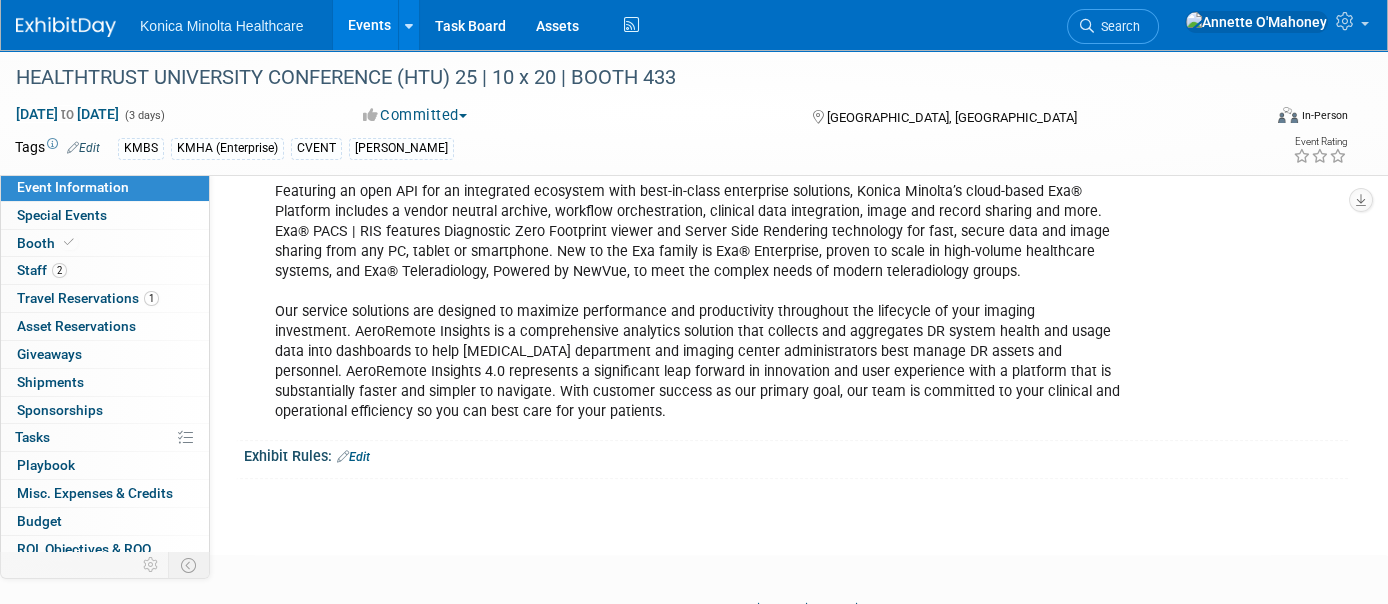 scroll, scrollTop: 1838, scrollLeft: 0, axis: vertical 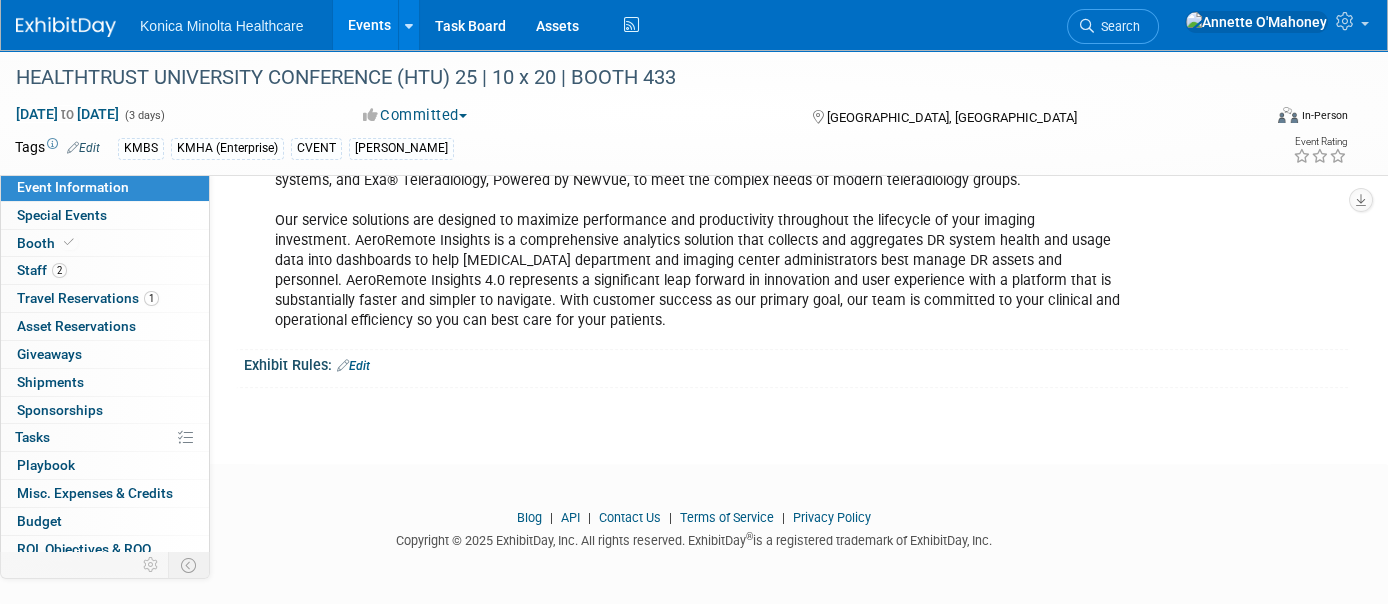 click on "Edit" at bounding box center [353, 366] 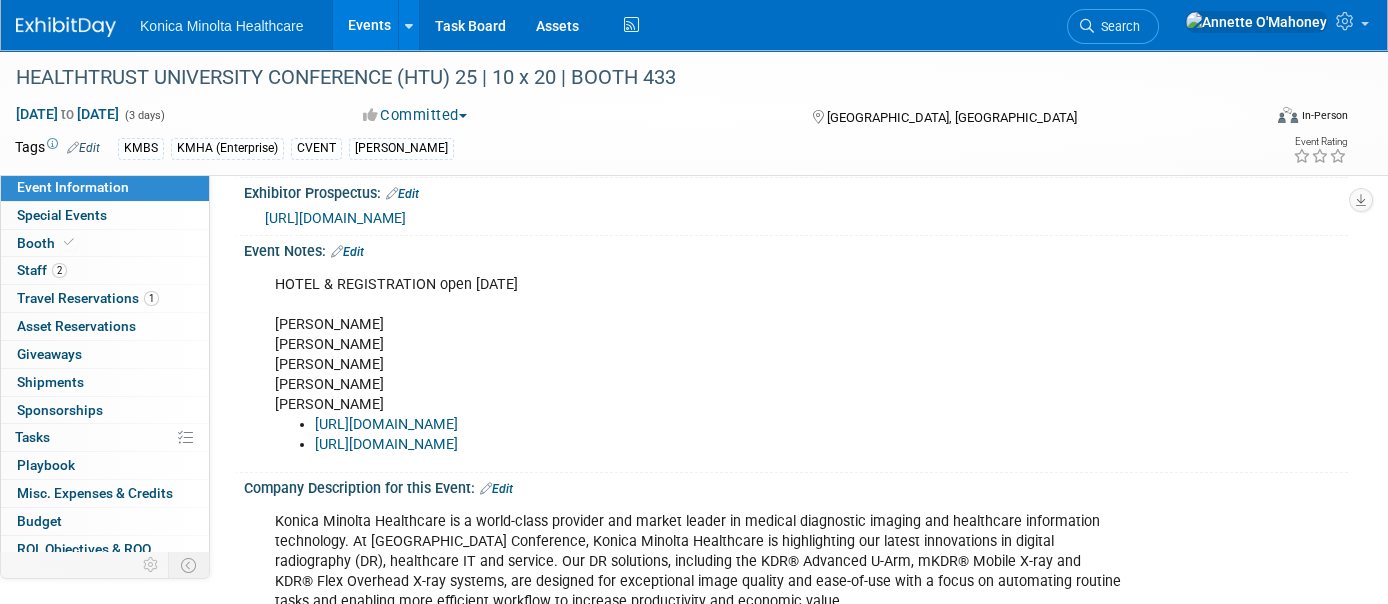 scroll, scrollTop: 1088, scrollLeft: 0, axis: vertical 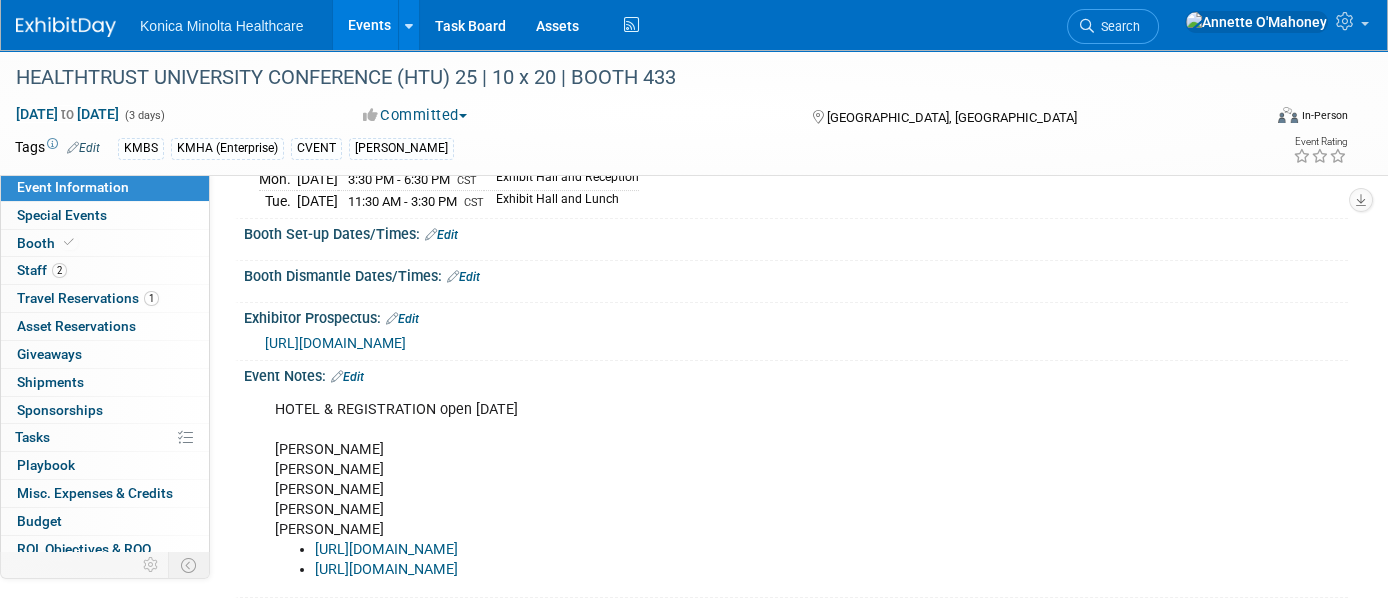 click on "Edit" at bounding box center [347, 377] 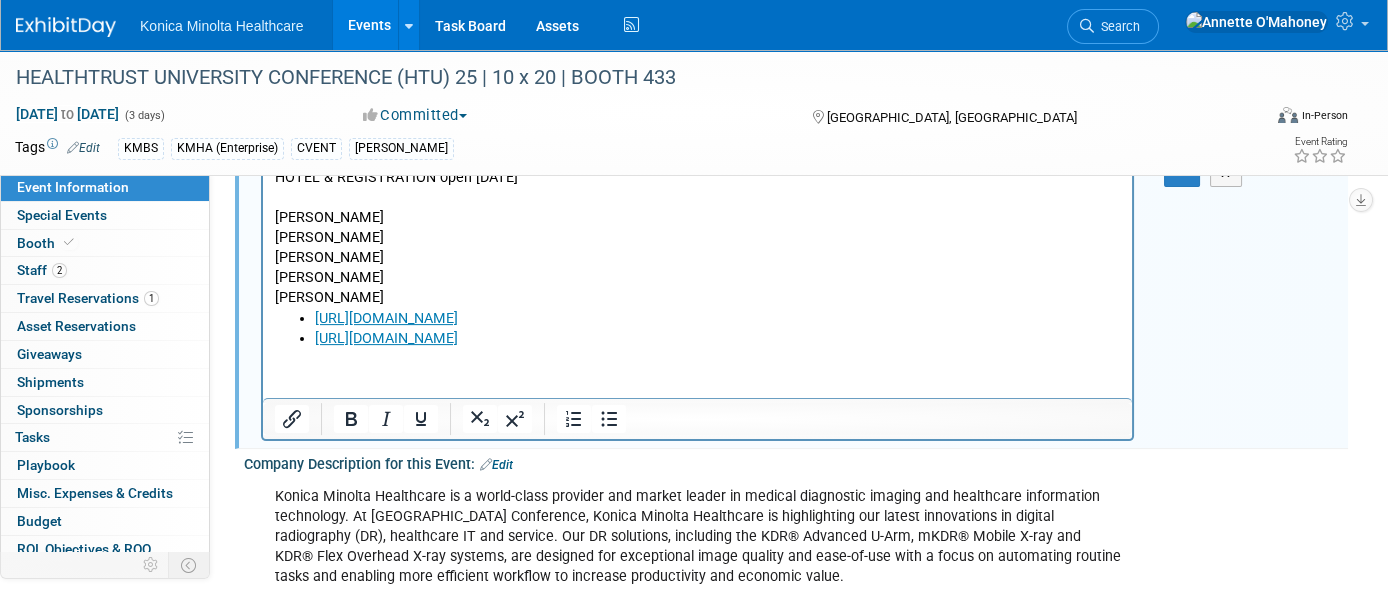 scroll, scrollTop: 1338, scrollLeft: 0, axis: vertical 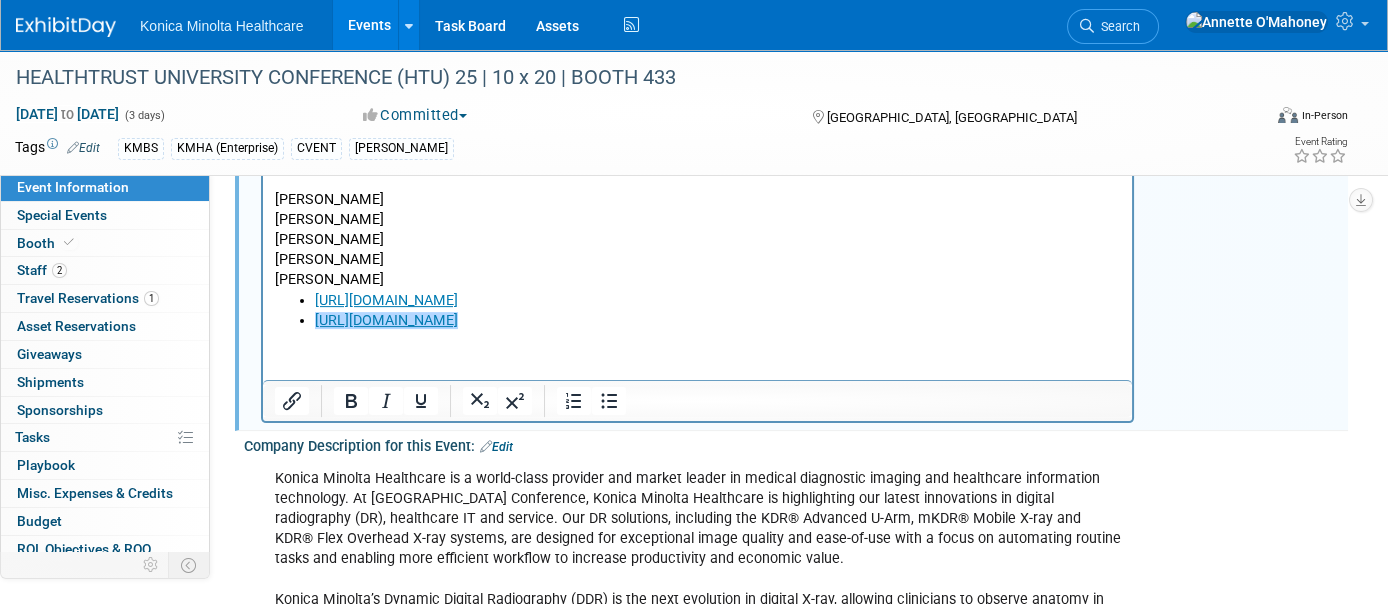 click on "HOTEL & REGISTRATION open April 30 Dan Baskel Gordon Walker Renee Fielding Harrison Harpole Abigail Adams https://book.passkey.com/gt/220650255?gtid=5908360161e9fb5439693dc03ef9ceb5 https://book.passkey.com/gt/220650804?gtid=9465a7b062eaeb6092f475462378c94b﻿" at bounding box center (697, 235) 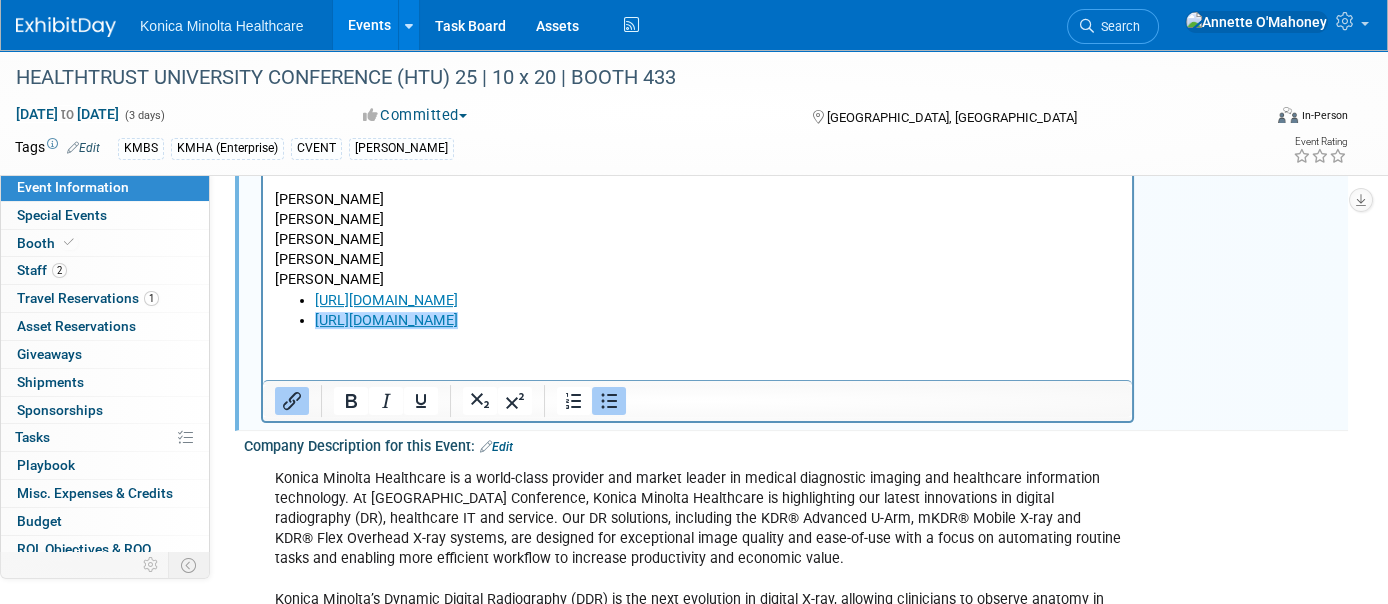click on "HOTEL & REGISTRATION open April 30 Dan Baskel Gordon Walker Renee Fielding Harrison Harpole Abigail Adams https://book.passkey.com/gt/220650255?gtid=5908360161e9fb5439693dc03ef9ceb5 https://book.passkey.com/gt/220650804?gtid=9465a7b062eaeb6092f475462378c94b﻿" at bounding box center [697, 235] 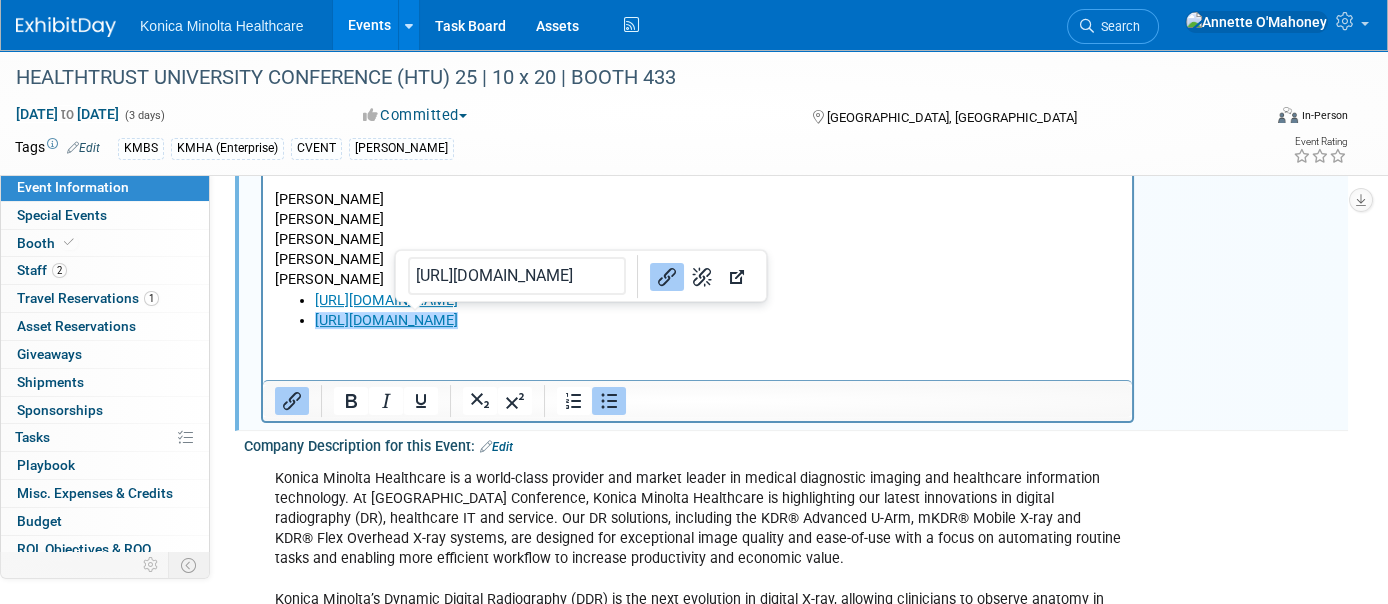 click on "https://book.passkey.com/gt/220650804?gtid=9465a7b062eaeb6092f475462378c94b" at bounding box center [718, 320] 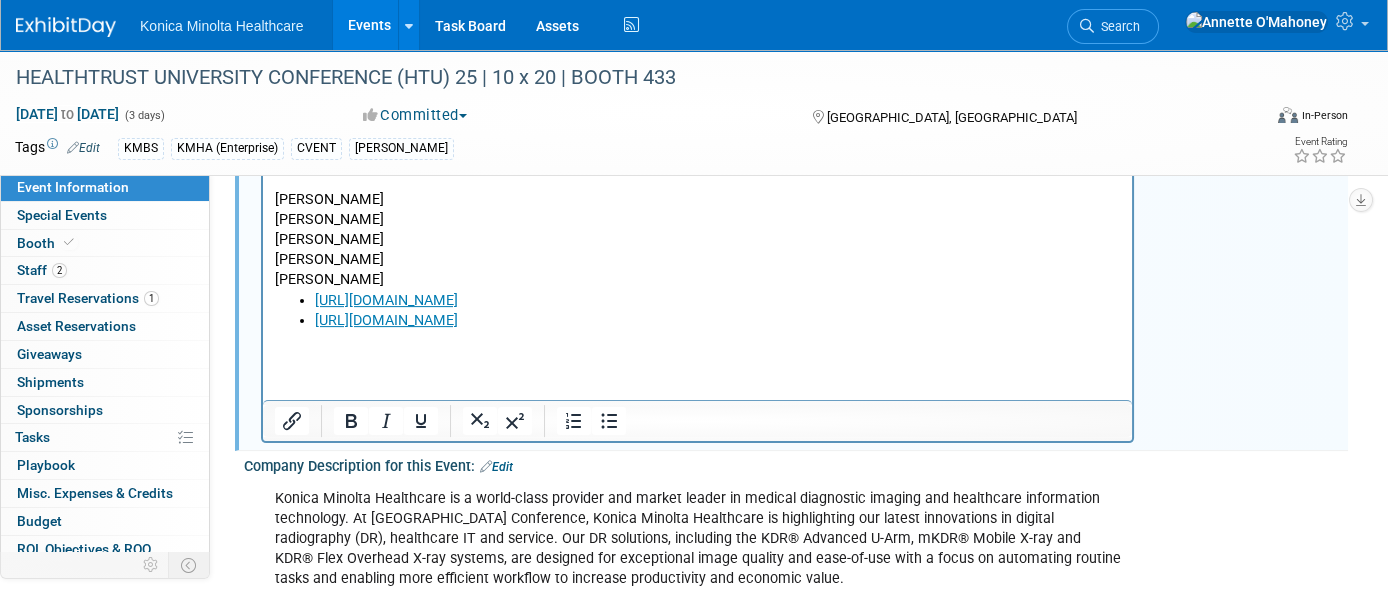 type 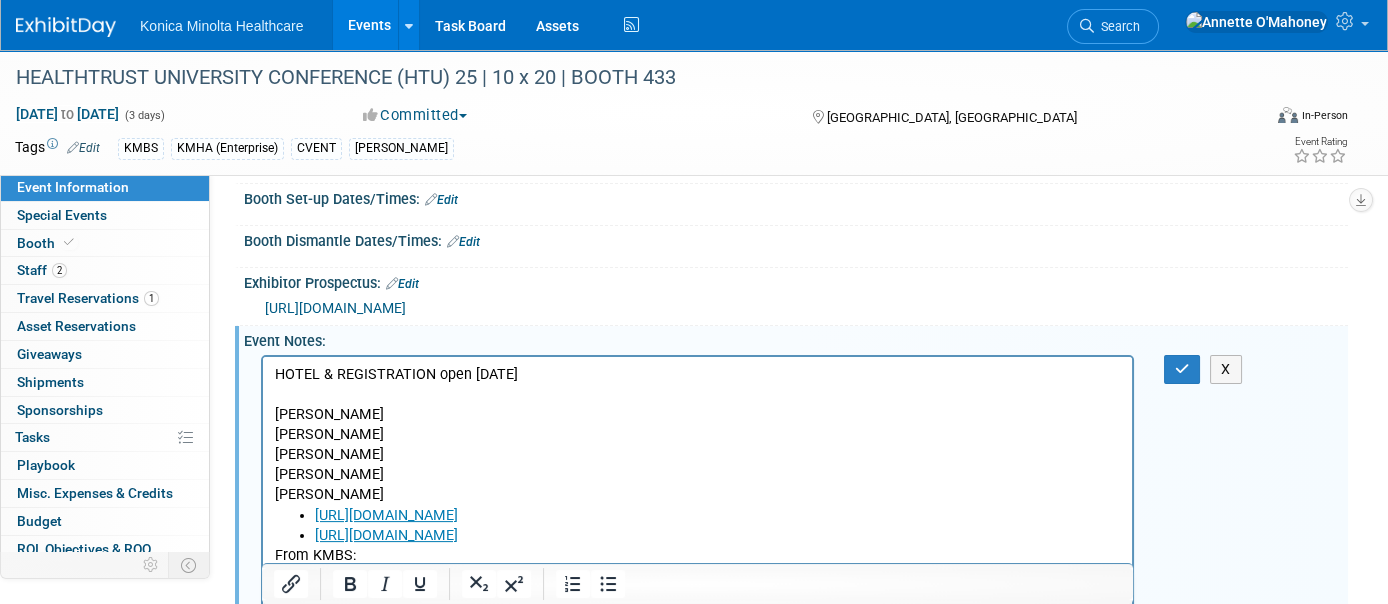 scroll, scrollTop: 1213, scrollLeft: 0, axis: vertical 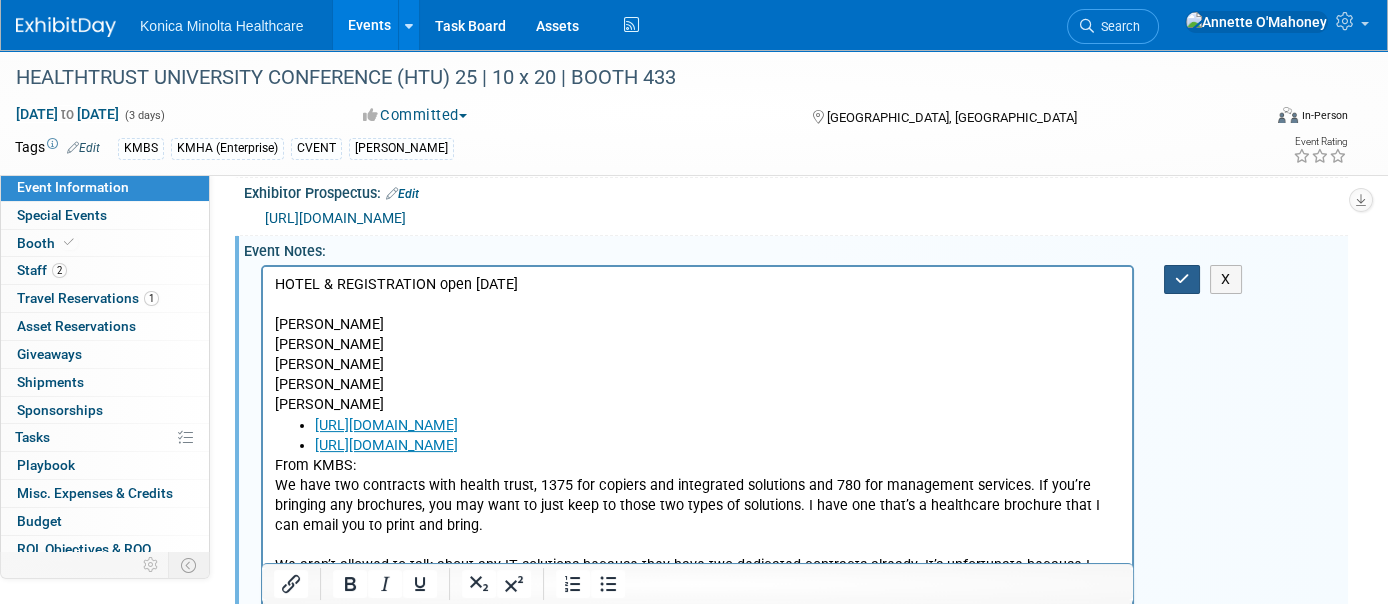 click at bounding box center (1182, 279) 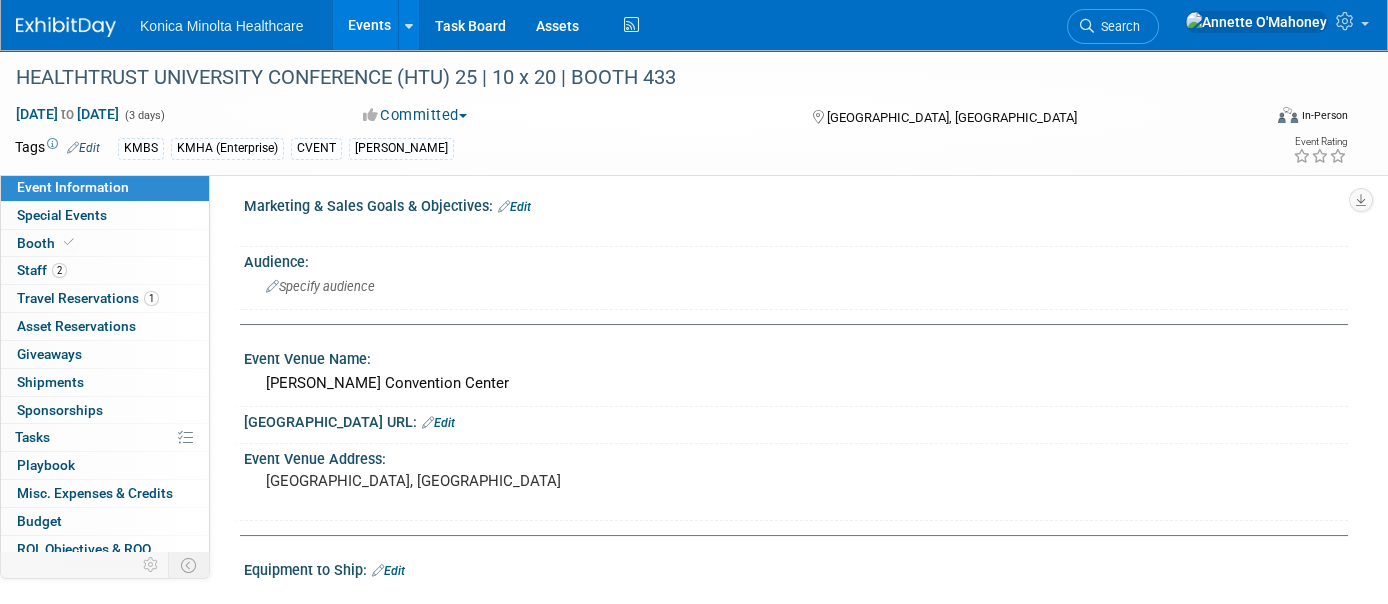scroll, scrollTop: 338, scrollLeft: 0, axis: vertical 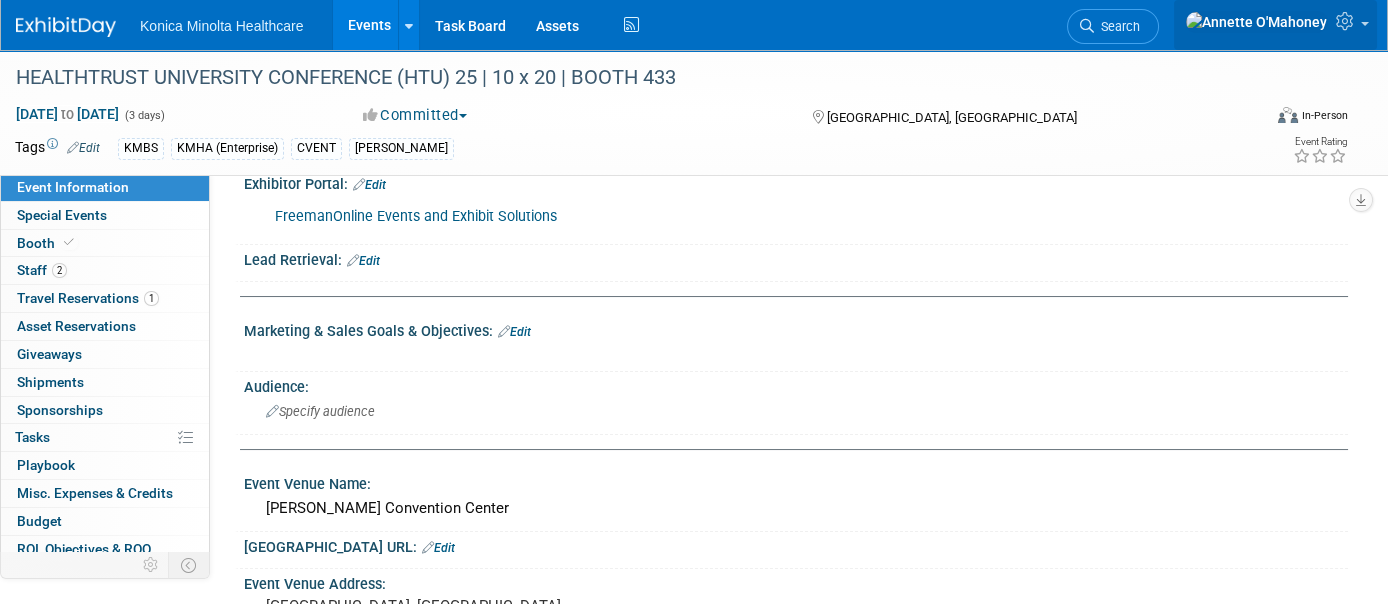 click at bounding box center [1275, 25] 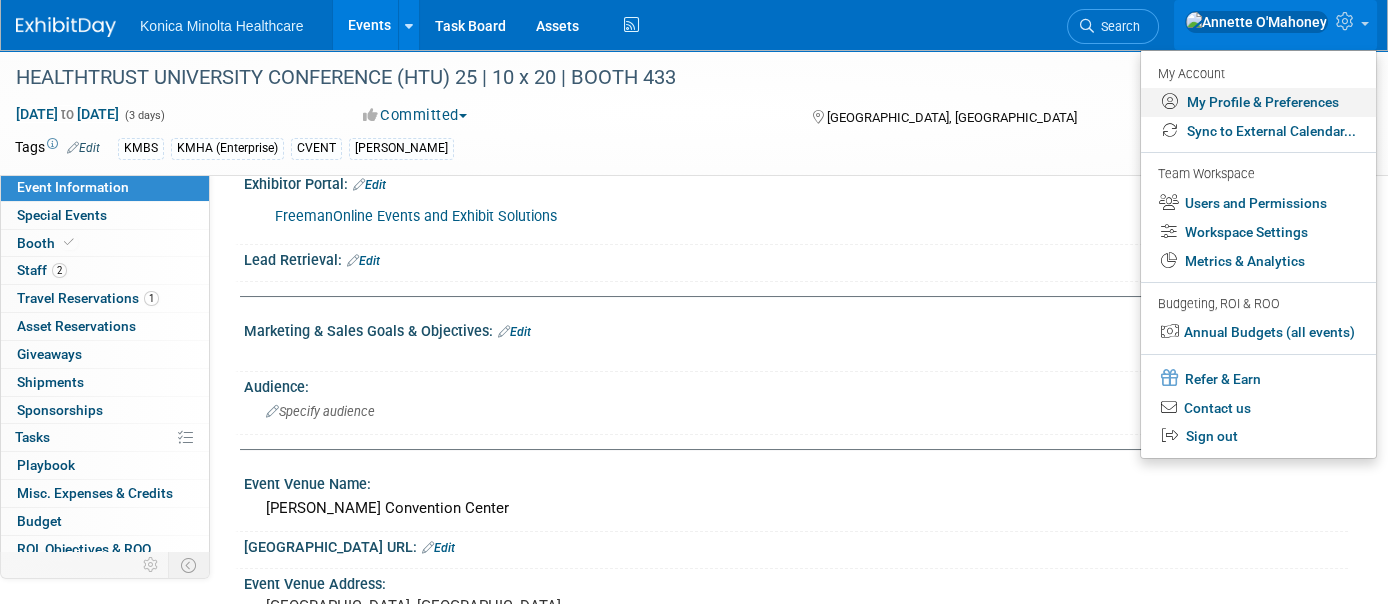 click on "My Profile & Preferences" at bounding box center (1258, 102) 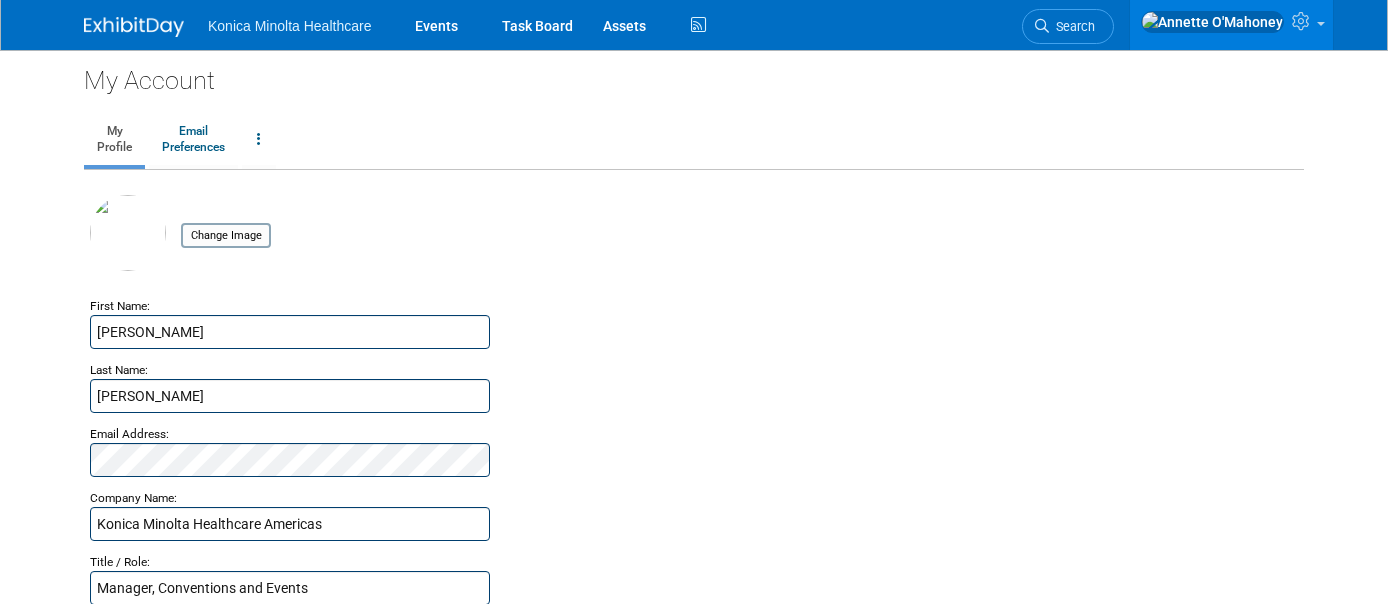 scroll, scrollTop: 0, scrollLeft: 0, axis: both 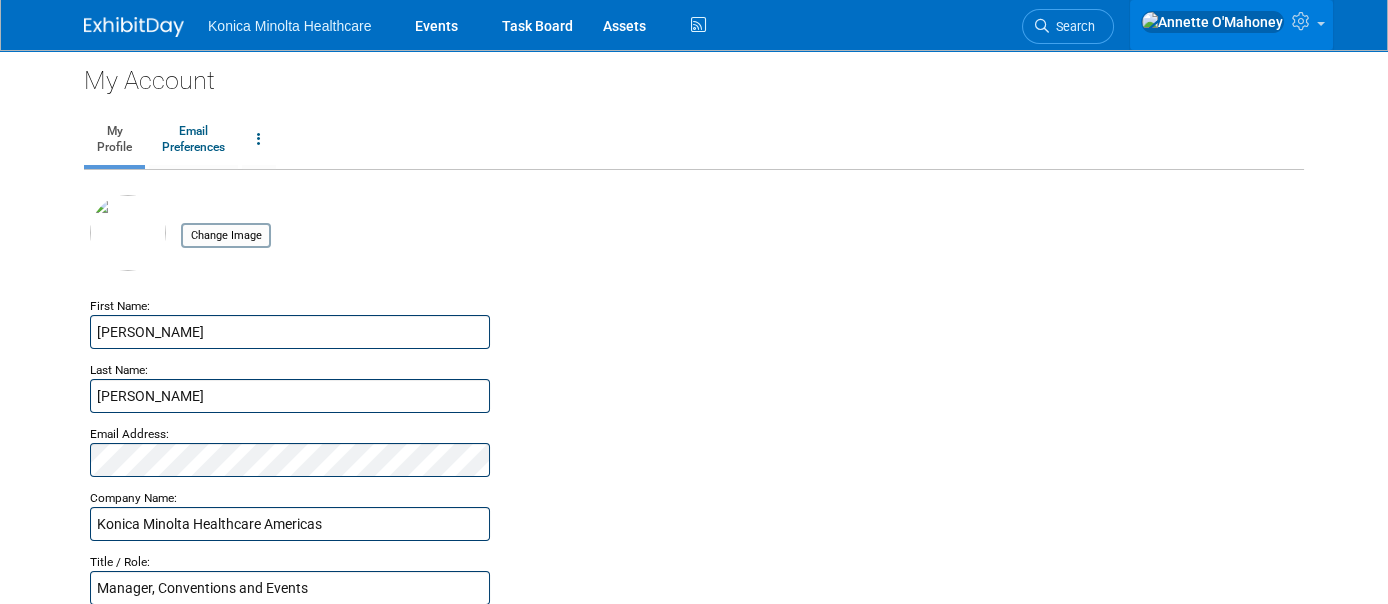 click at bounding box center [1231, 25] 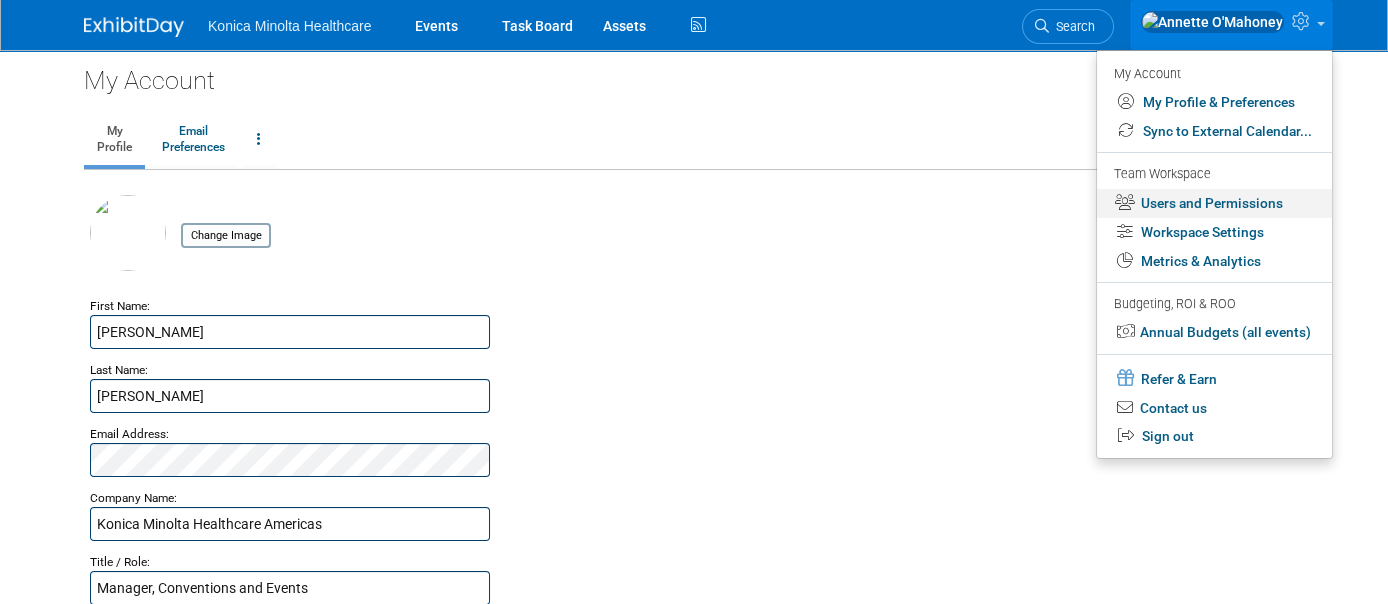 click on "Users and Permissions" at bounding box center (1214, 203) 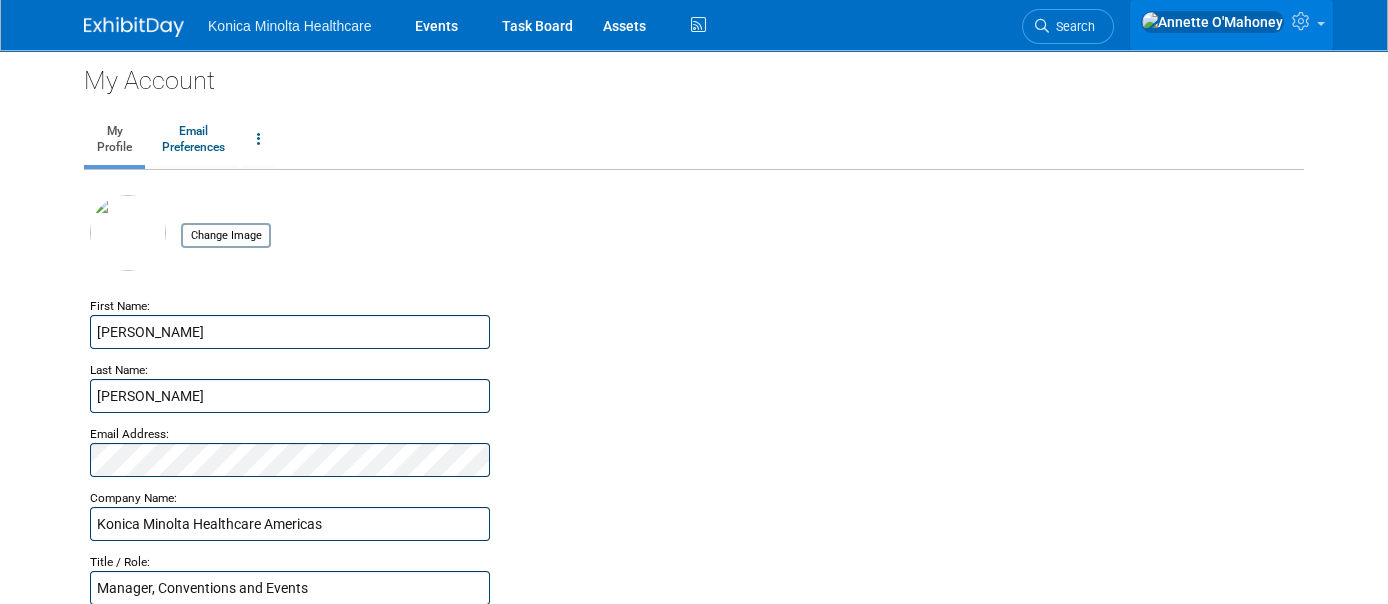 click at bounding box center (1231, 25) 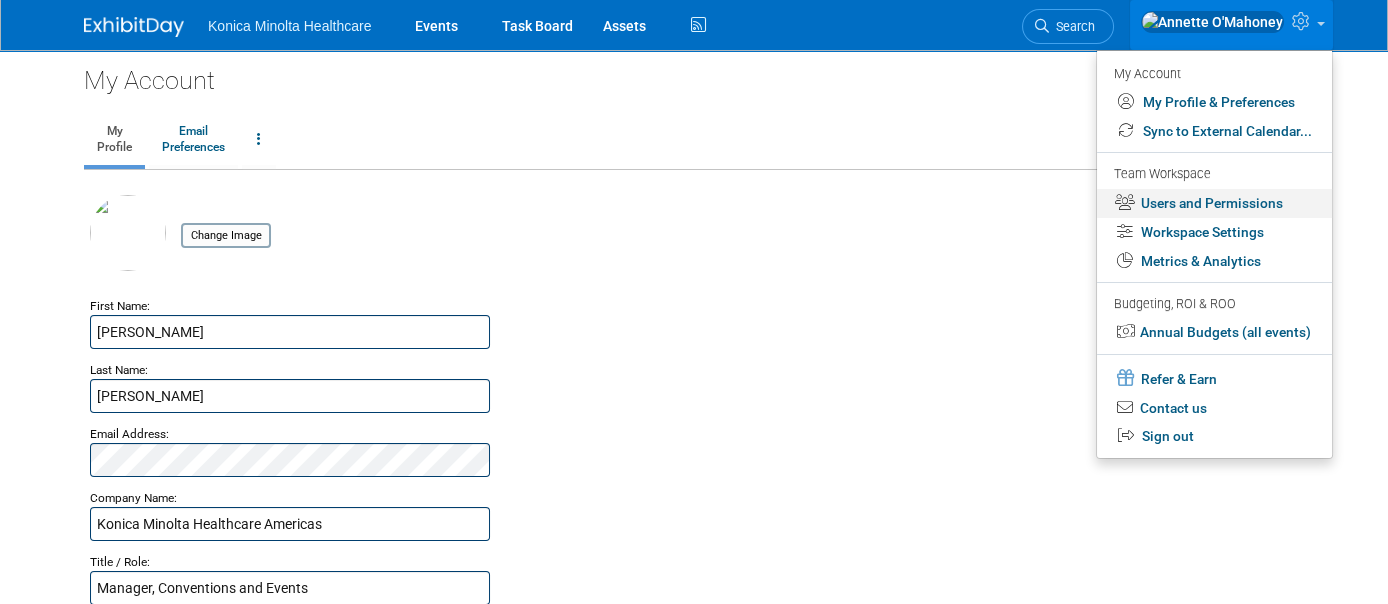 click on "Users and Permissions" at bounding box center (1214, 203) 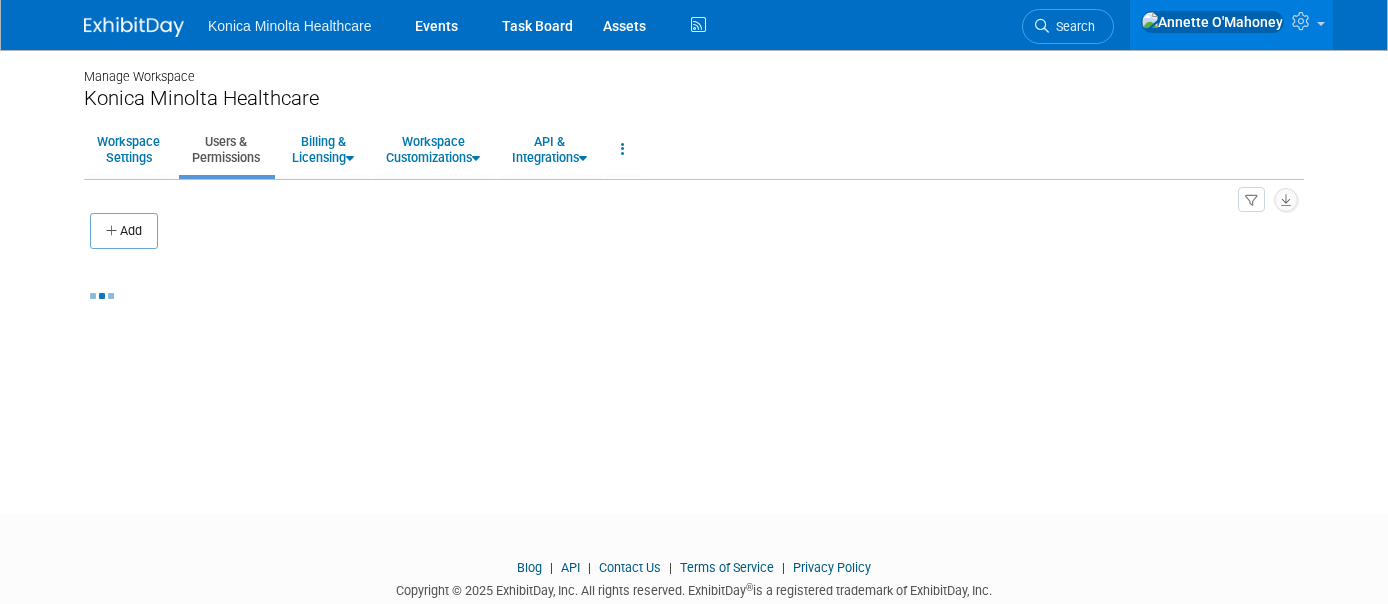 scroll, scrollTop: 0, scrollLeft: 0, axis: both 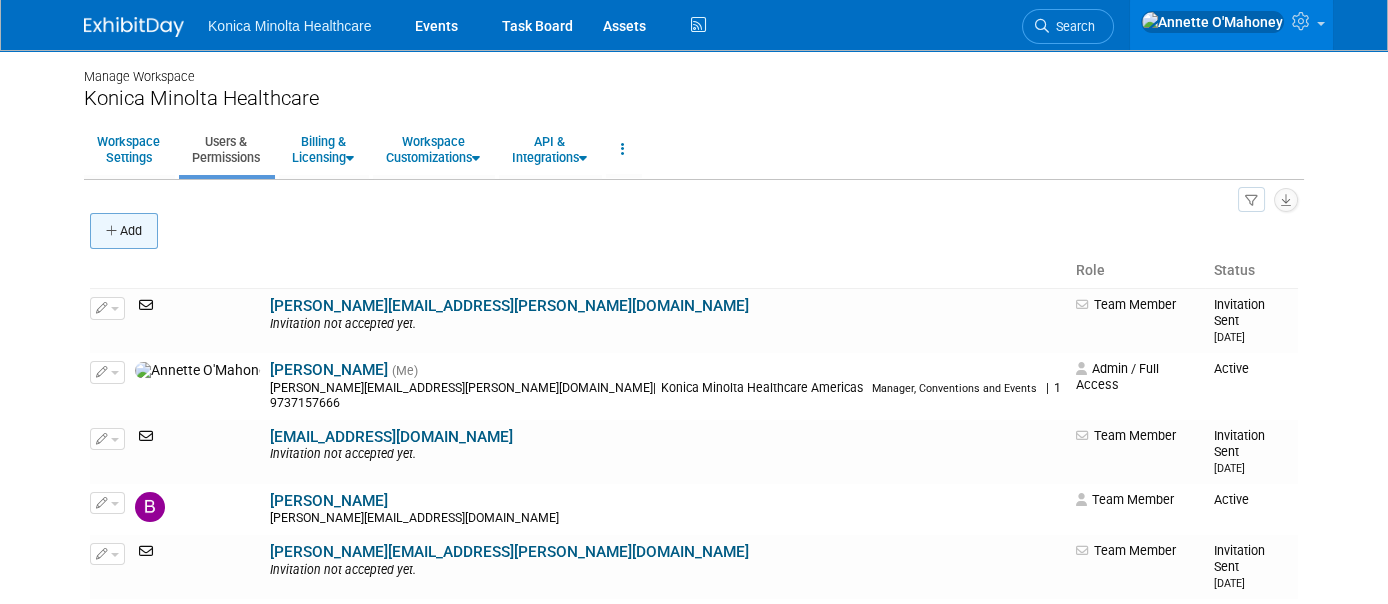 click on "Add" at bounding box center (124, 231) 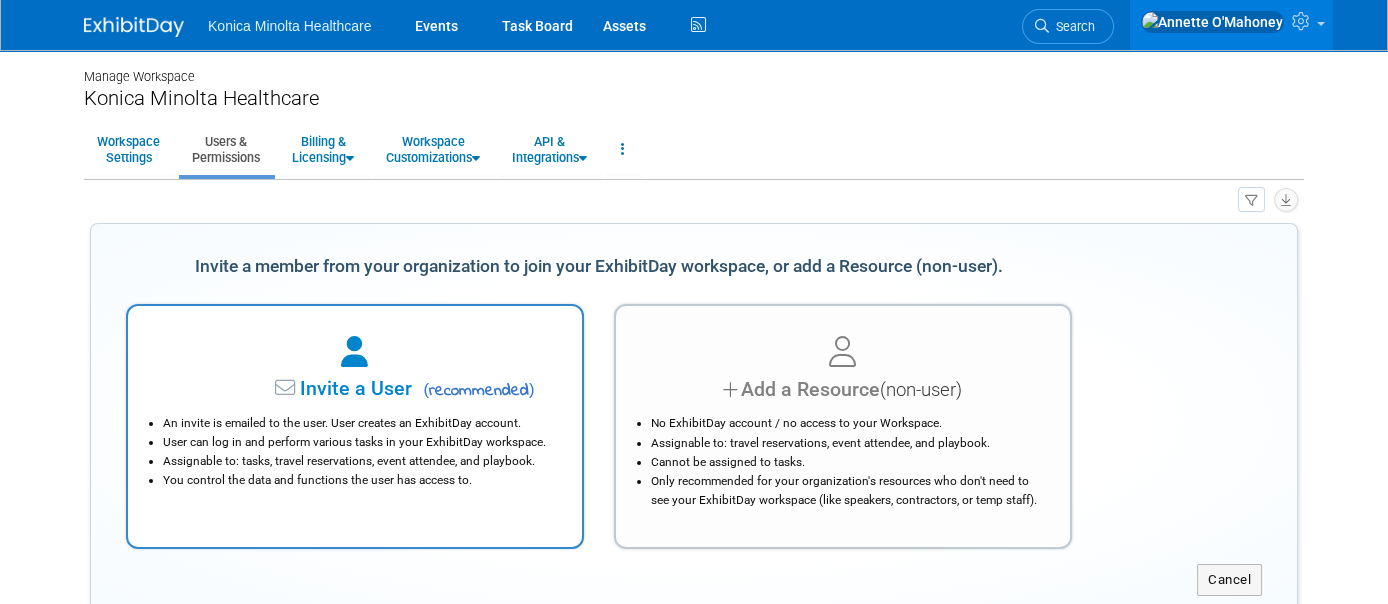 click at bounding box center (287, 388) 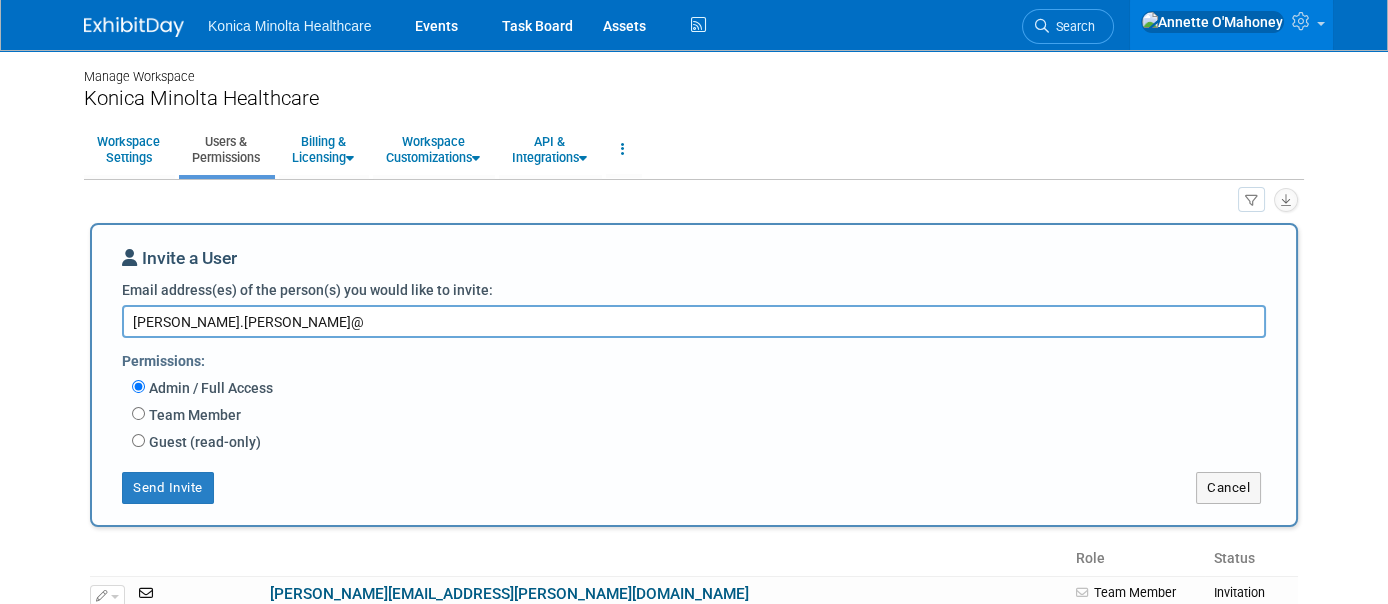 click on "kevin.stone@" at bounding box center [694, 321] 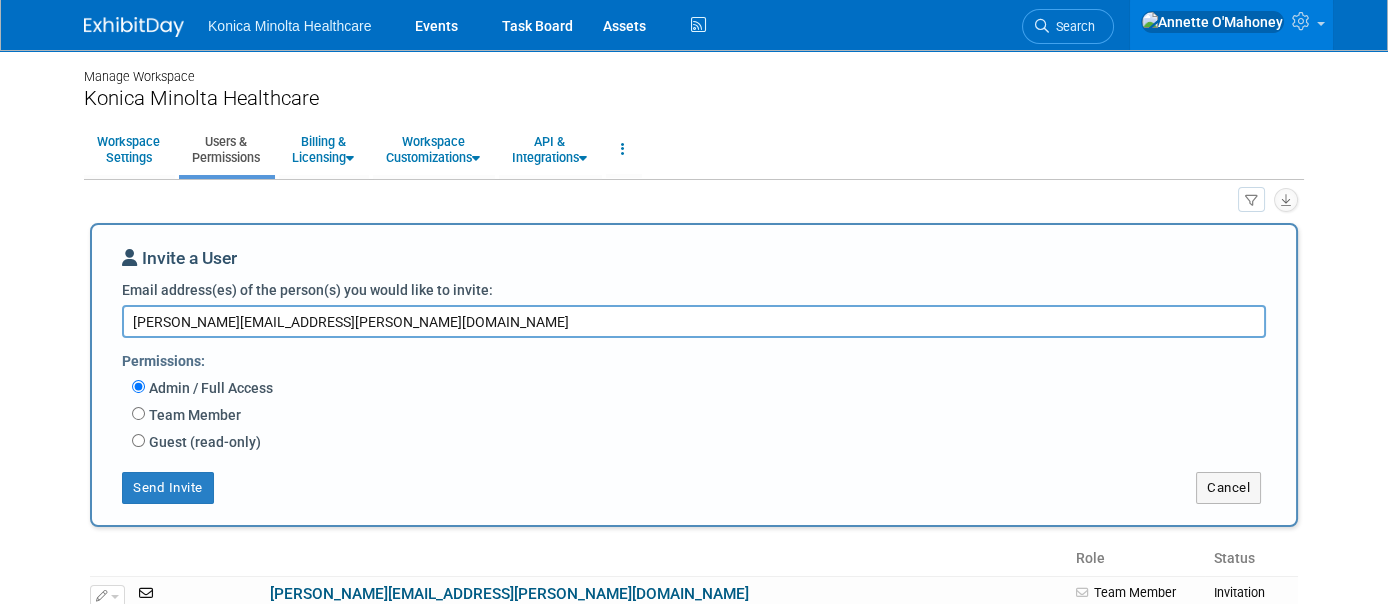 type on "kevin.stone@konicaminolta.com" 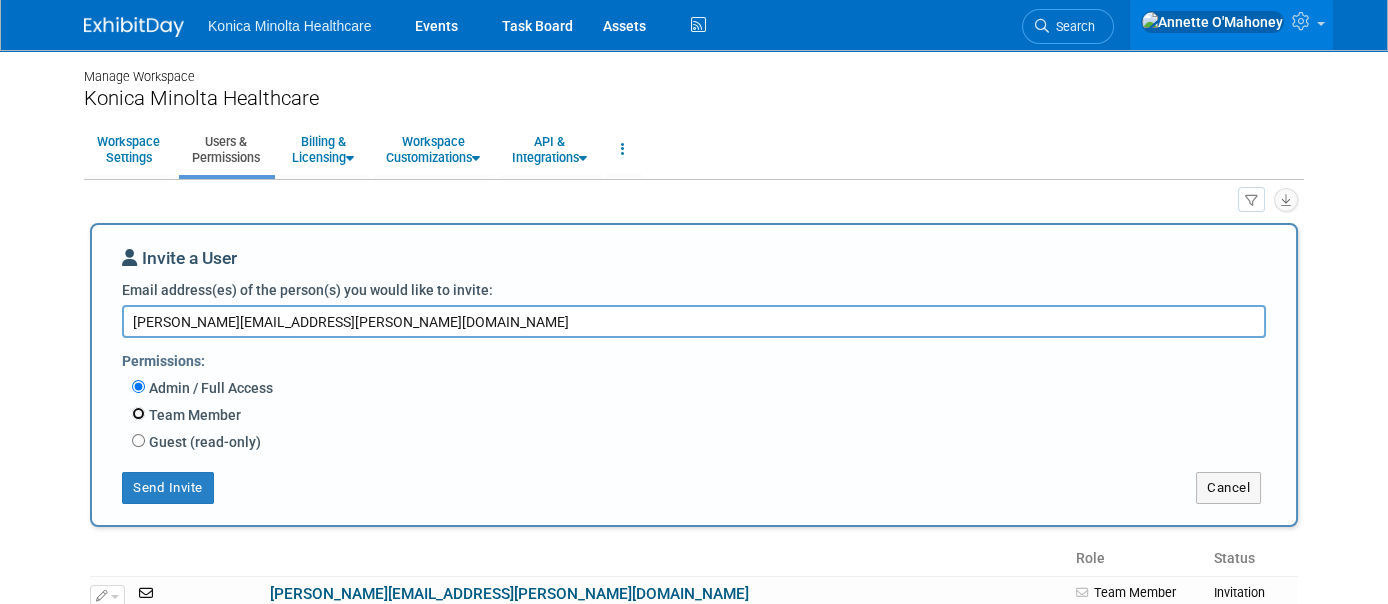click on "Team Member" at bounding box center [138, 413] 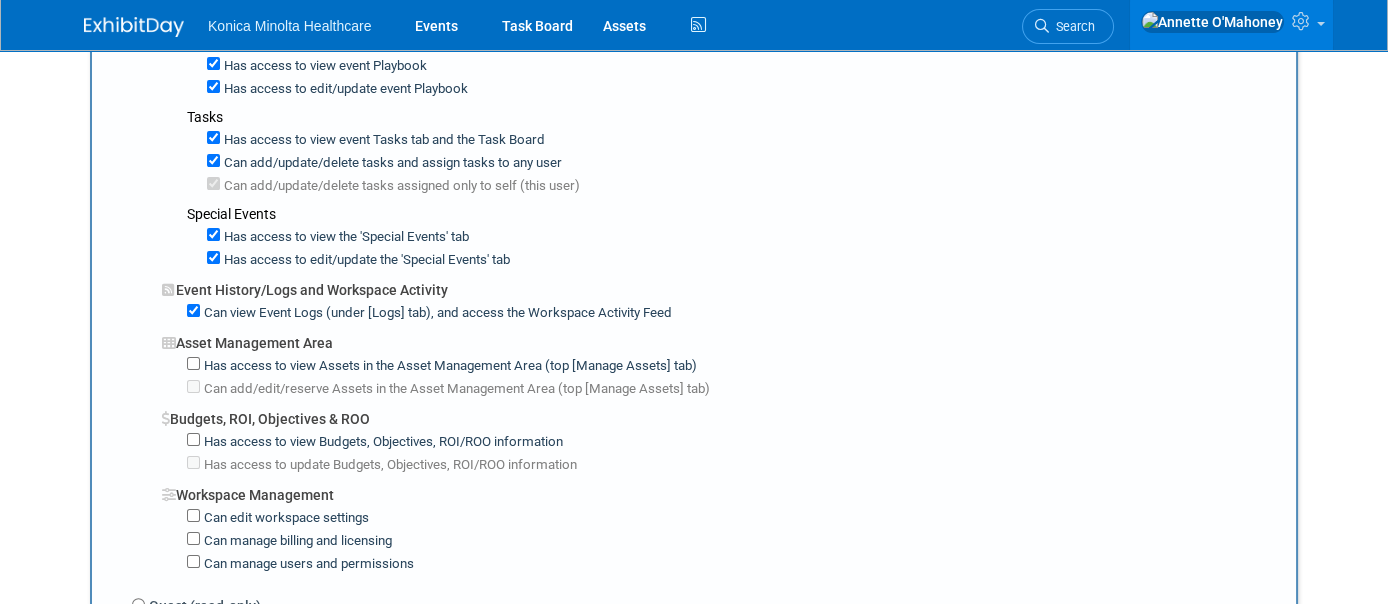 scroll, scrollTop: 1625, scrollLeft: 0, axis: vertical 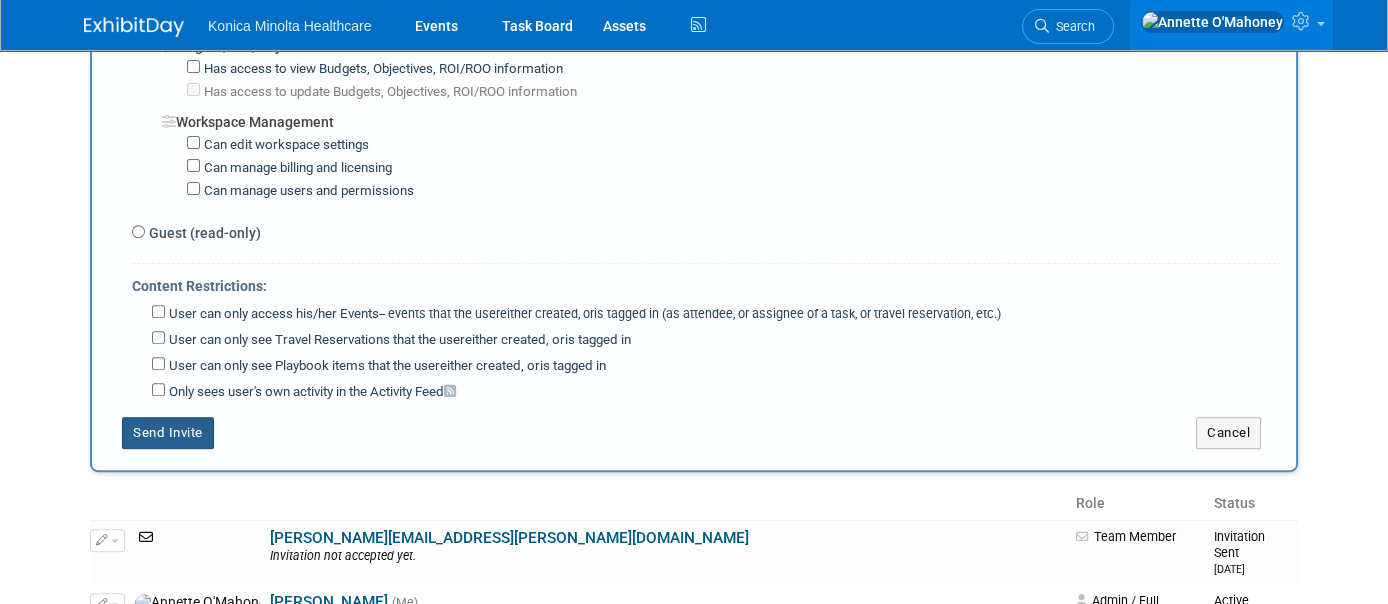 click on "Send Invite" at bounding box center (168, 433) 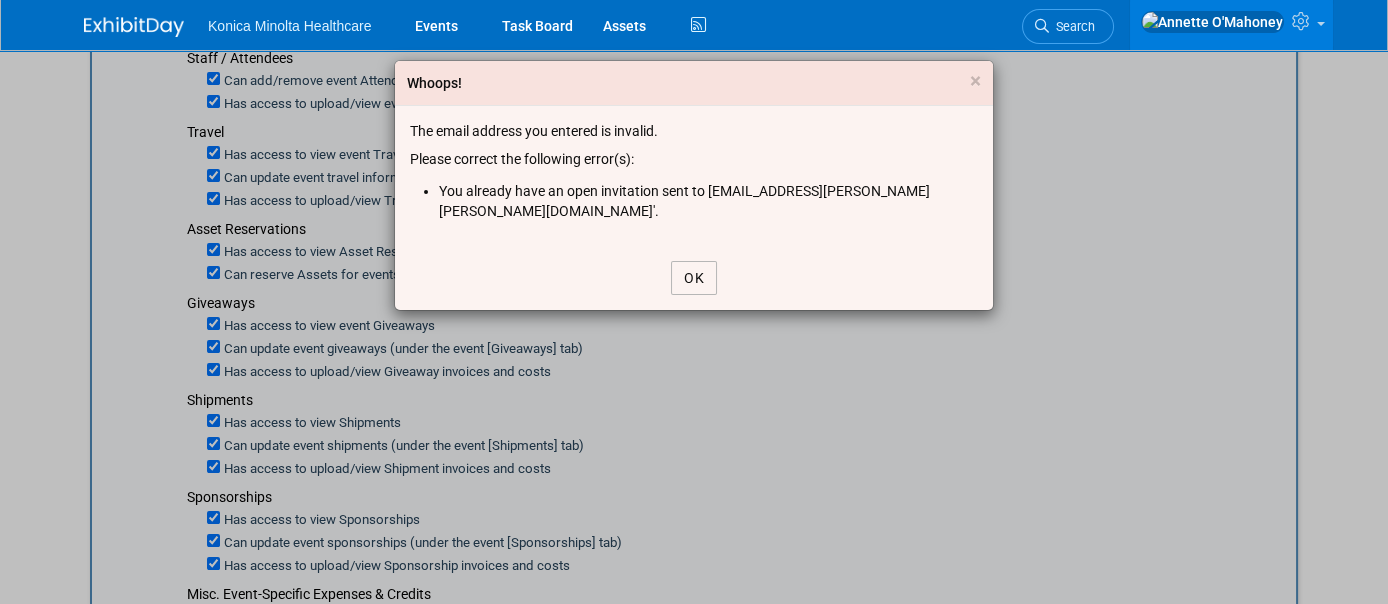 scroll, scrollTop: 500, scrollLeft: 0, axis: vertical 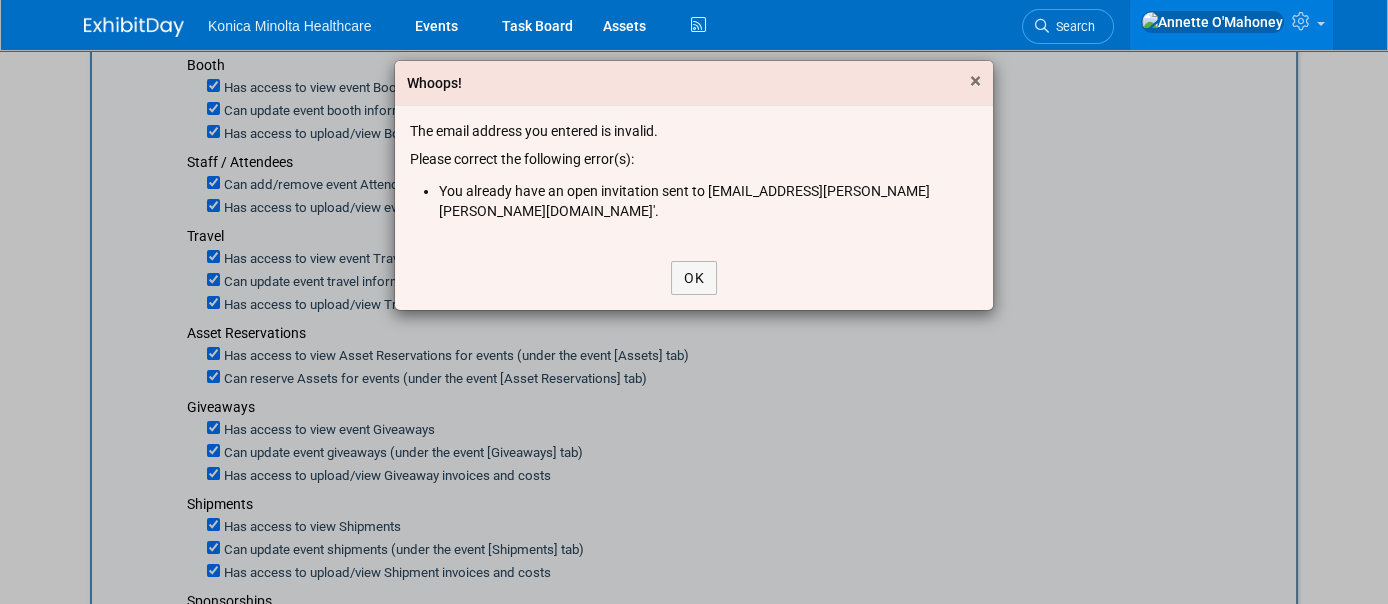 click on "×" at bounding box center (975, 81) 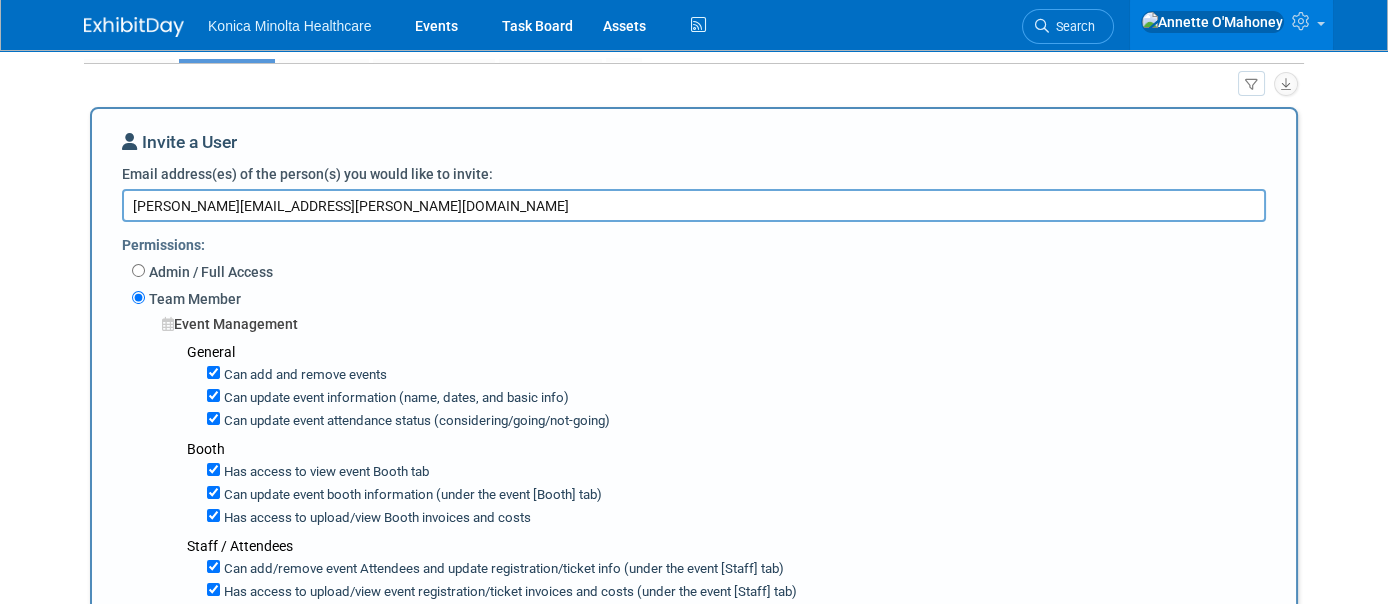 scroll, scrollTop: 0, scrollLeft: 0, axis: both 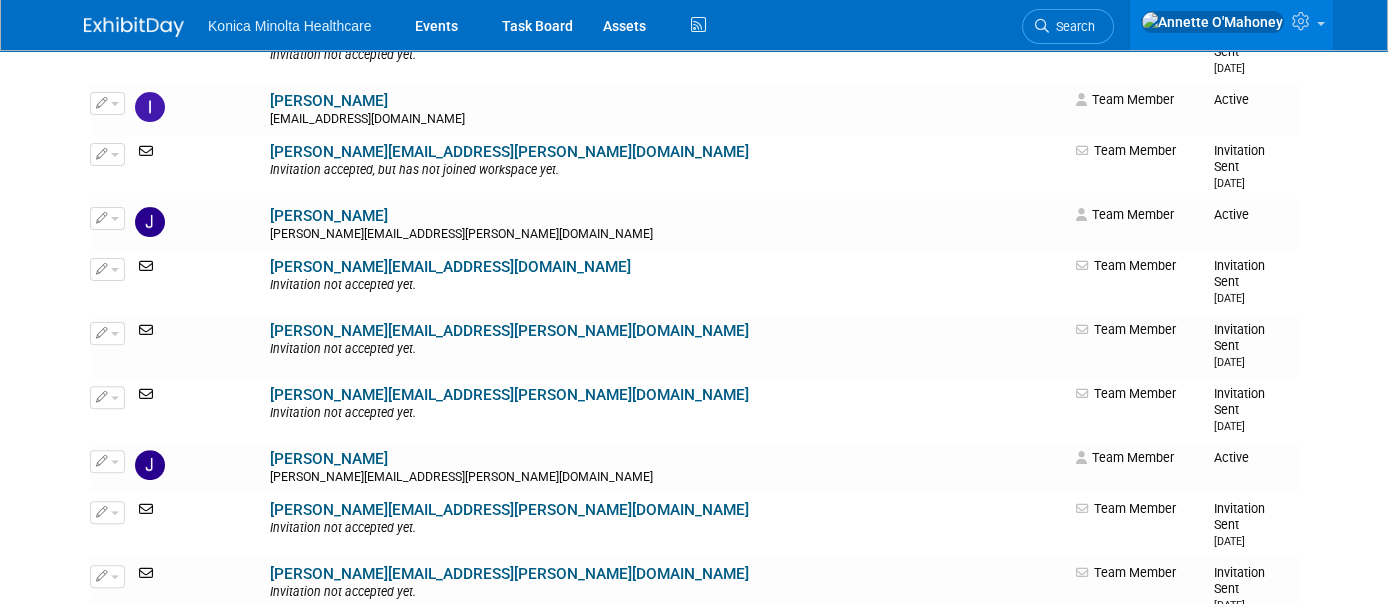 click at bounding box center (107, 692) 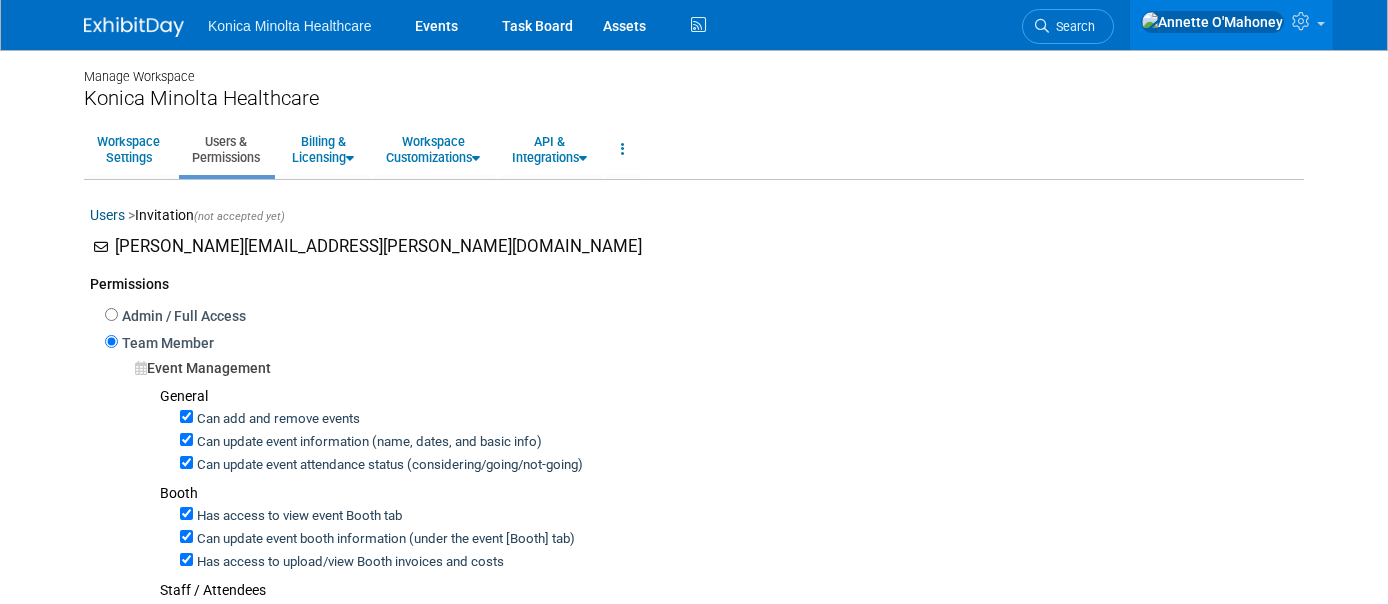scroll, scrollTop: 0, scrollLeft: 0, axis: both 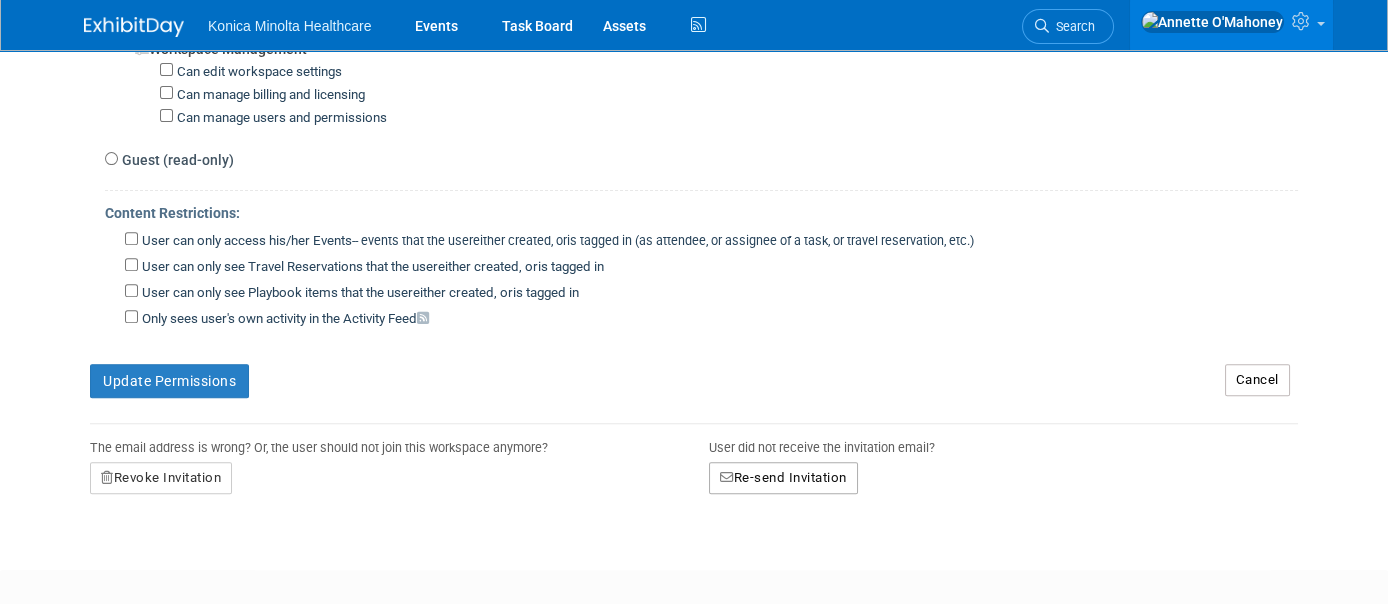 click on "Re-send Invitation" at bounding box center [783, 478] 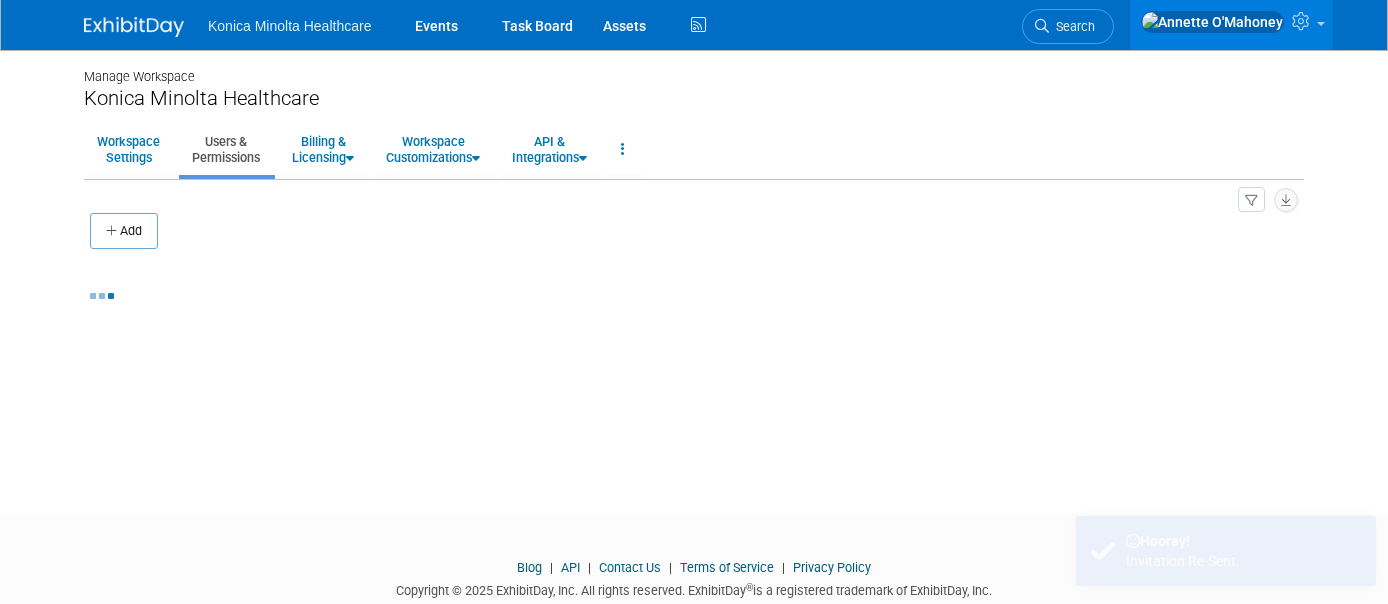 scroll, scrollTop: 0, scrollLeft: 0, axis: both 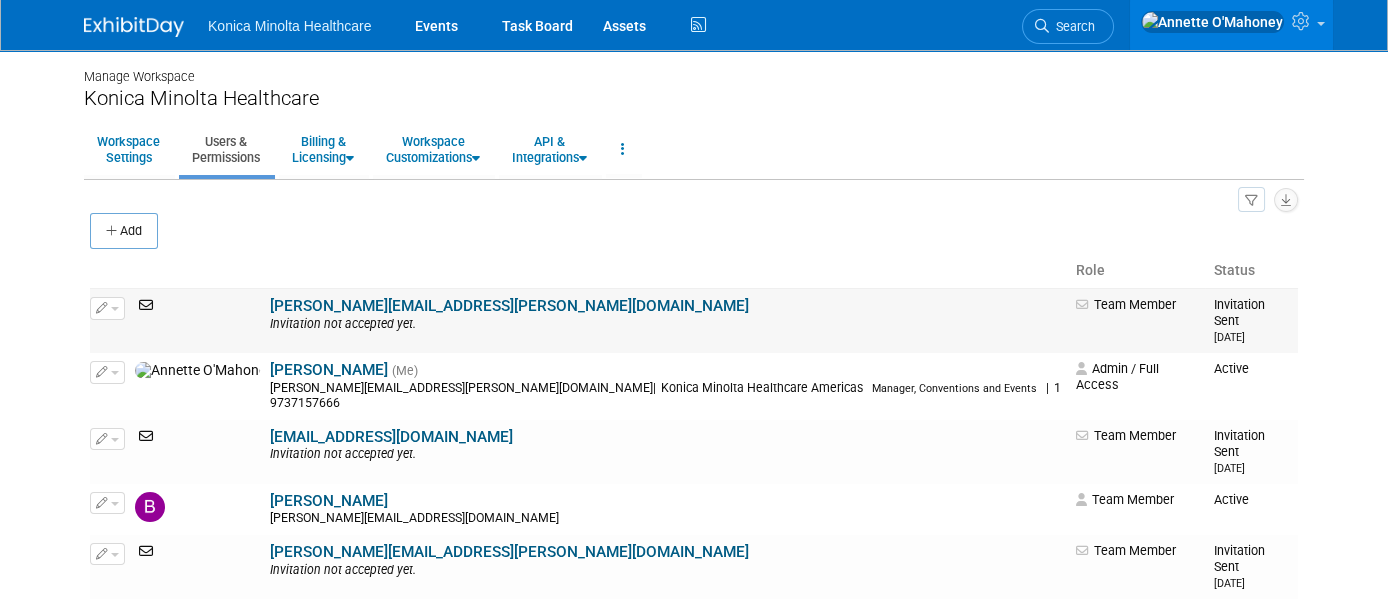 click at bounding box center (148, 305) 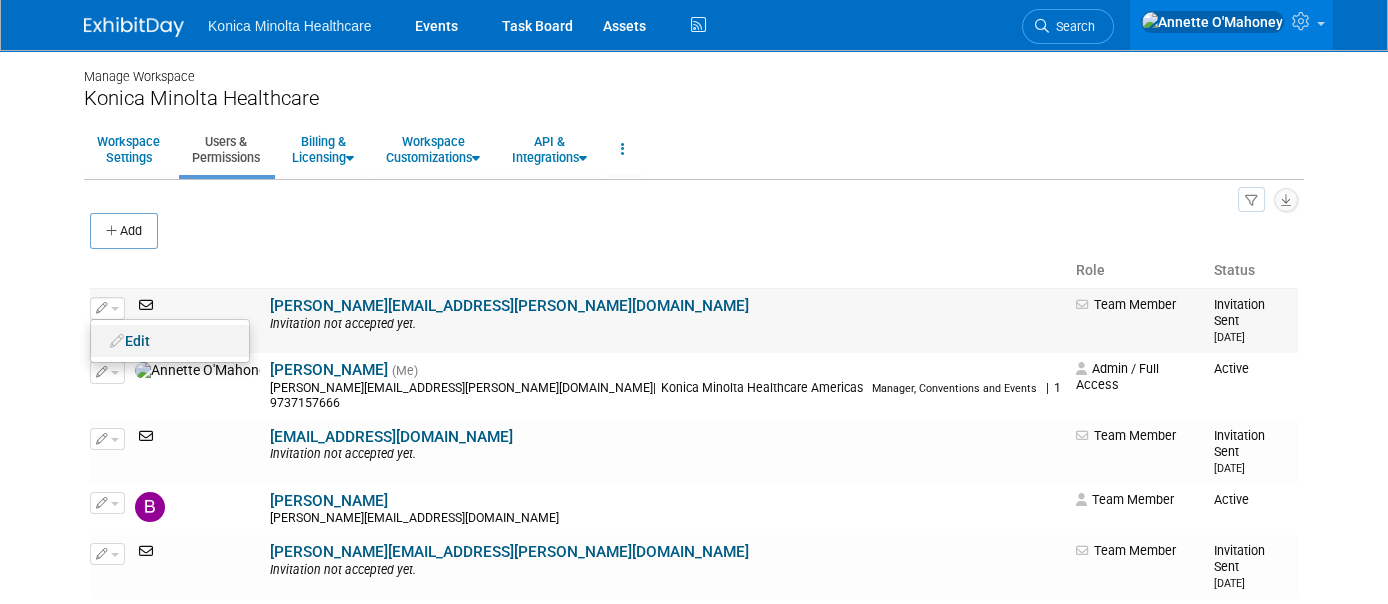 click on "Edit" at bounding box center (170, 341) 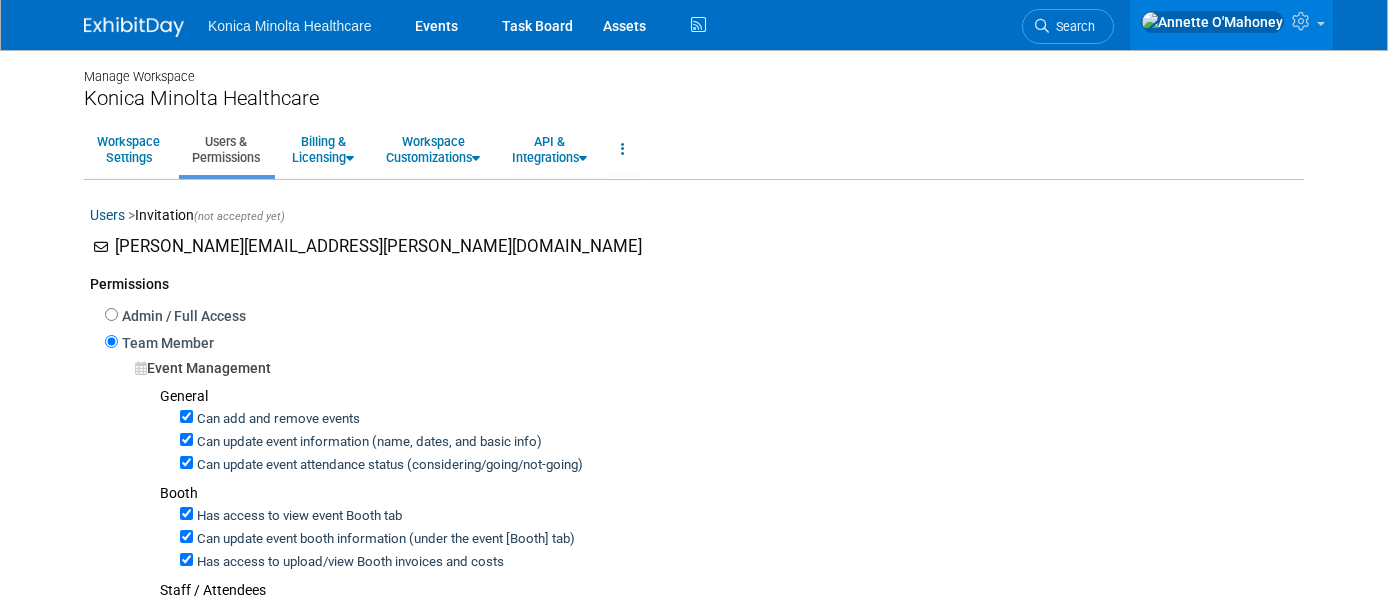 scroll, scrollTop: 0, scrollLeft: 0, axis: both 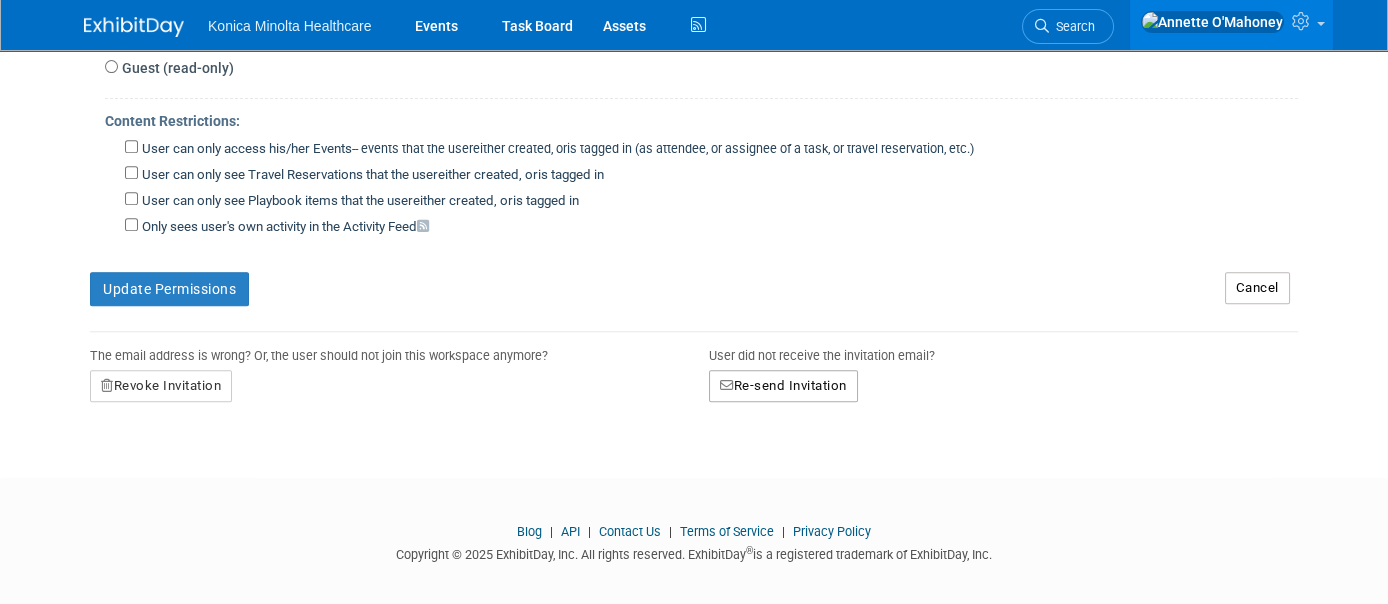 click on "Re-send Invitation" at bounding box center [783, 386] 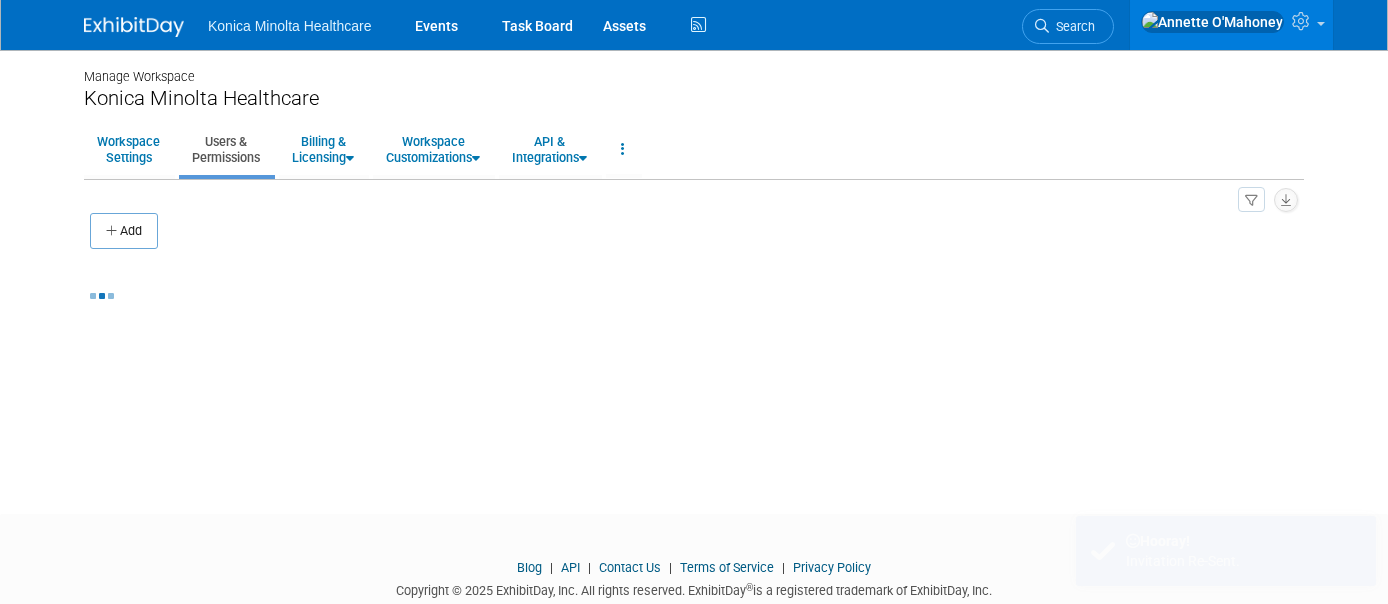 scroll, scrollTop: 0, scrollLeft: 0, axis: both 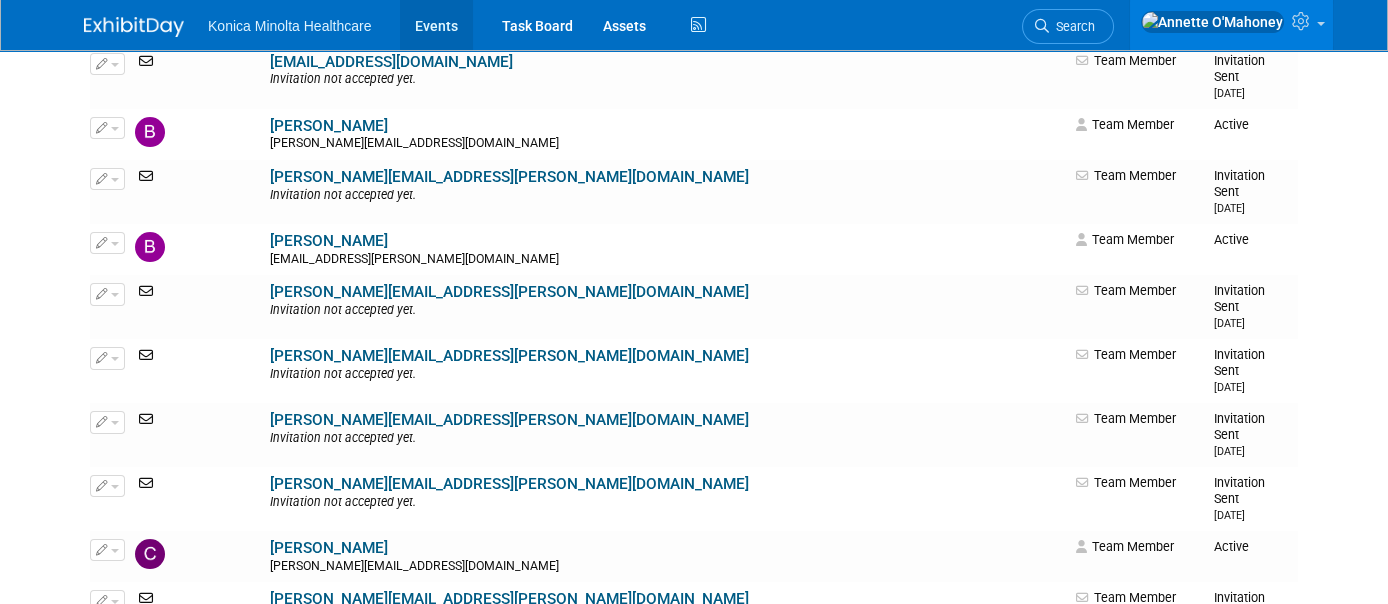 click on "Events" at bounding box center [436, 25] 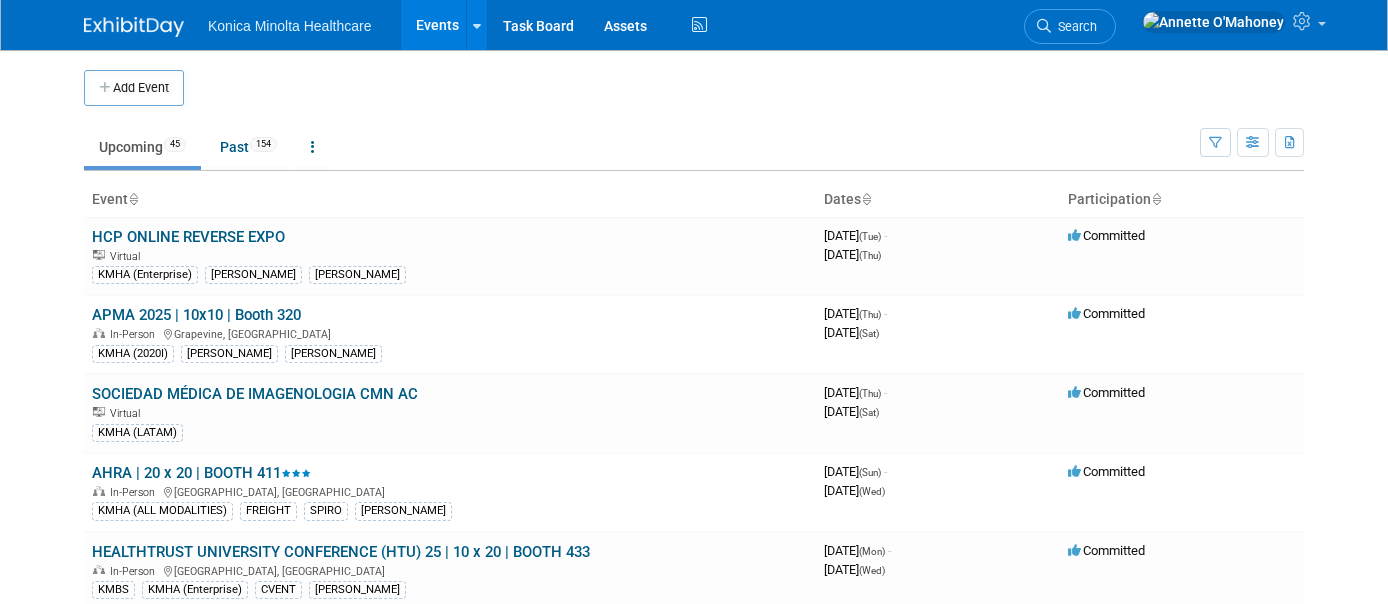 scroll, scrollTop: 0, scrollLeft: 0, axis: both 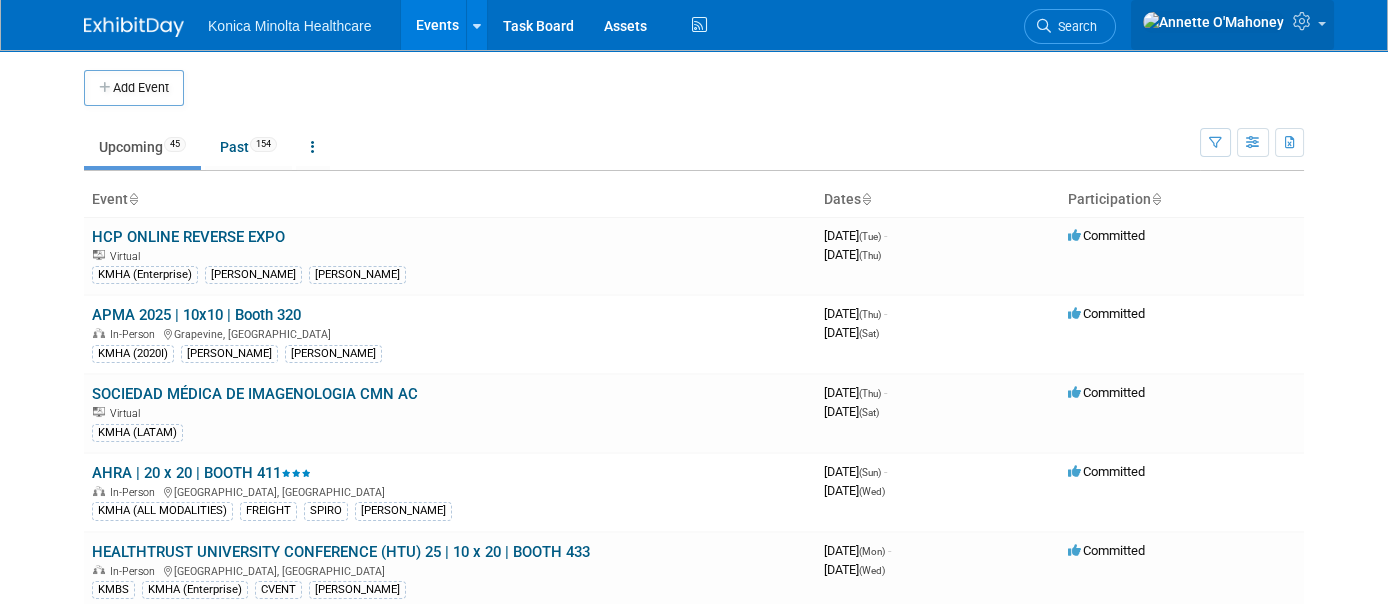 click at bounding box center (1232, 25) 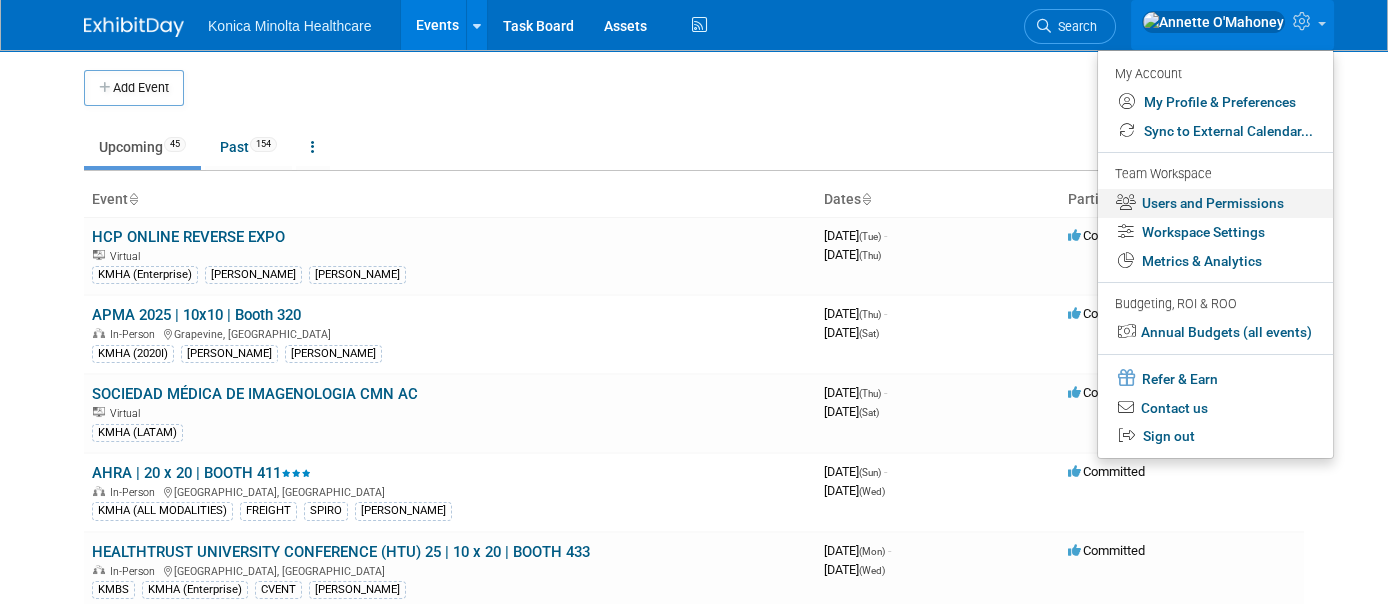 click on "Users and Permissions" at bounding box center [1215, 203] 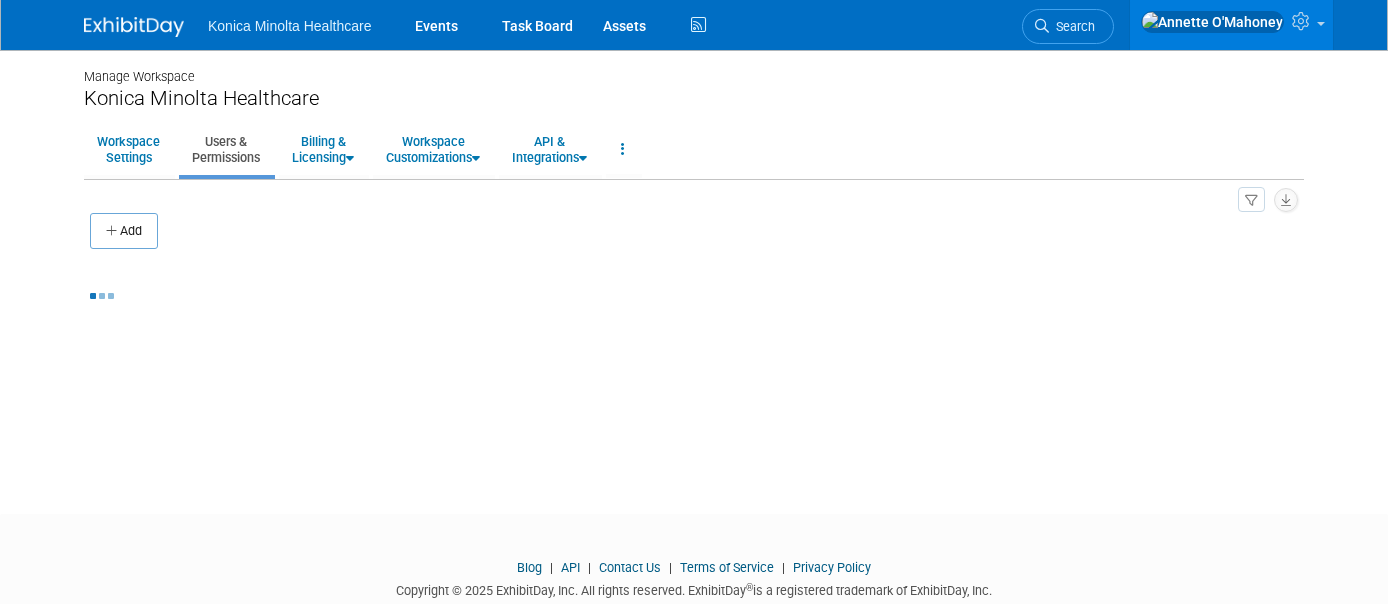 scroll, scrollTop: 0, scrollLeft: 0, axis: both 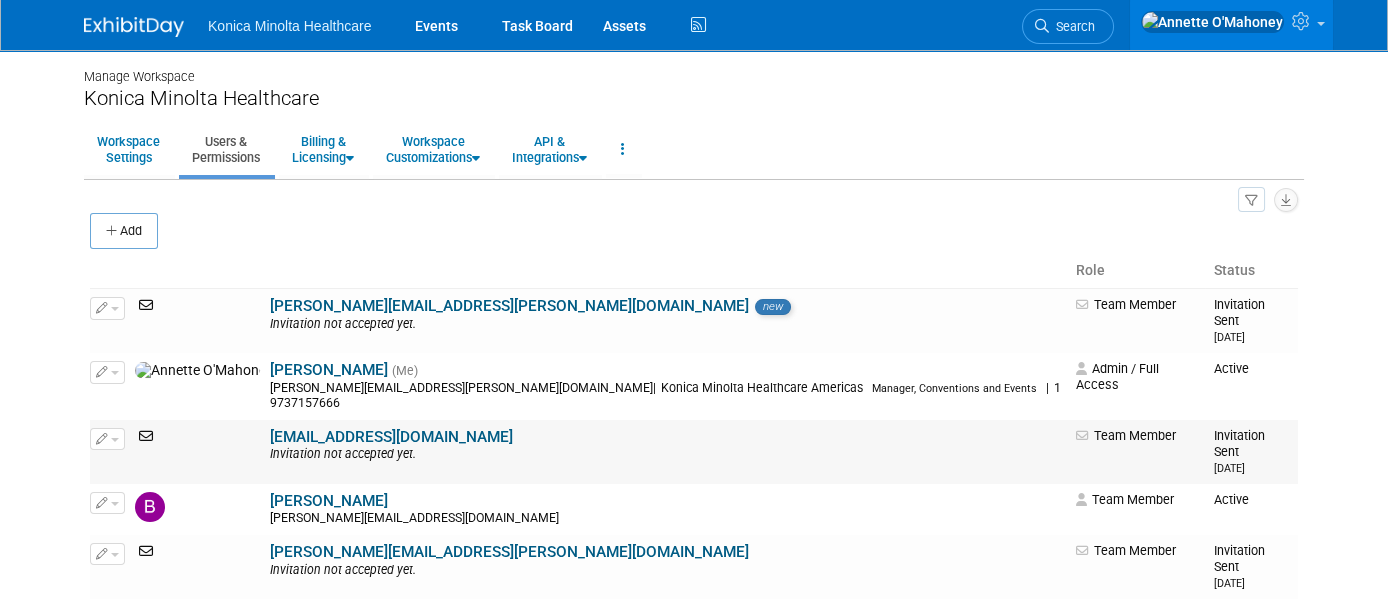 click at bounding box center (107, 439) 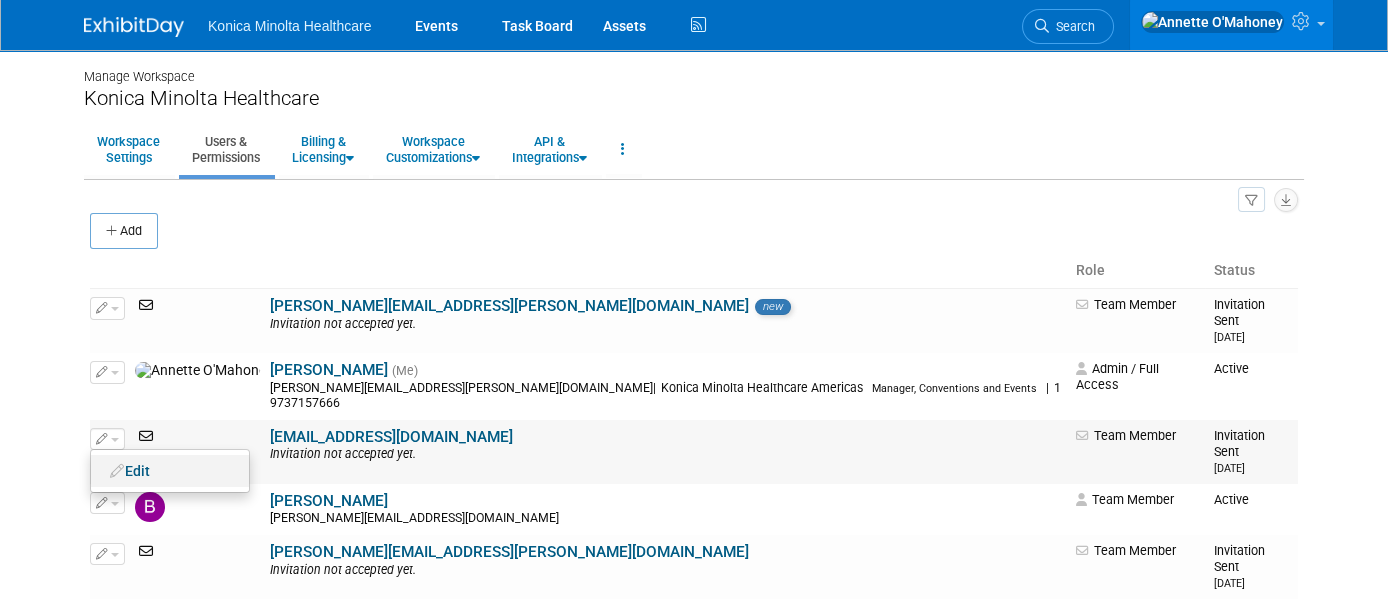 click at bounding box center (117, 471) 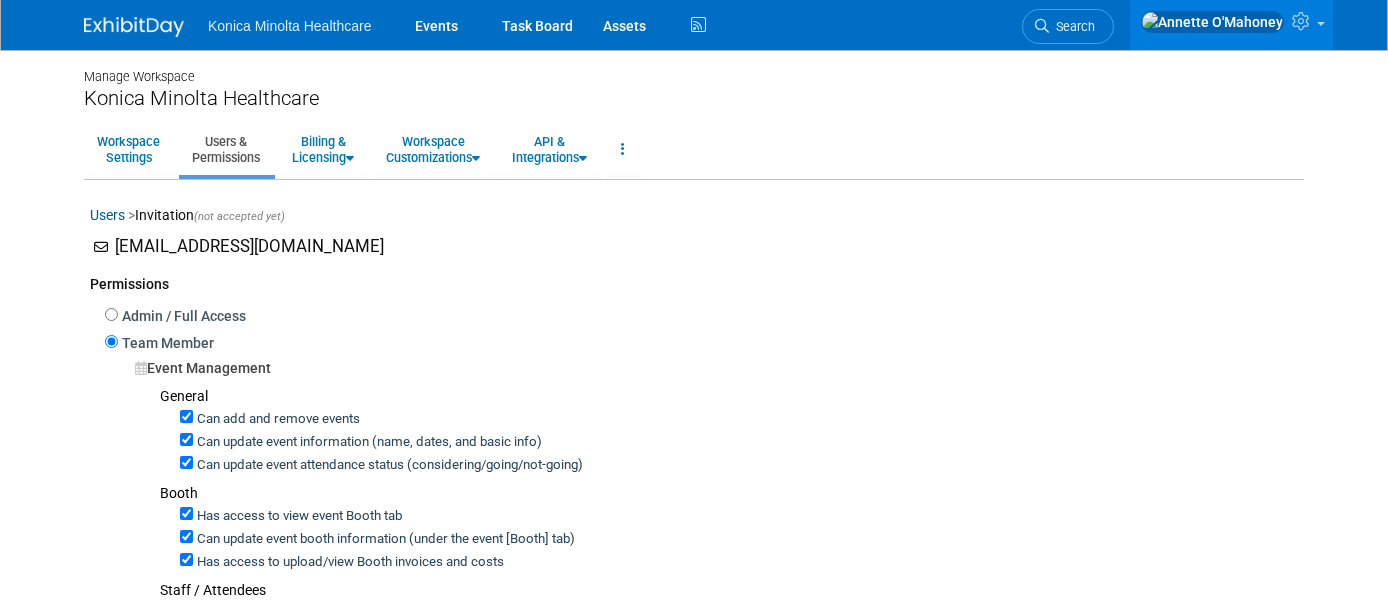 scroll, scrollTop: 0, scrollLeft: 0, axis: both 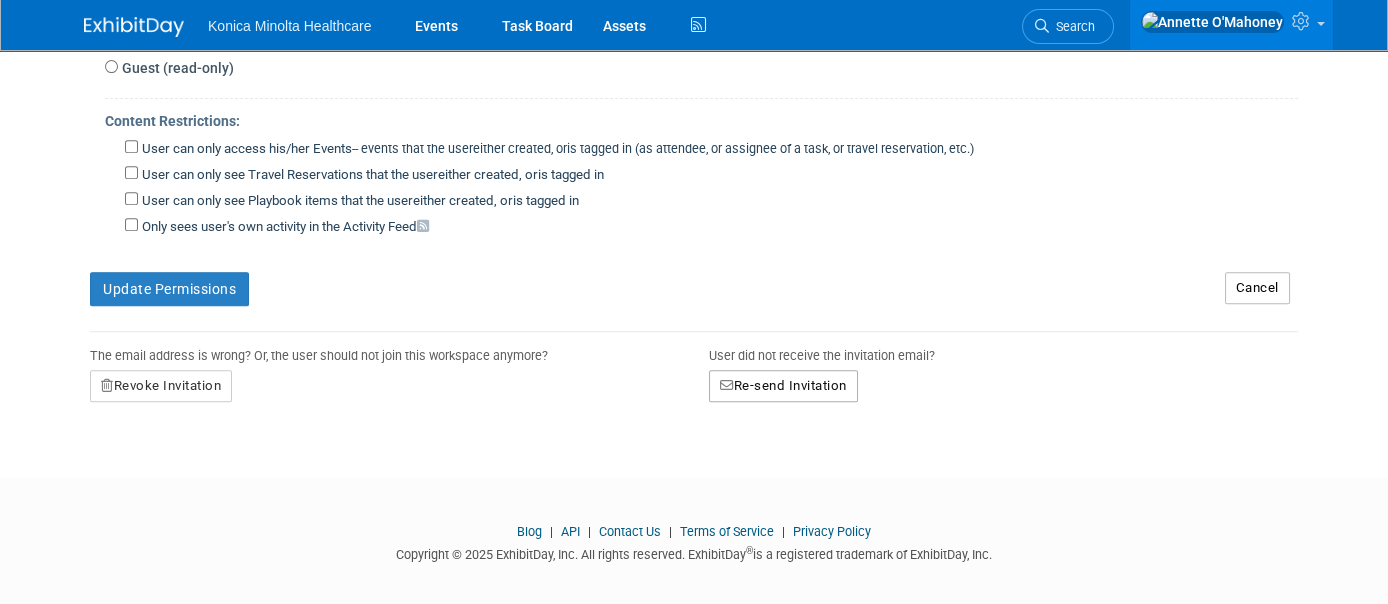 click on "Re-send Invitation" at bounding box center [783, 386] 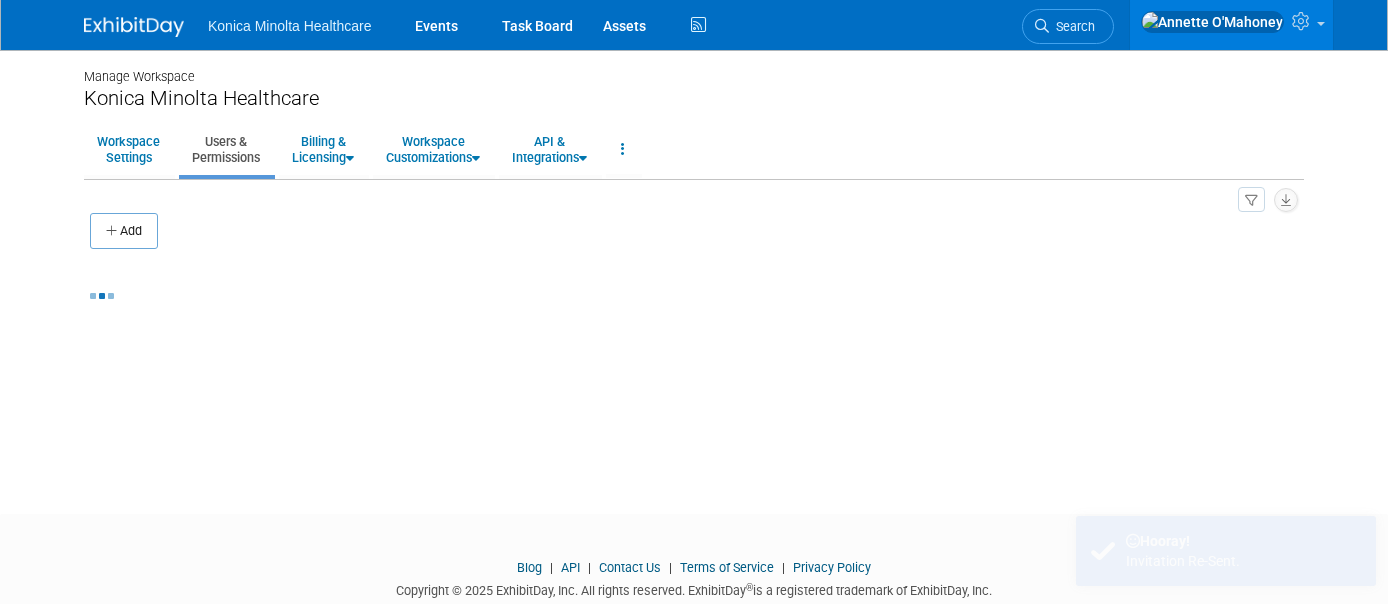 scroll, scrollTop: 0, scrollLeft: 0, axis: both 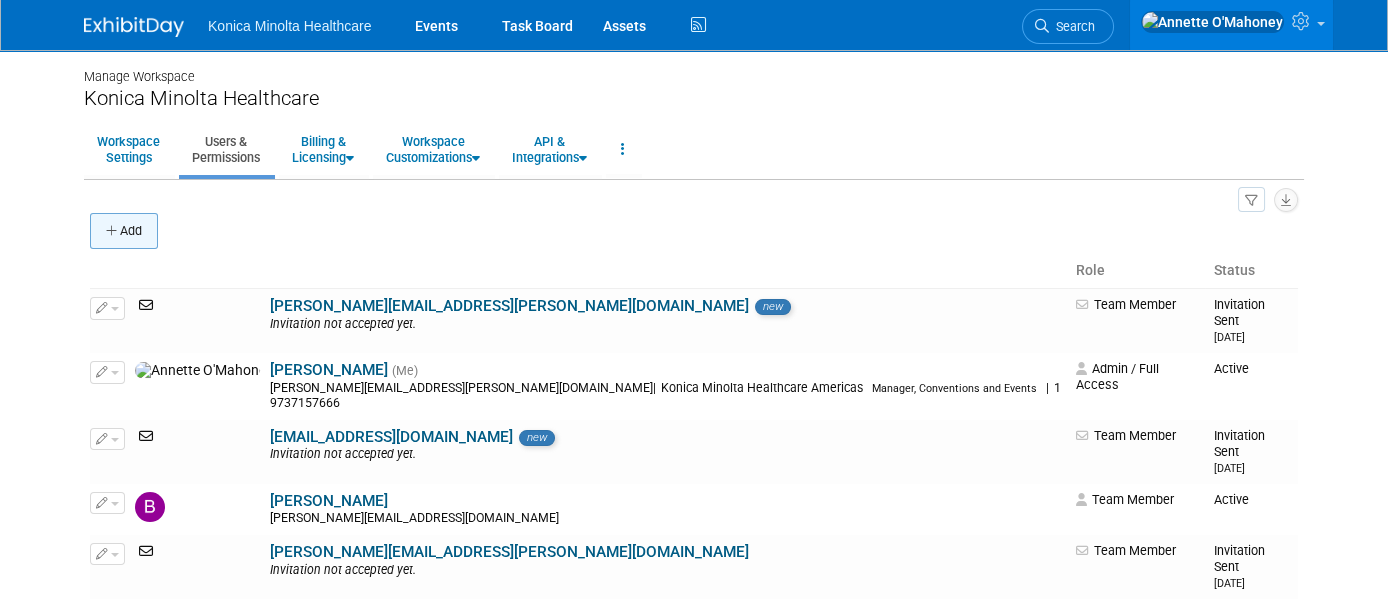 click on "Add" at bounding box center [124, 231] 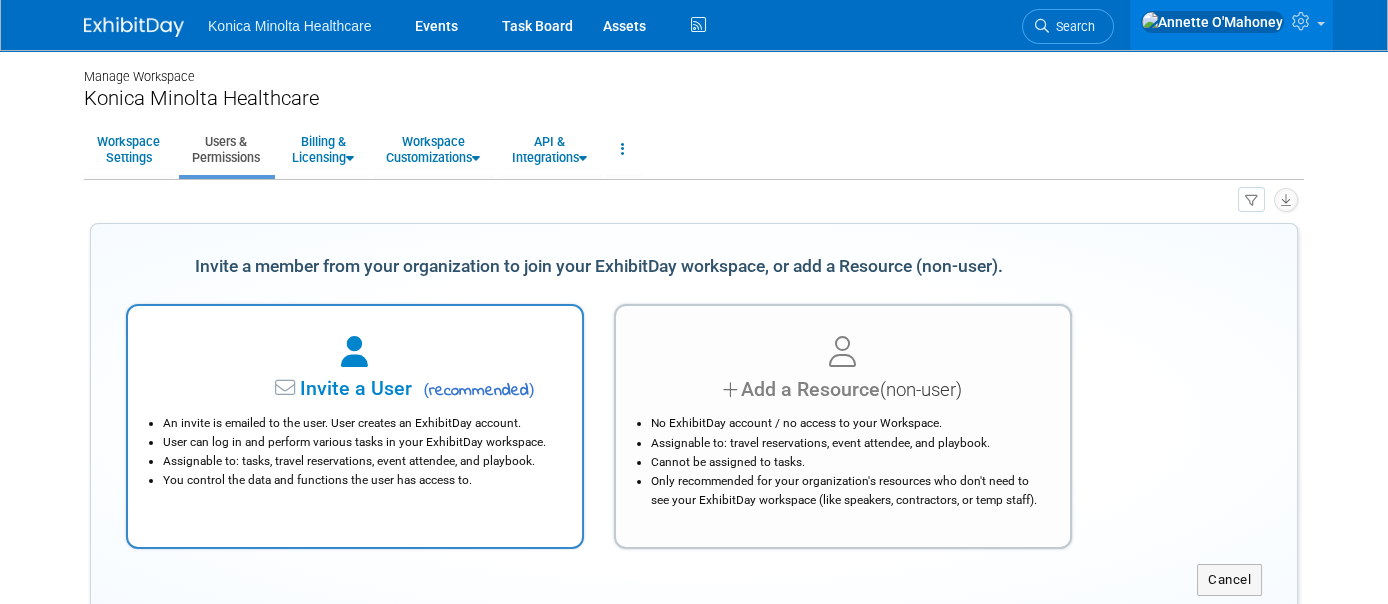 click on "Invite a User" at bounding box center [293, 388] 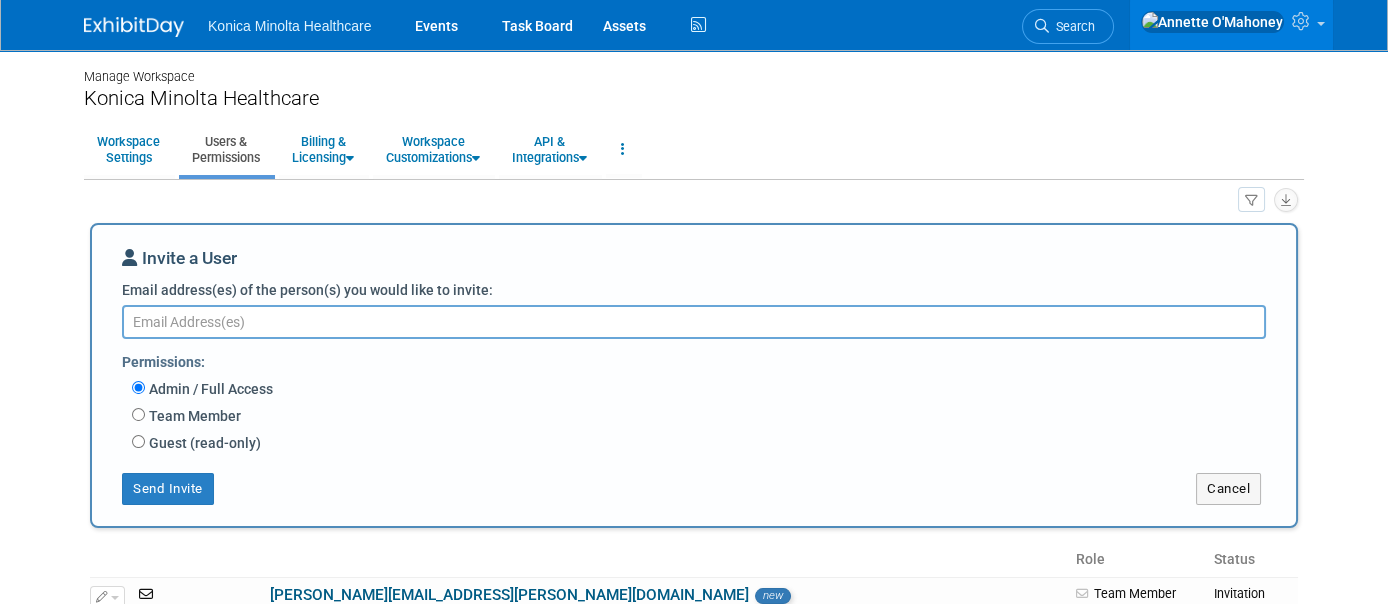 type on "j" 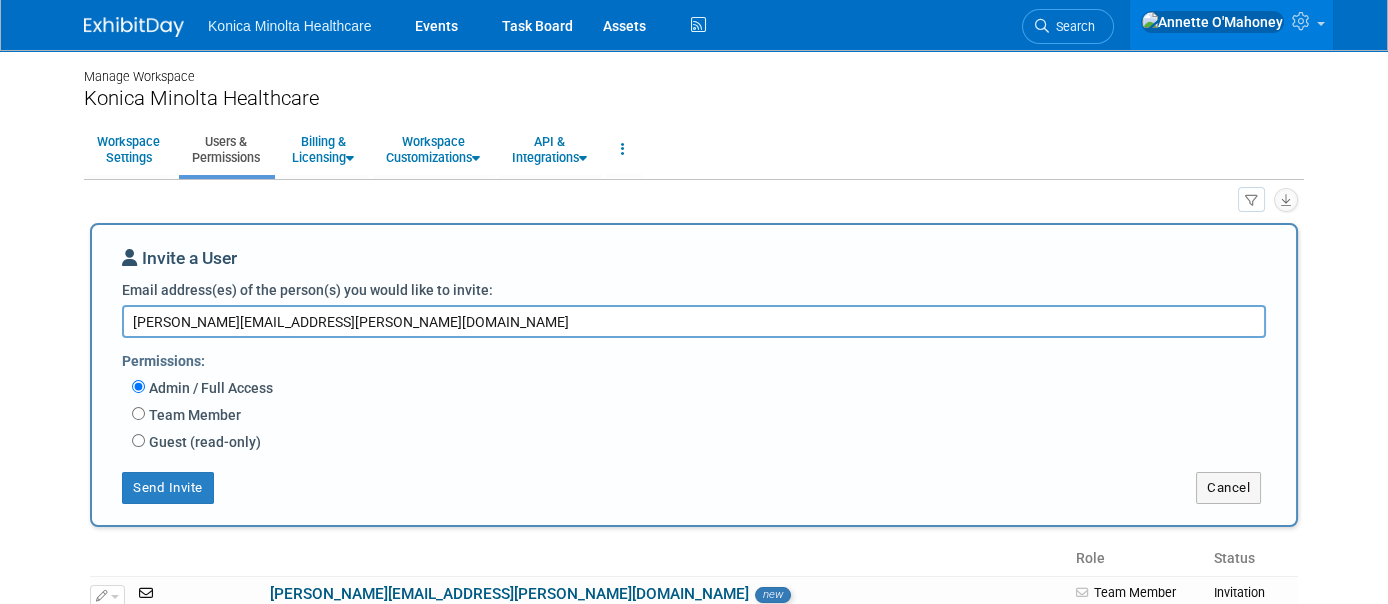 type on "kevin.stone@2020imaging.net" 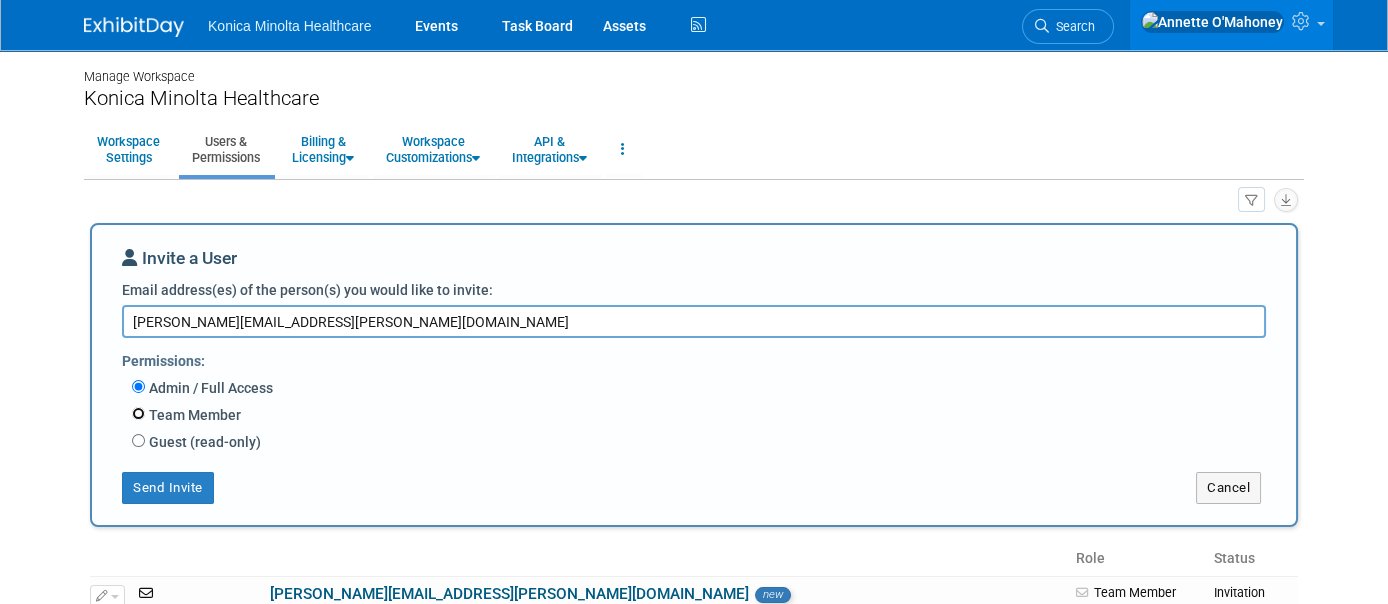 radio on "true" 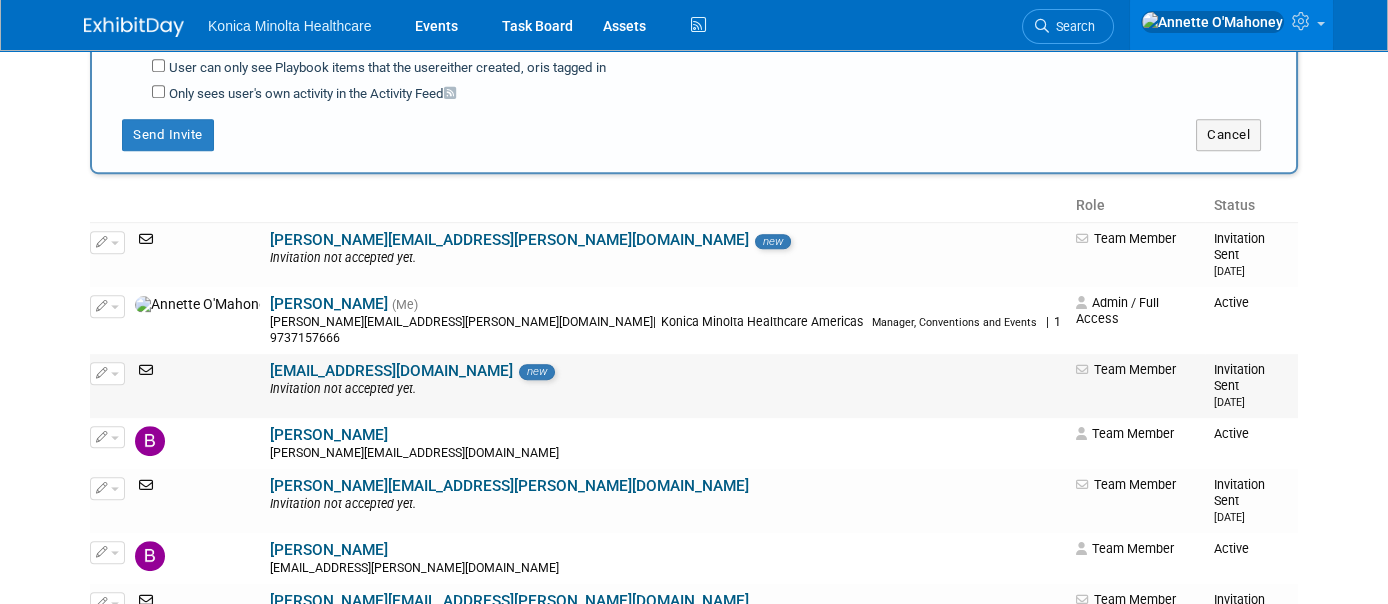 scroll, scrollTop: 1875, scrollLeft: 0, axis: vertical 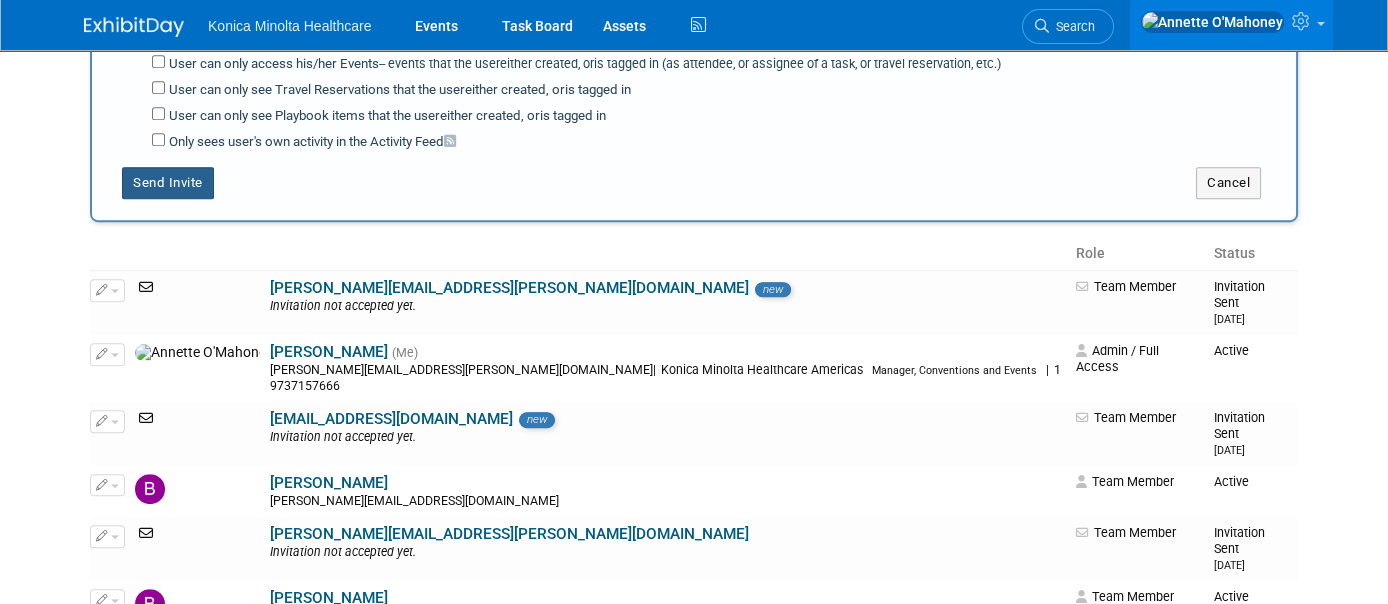 click on "Send Invite" at bounding box center (168, 183) 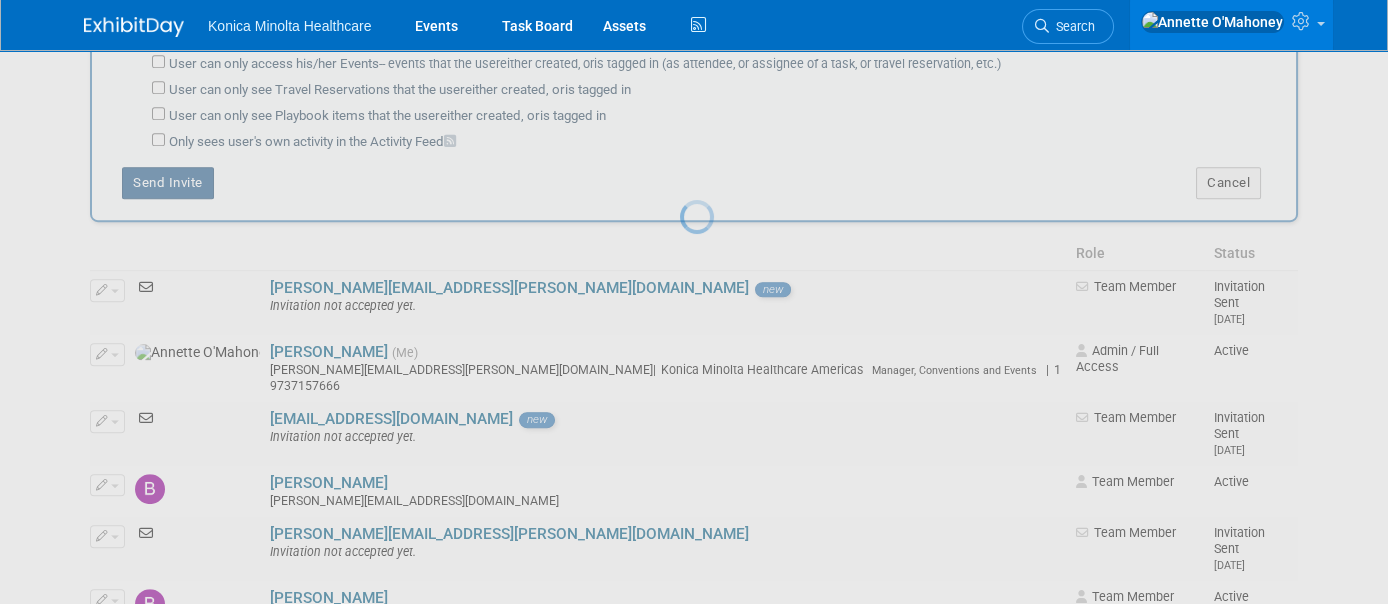 type 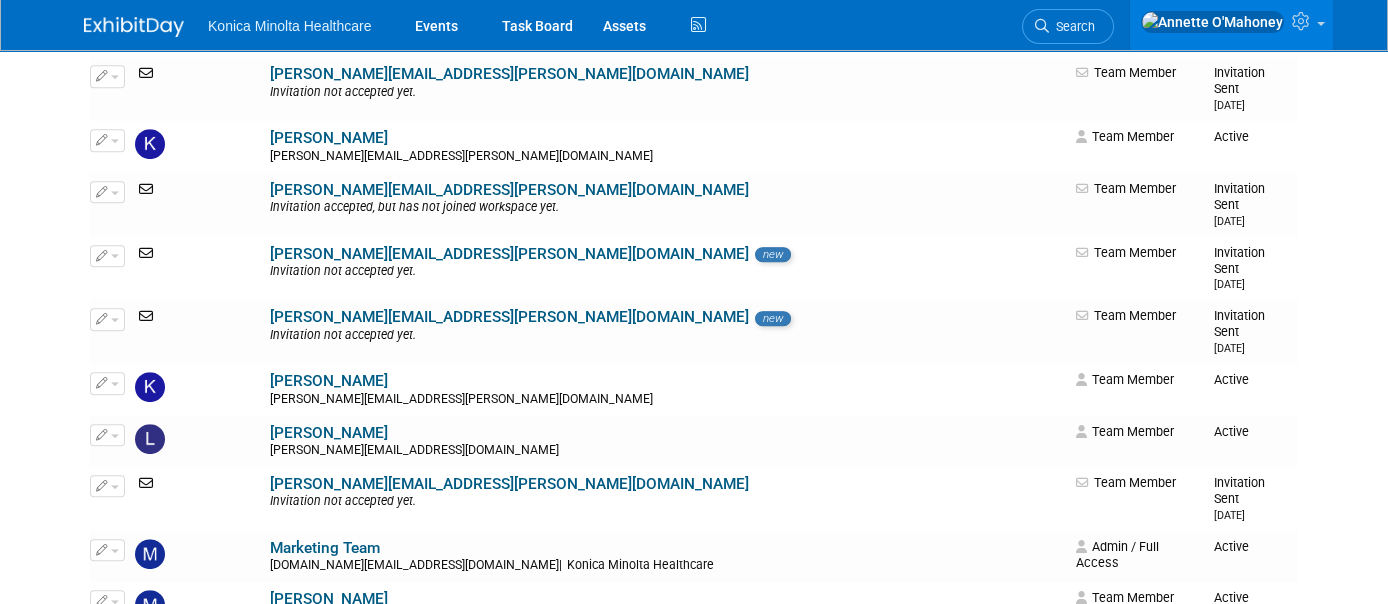 scroll, scrollTop: 2875, scrollLeft: 0, axis: vertical 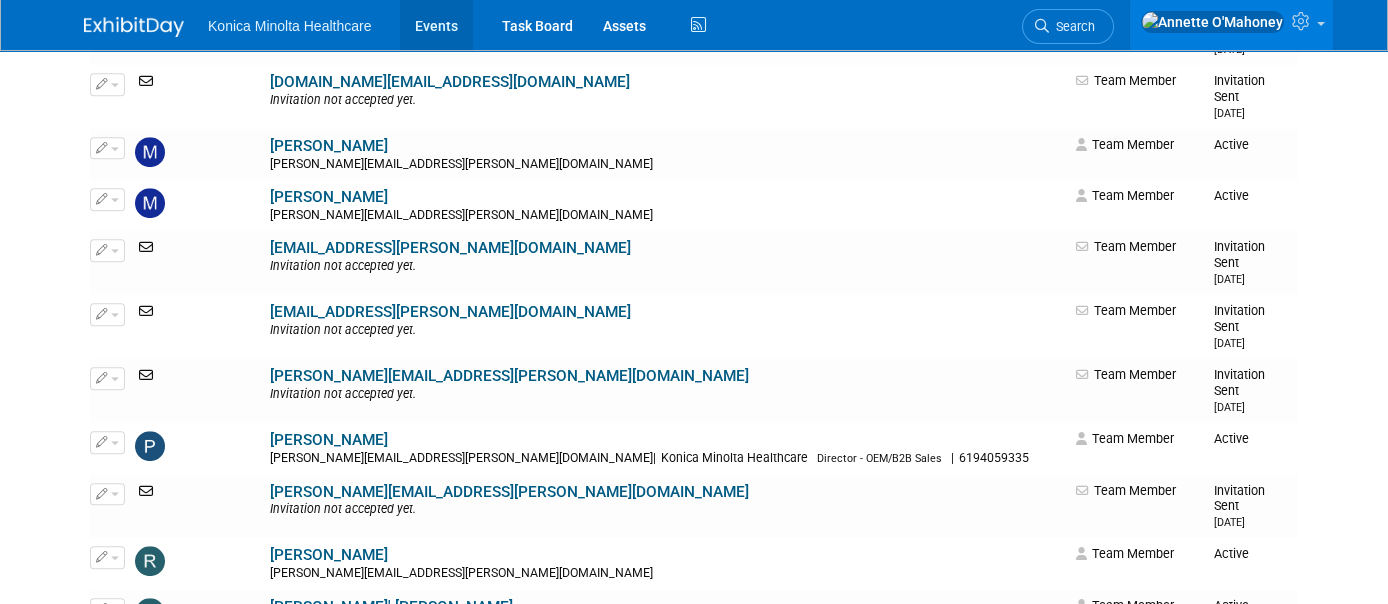 click on "Events" at bounding box center [436, 25] 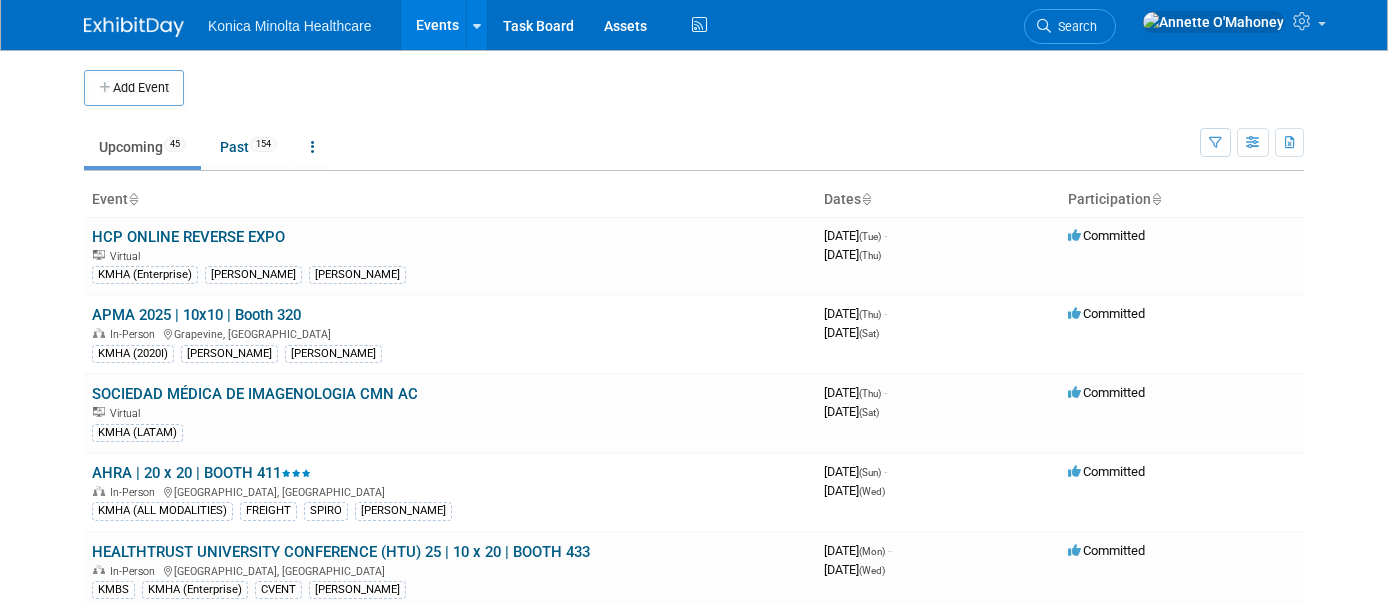 scroll, scrollTop: 0, scrollLeft: 0, axis: both 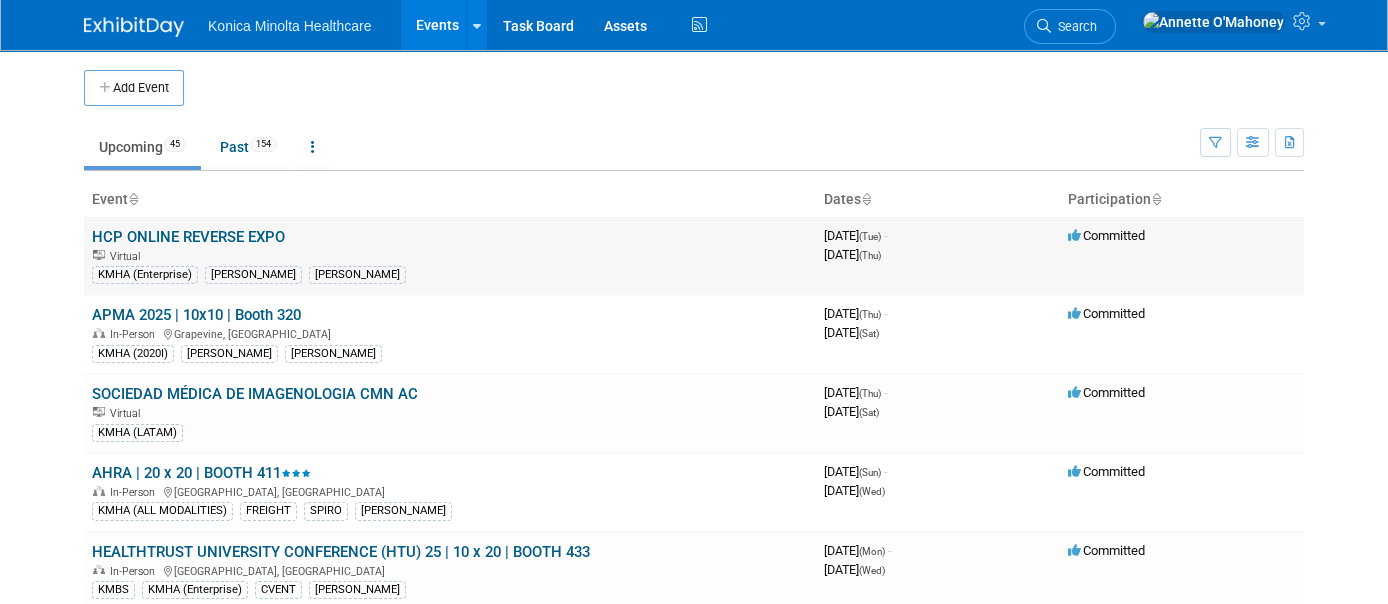 click on "HCP ONLINE REVERSE EXPO" at bounding box center (188, 237) 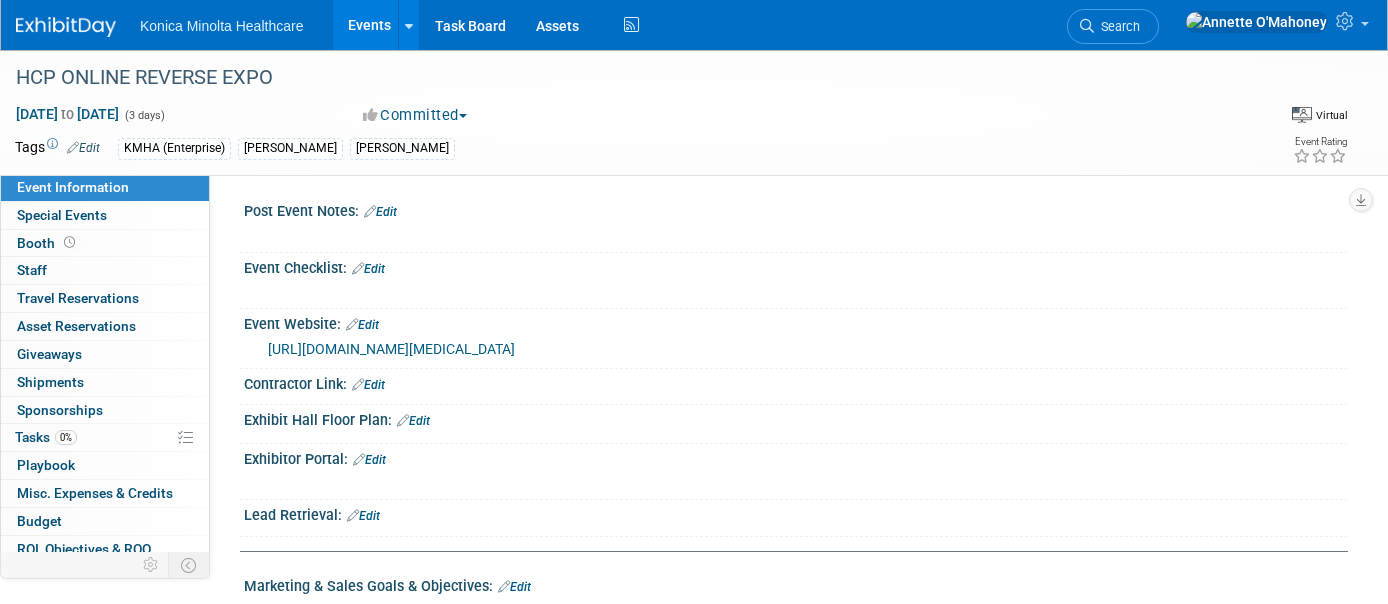 scroll, scrollTop: 0, scrollLeft: 0, axis: both 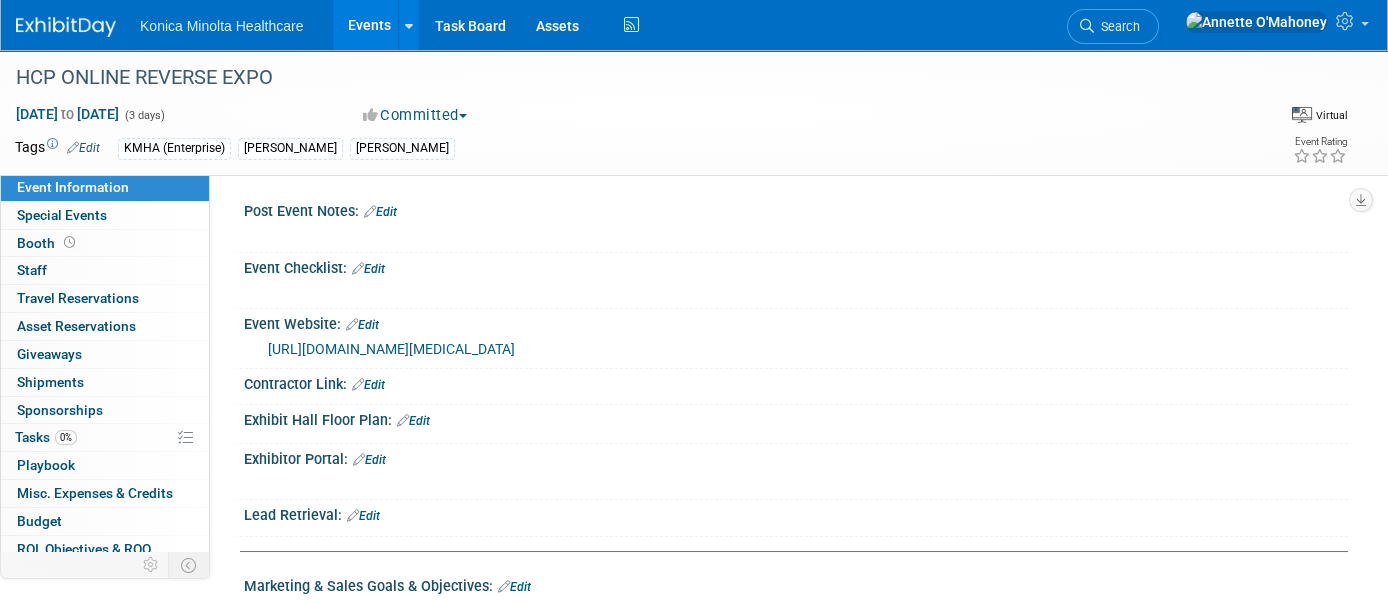 click on "https://hlthcp.com/conferences/2025-summer-radiology-imaging/supplier/registration" at bounding box center [391, 349] 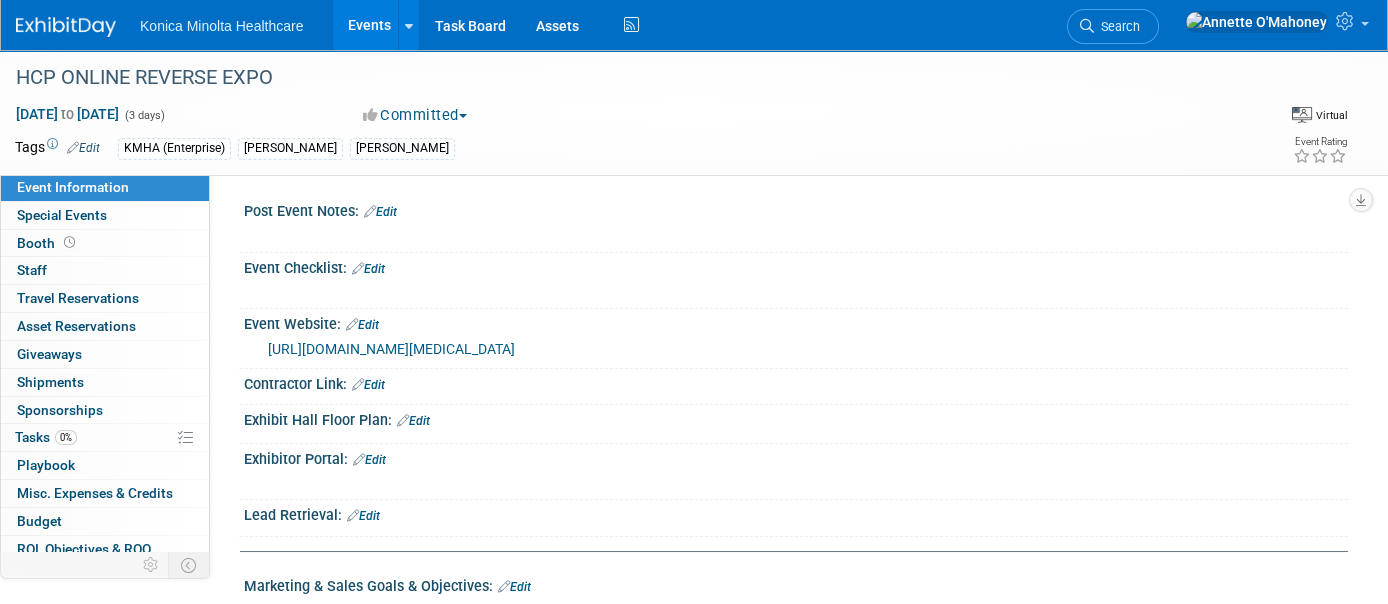 click on "Events" at bounding box center (369, 25) 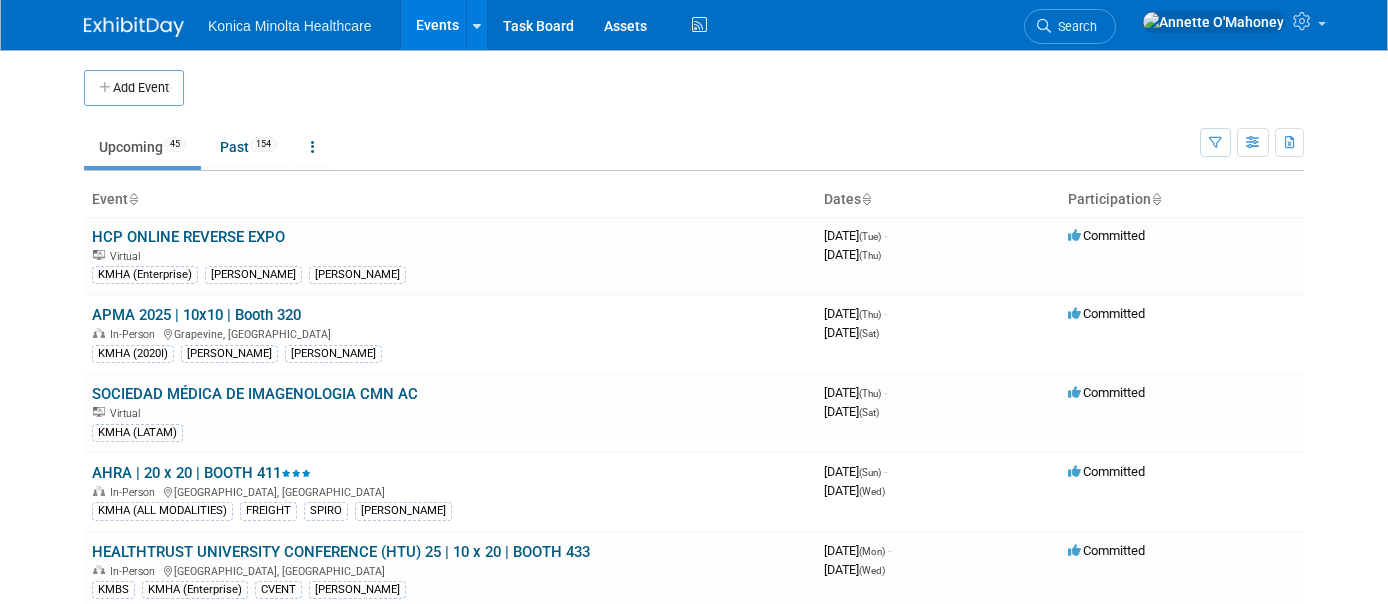 scroll, scrollTop: 0, scrollLeft: 0, axis: both 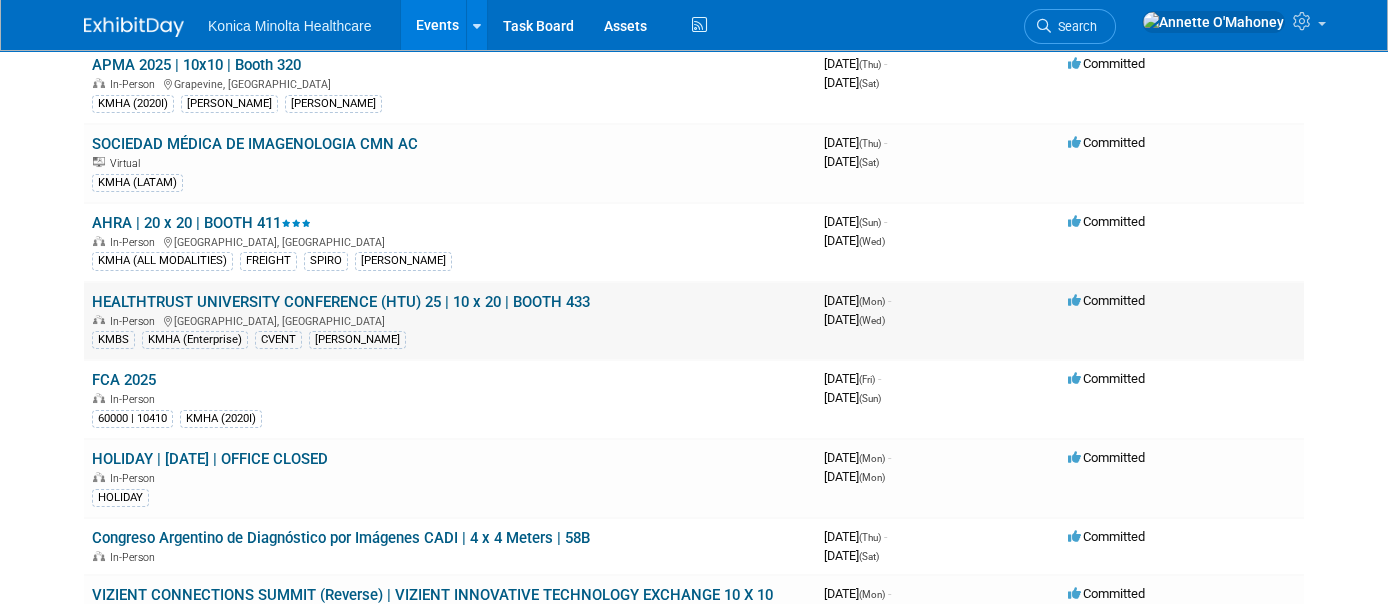 click on "HEALTHTRUST UNIVERSITY CONFERENCE (HTU) 25 | 10 x 20 | BOOTH 433" at bounding box center (341, 302) 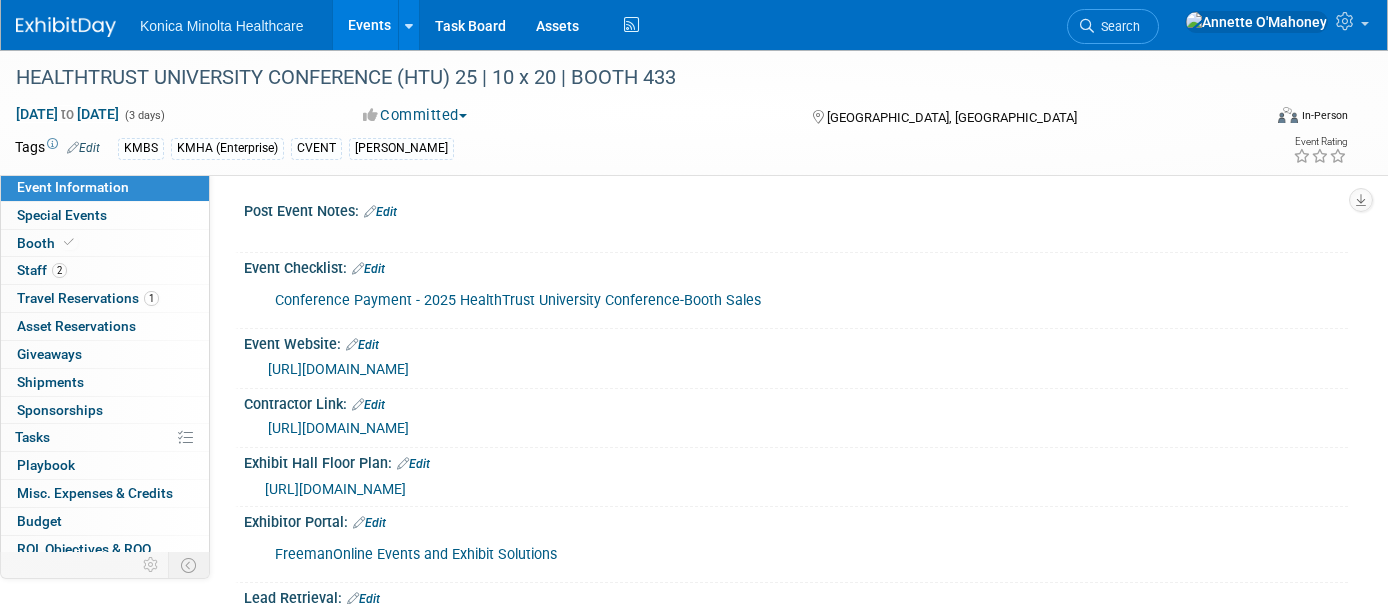 scroll, scrollTop: 0, scrollLeft: 0, axis: both 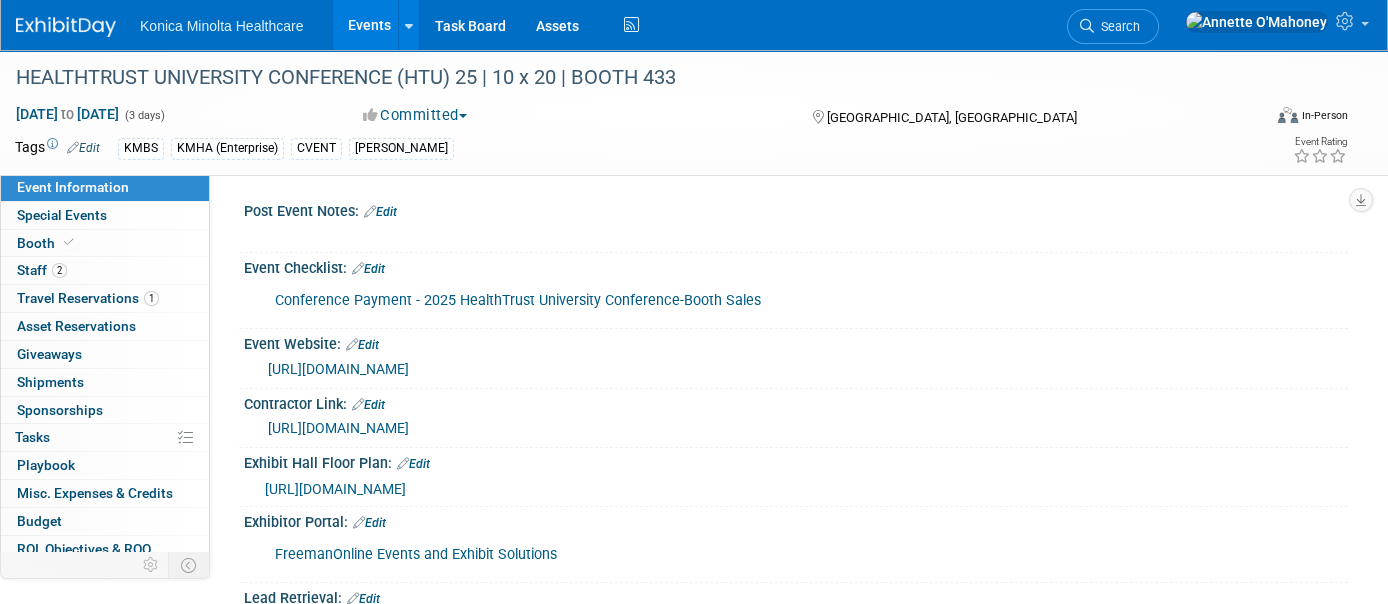 click on "https://exhibitors.cvent.com/events/b2428a71-5aff-4254-ae13-6cad87178fd2/exhibitors/86adb278-0cf6-41b4-b97a-93679ab4172f/overview" at bounding box center (338, 369) 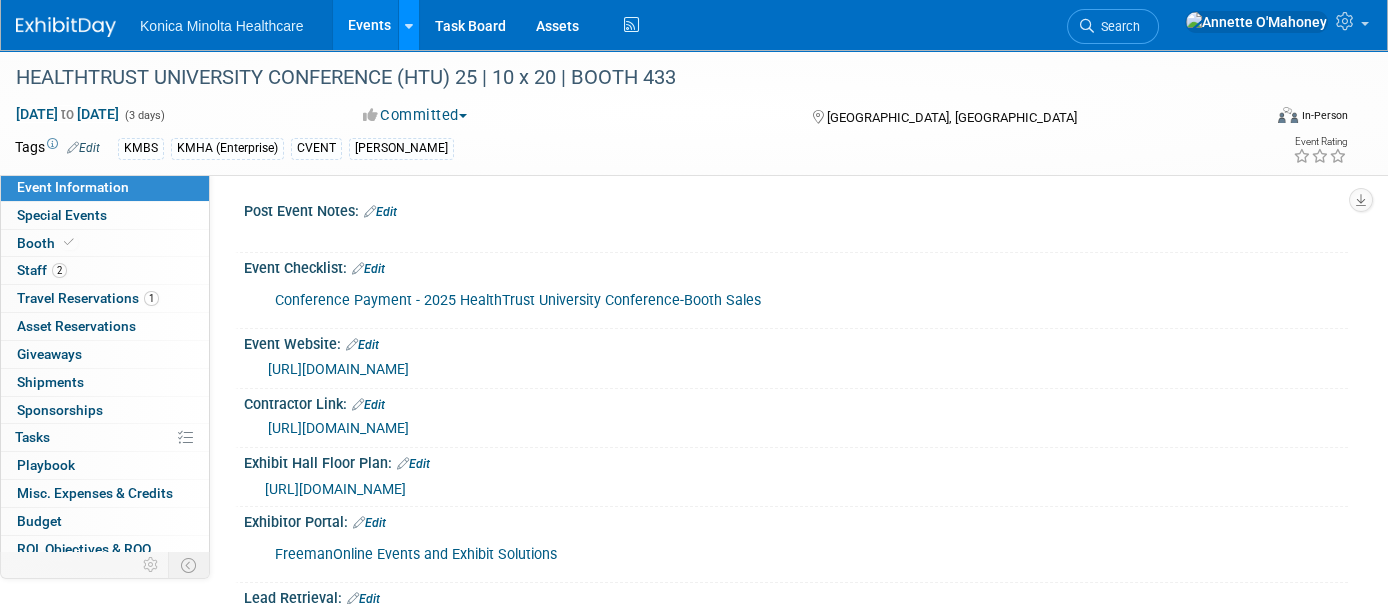 click at bounding box center (409, 26) 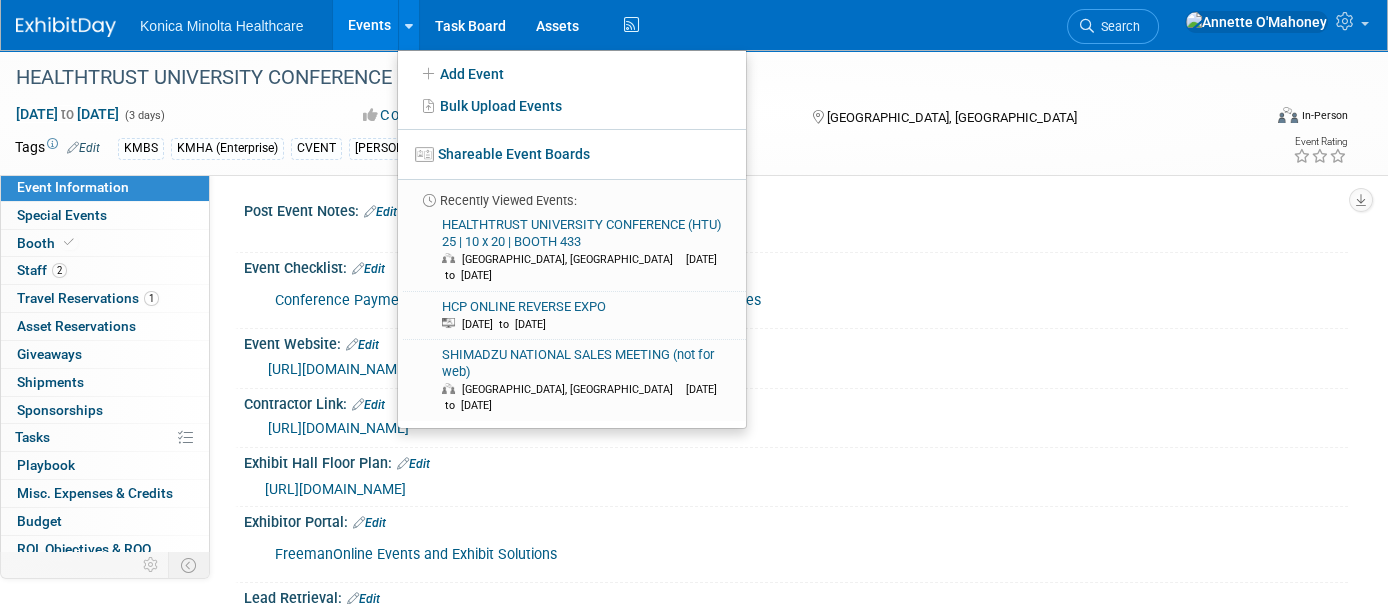 click on "Events" at bounding box center (369, 25) 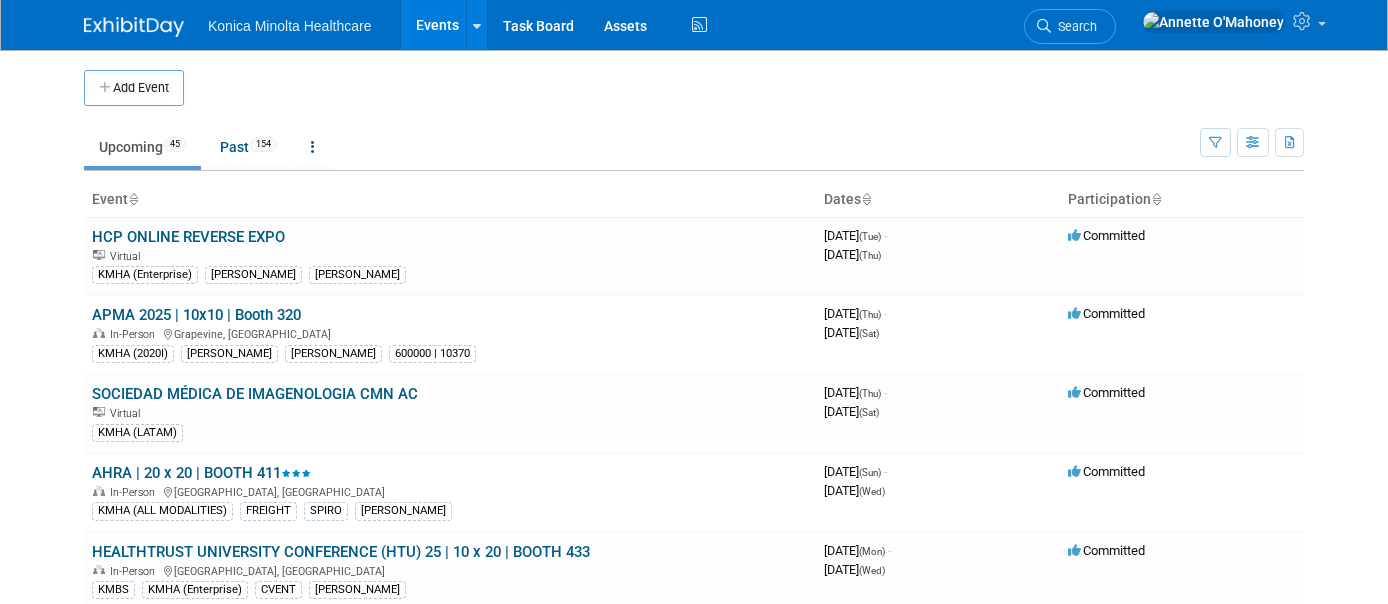 scroll, scrollTop: 0, scrollLeft: 0, axis: both 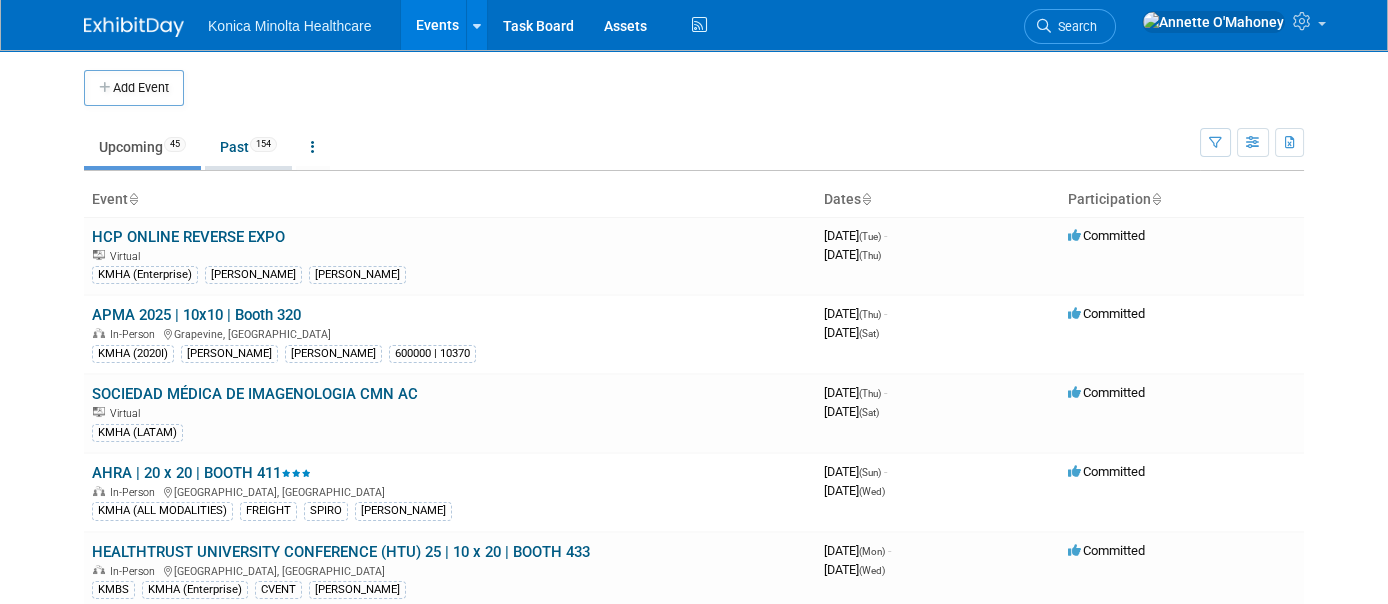 click on "Past
154" at bounding box center [248, 147] 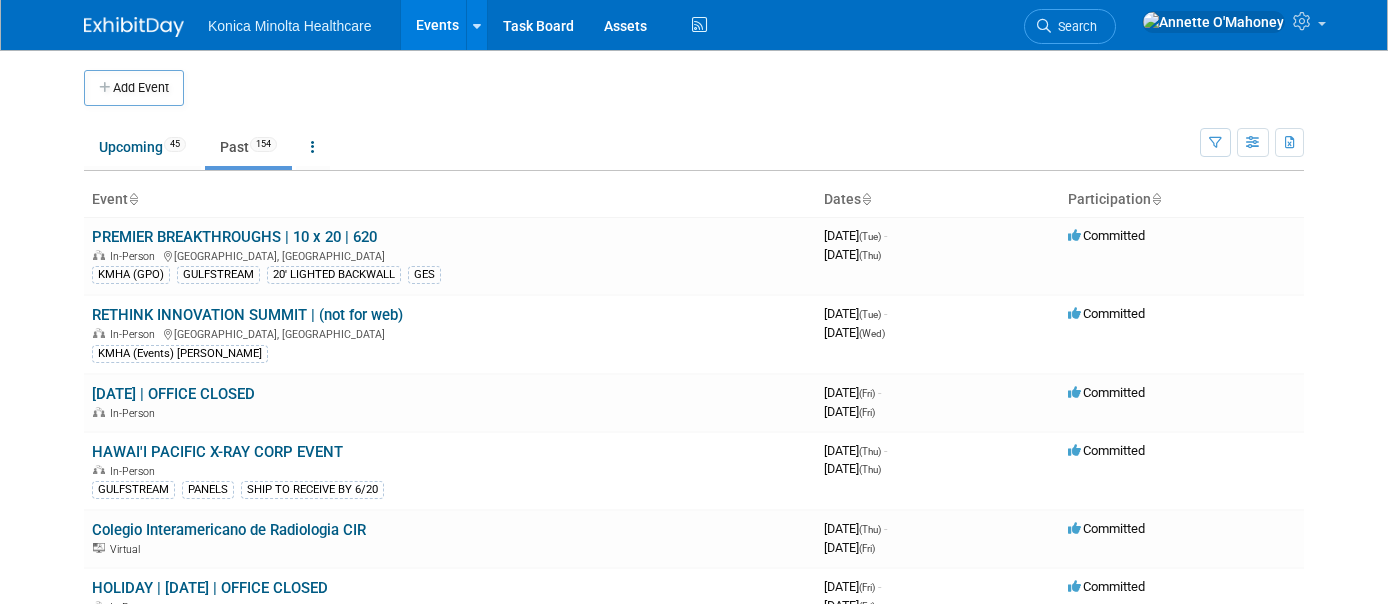 scroll, scrollTop: 0, scrollLeft: 0, axis: both 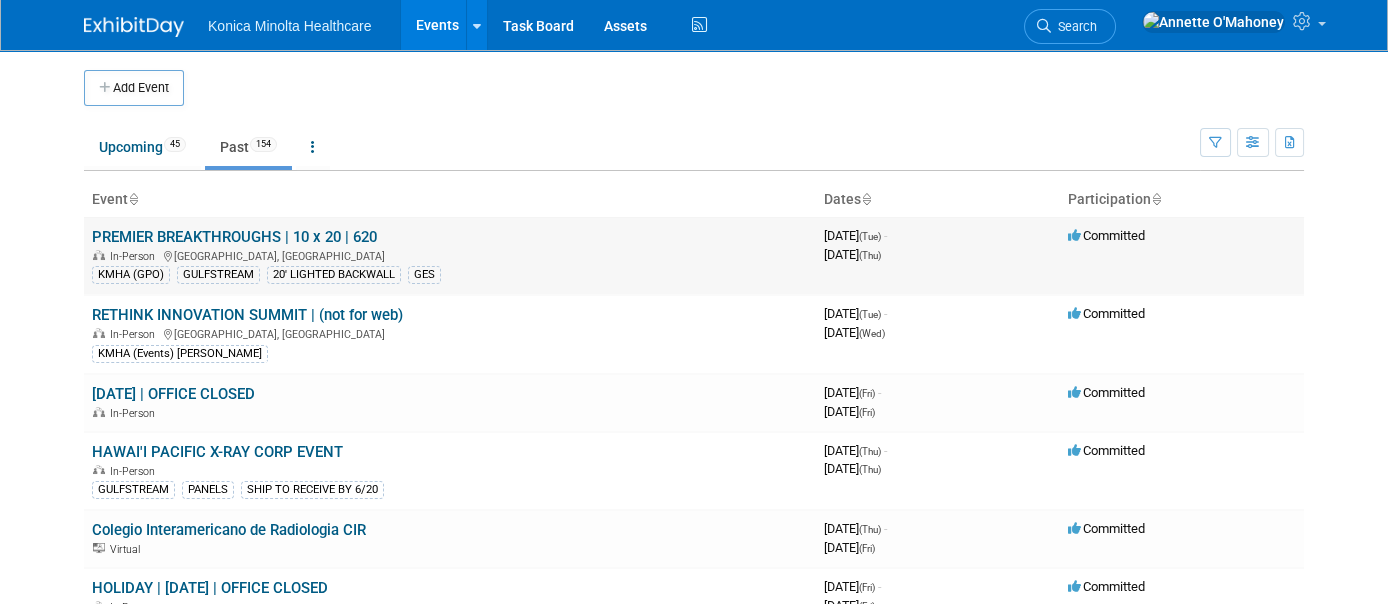 click on "PREMIER BREAKTHROUGHS | 10 x 20 | 620
In-Person
Forest Heights, MD
KMHA (GPO)
GULFSTREAM
20' LIGHTED BACKWALL
GES" at bounding box center (450, 256) 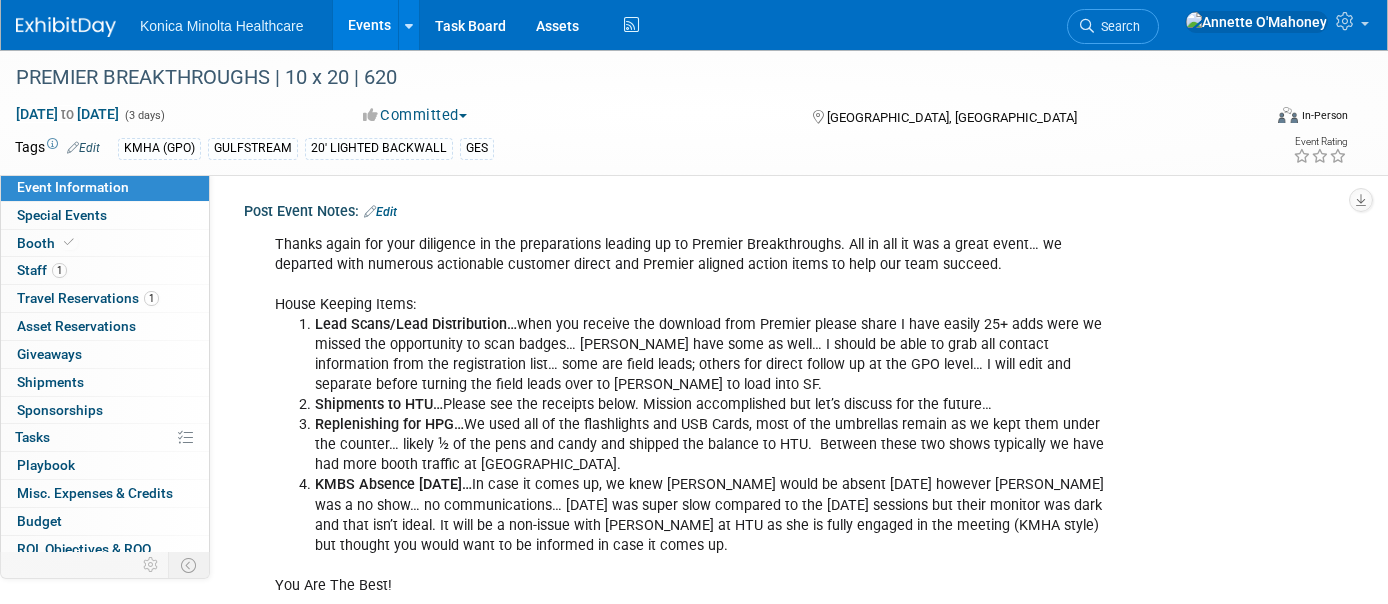 scroll, scrollTop: 0, scrollLeft: 0, axis: both 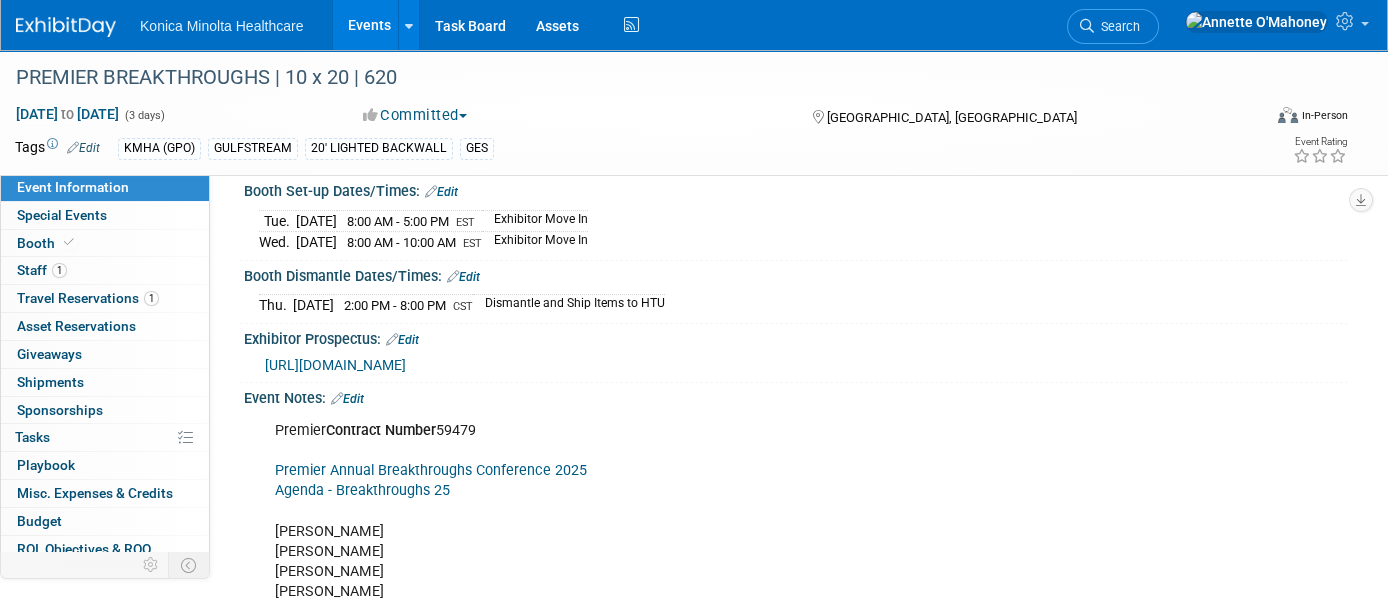 click on "[DATE]
8:00 AM -
5:00 PM
EST
Exhibitor Move In
[DATE]
8:00 AM -
10:00 AM
EST
Exhibitor Move In
Save Changes
Cancel" at bounding box center [796, 227] 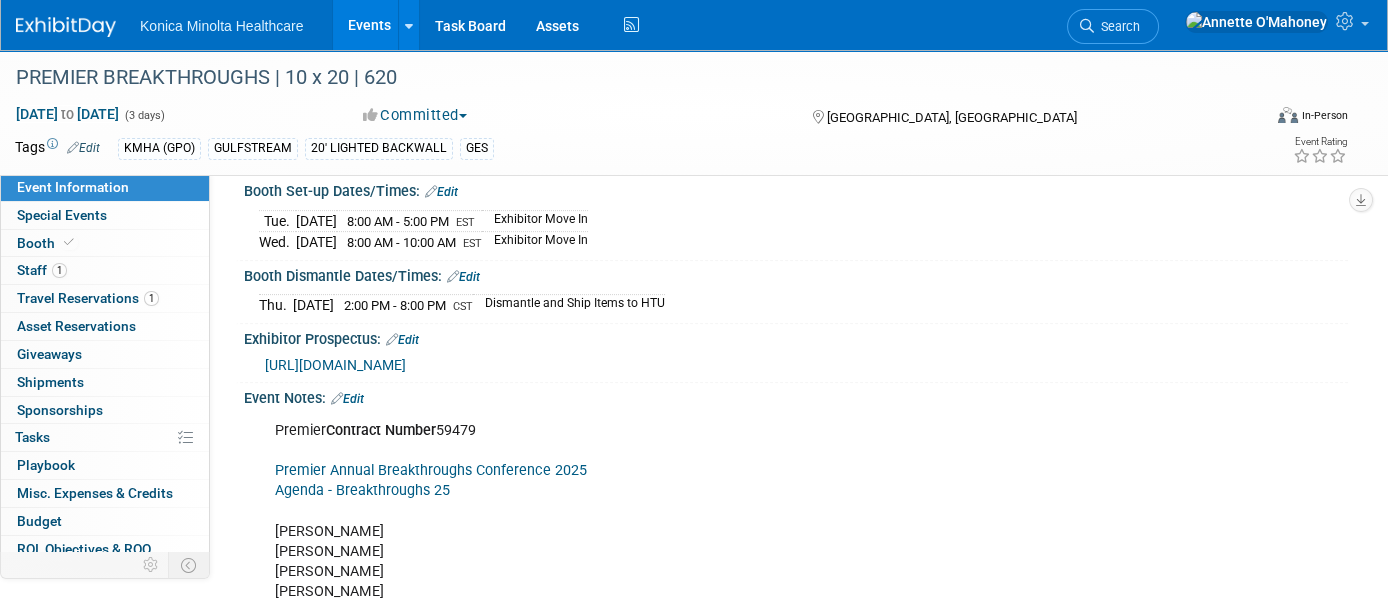 click on "Events" at bounding box center [369, 25] 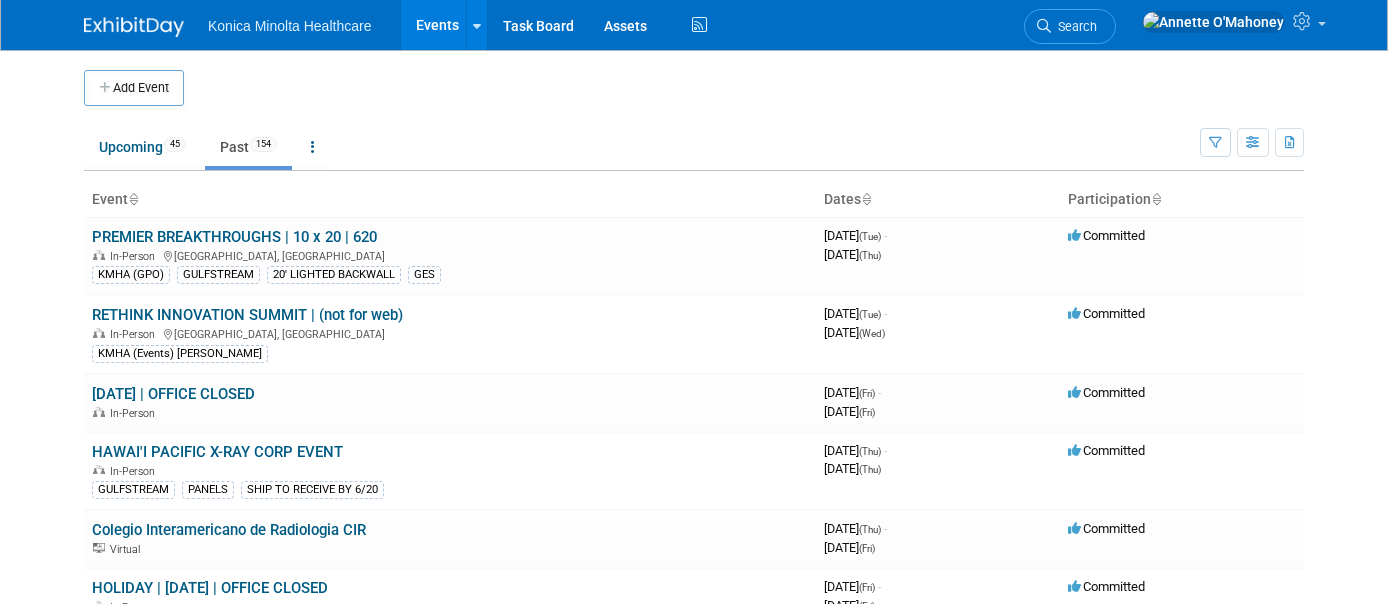 scroll, scrollTop: 0, scrollLeft: 0, axis: both 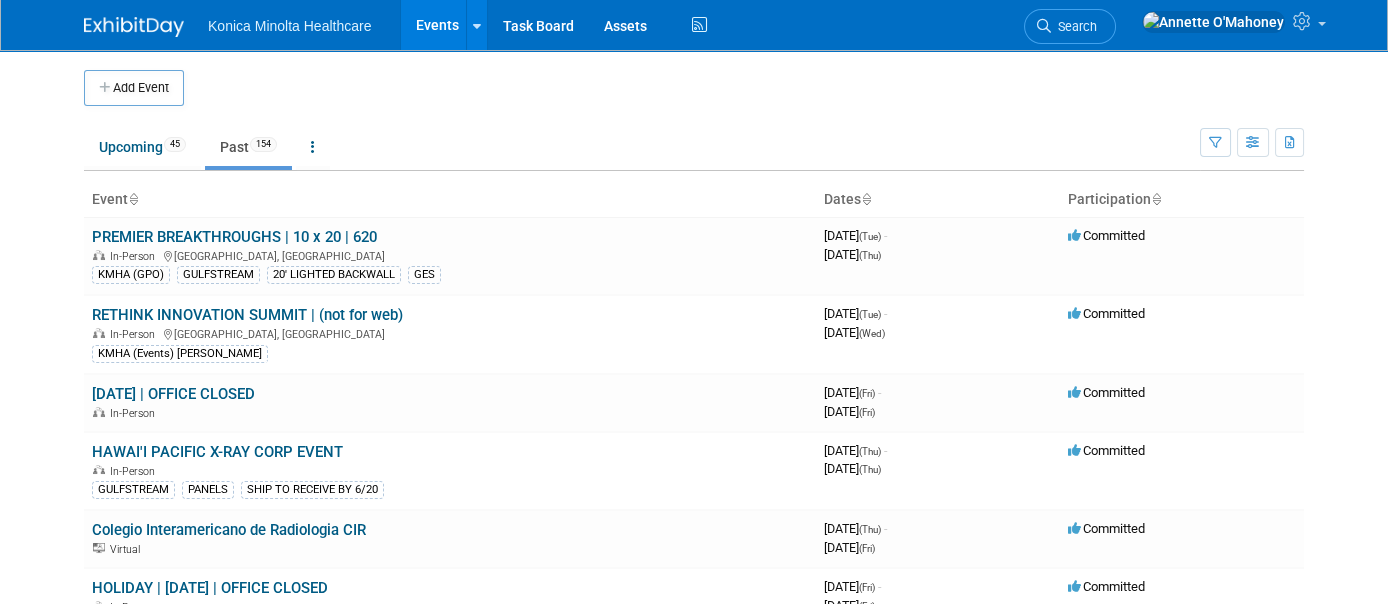click on "Past
154" at bounding box center (248, 147) 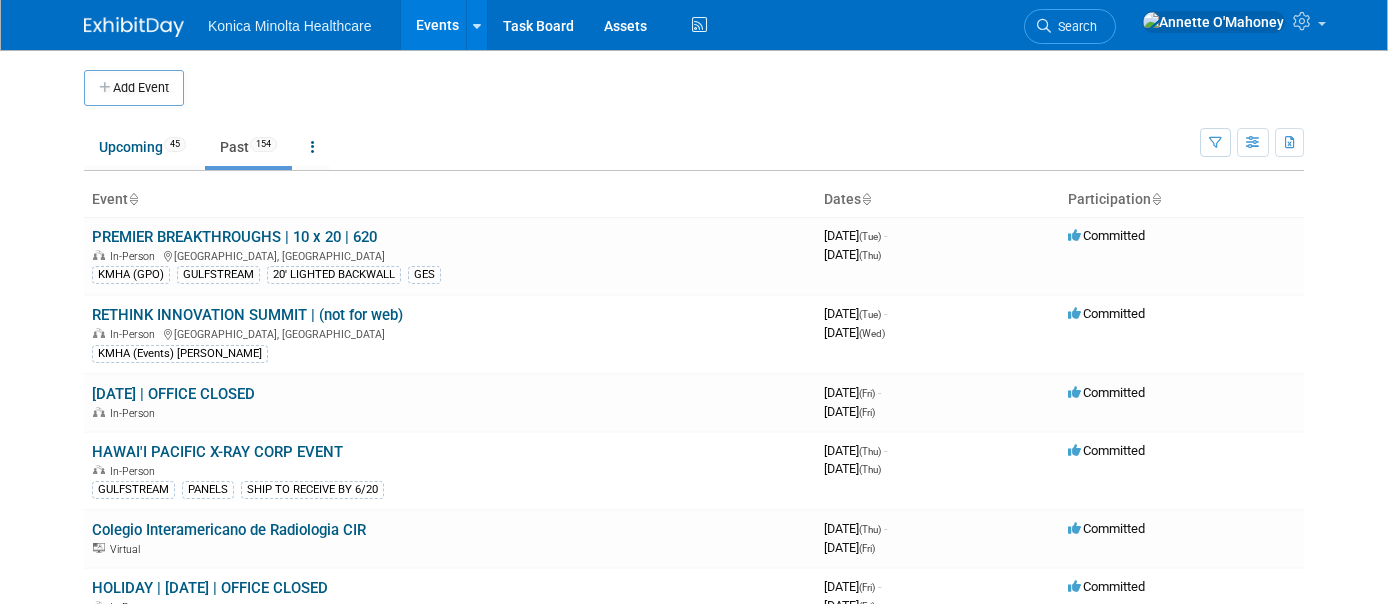 scroll, scrollTop: 0, scrollLeft: 0, axis: both 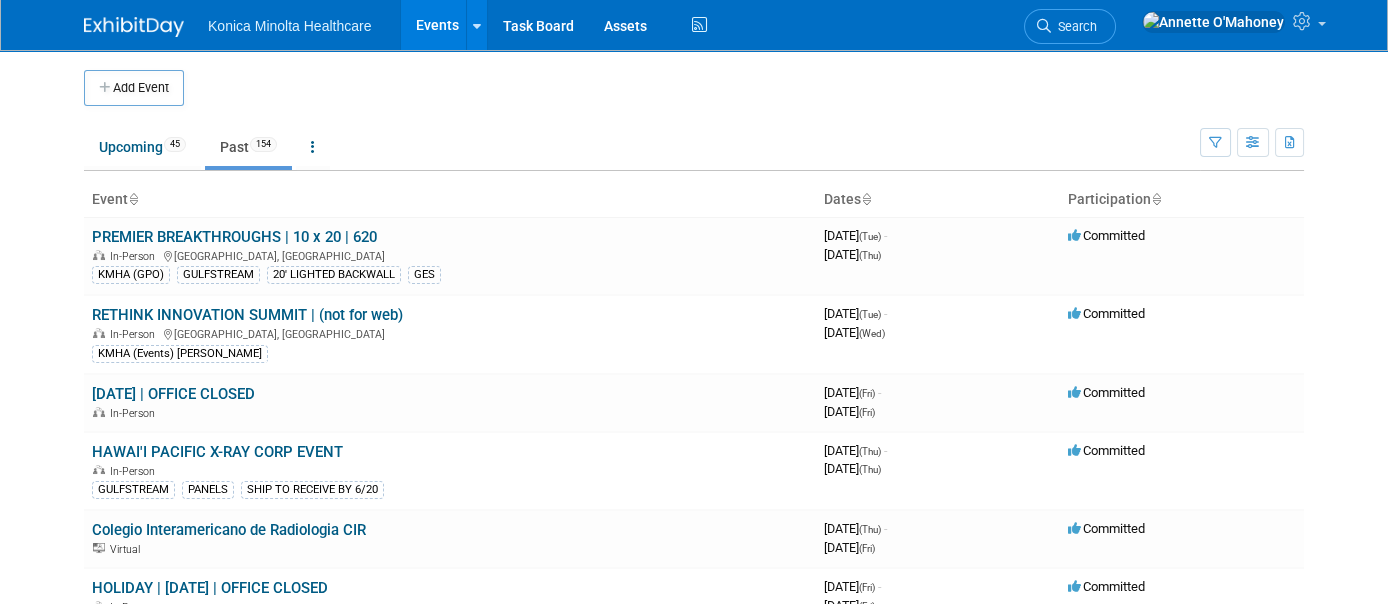 click on "Past
154" at bounding box center [248, 147] 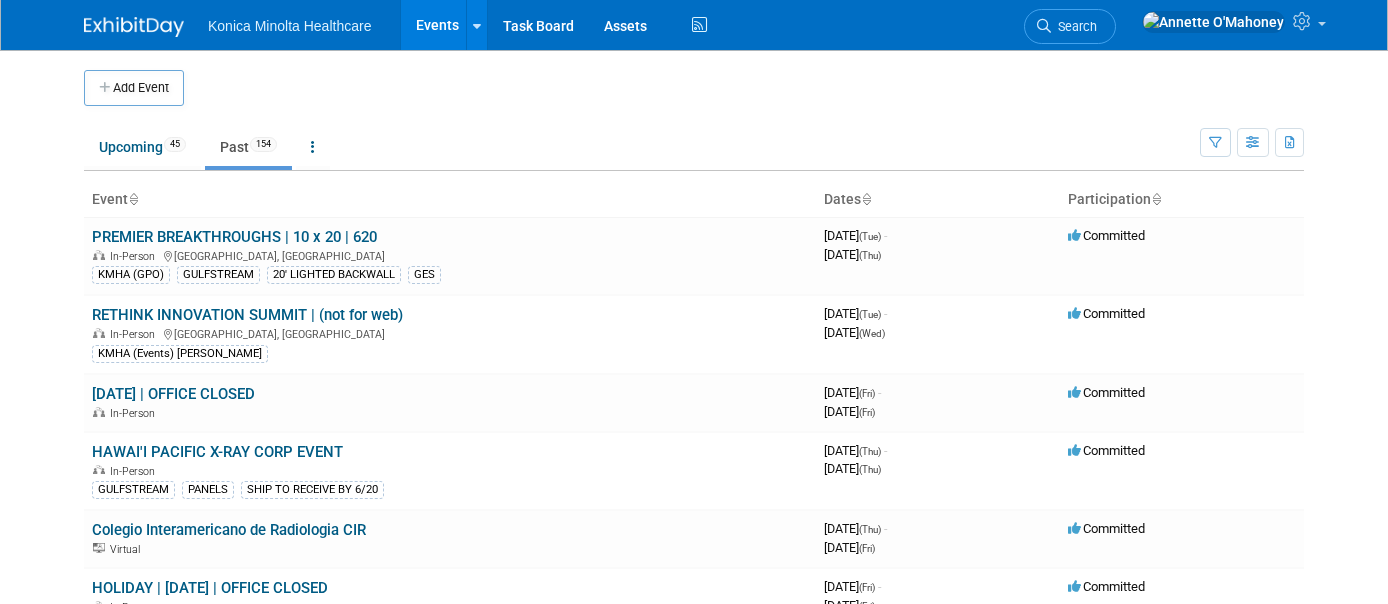 scroll, scrollTop: 0, scrollLeft: 0, axis: both 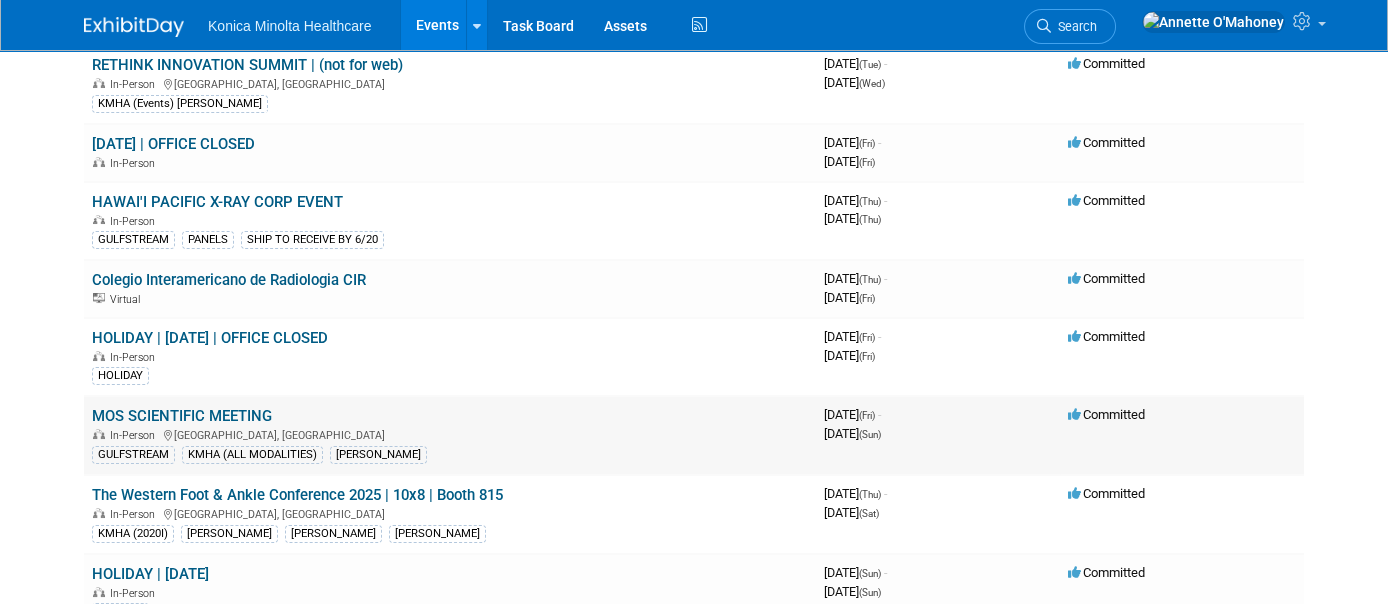 click on "MOS SCIENTIFIC MEETING" at bounding box center (182, 416) 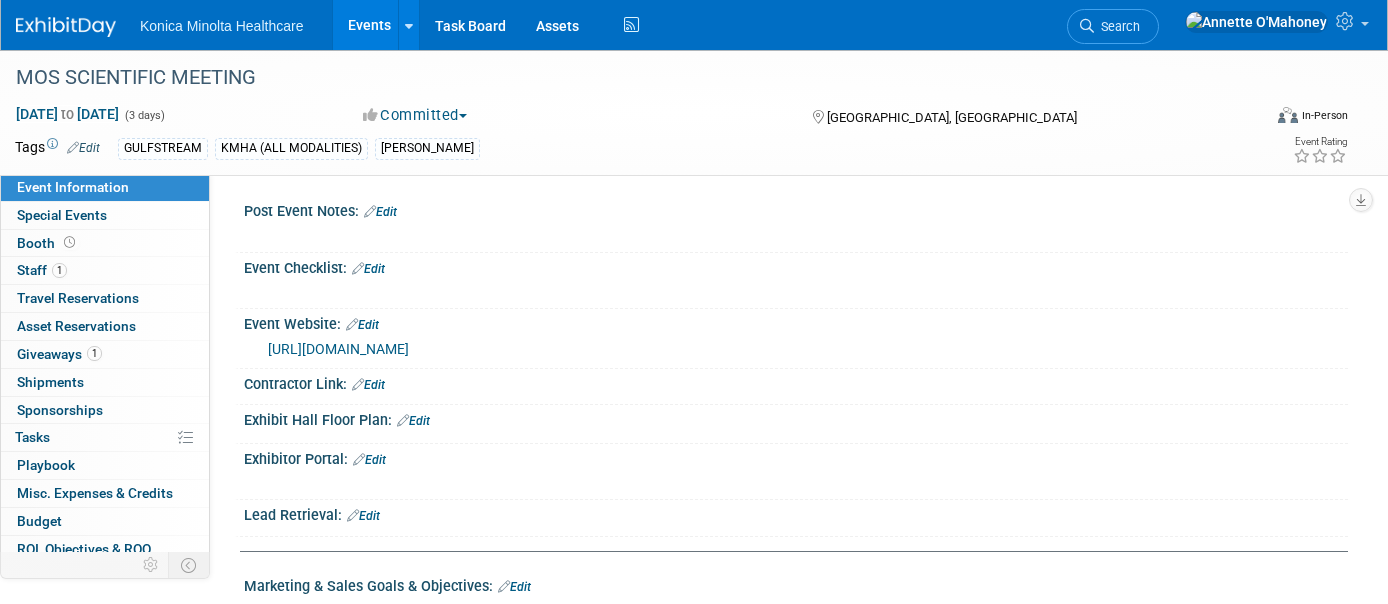 scroll, scrollTop: 0, scrollLeft: 0, axis: both 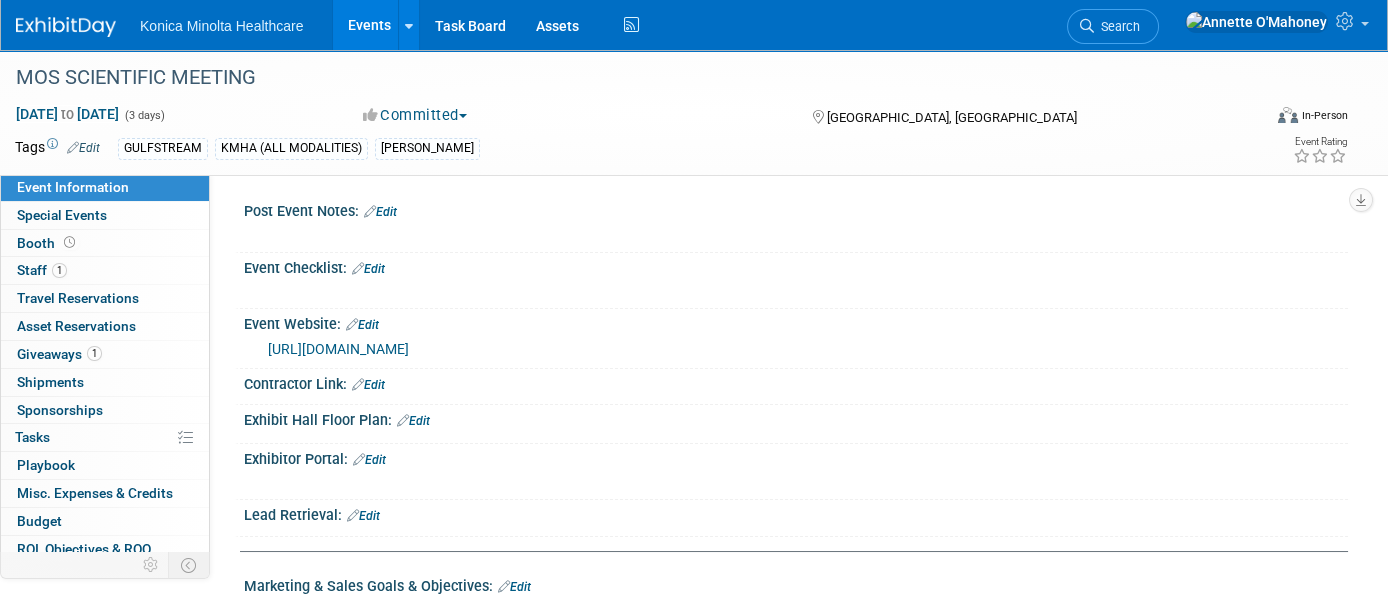 click on "Edit" at bounding box center [380, 212] 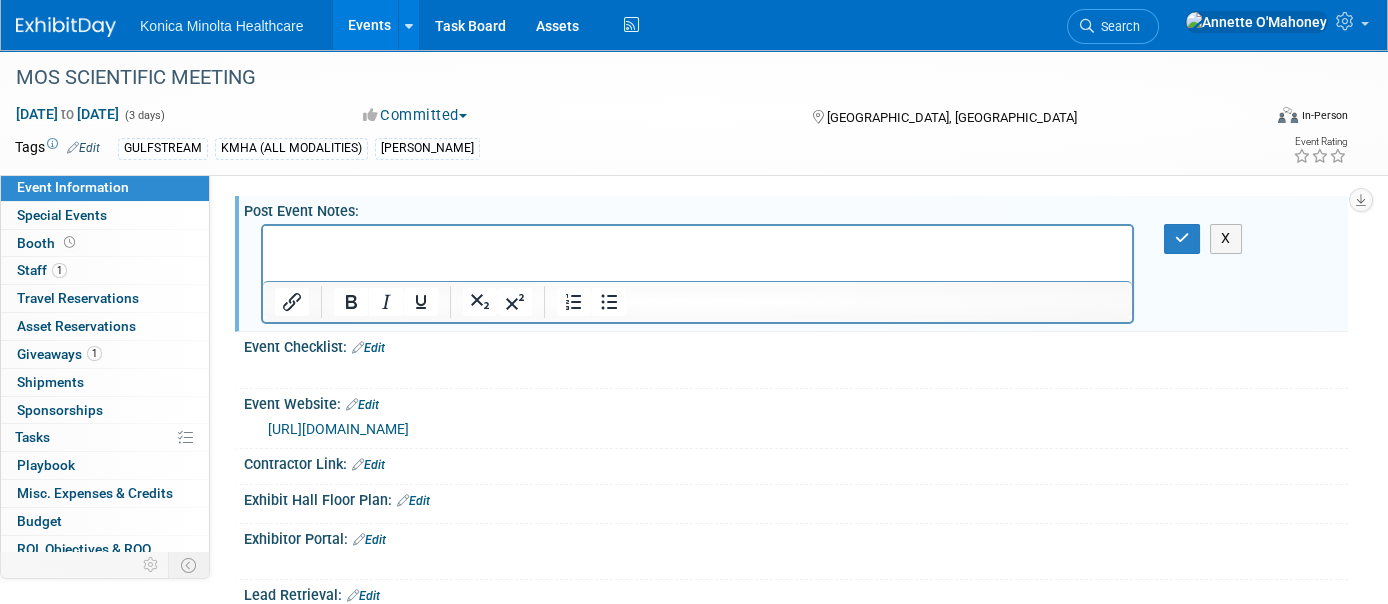 scroll, scrollTop: 0, scrollLeft: 0, axis: both 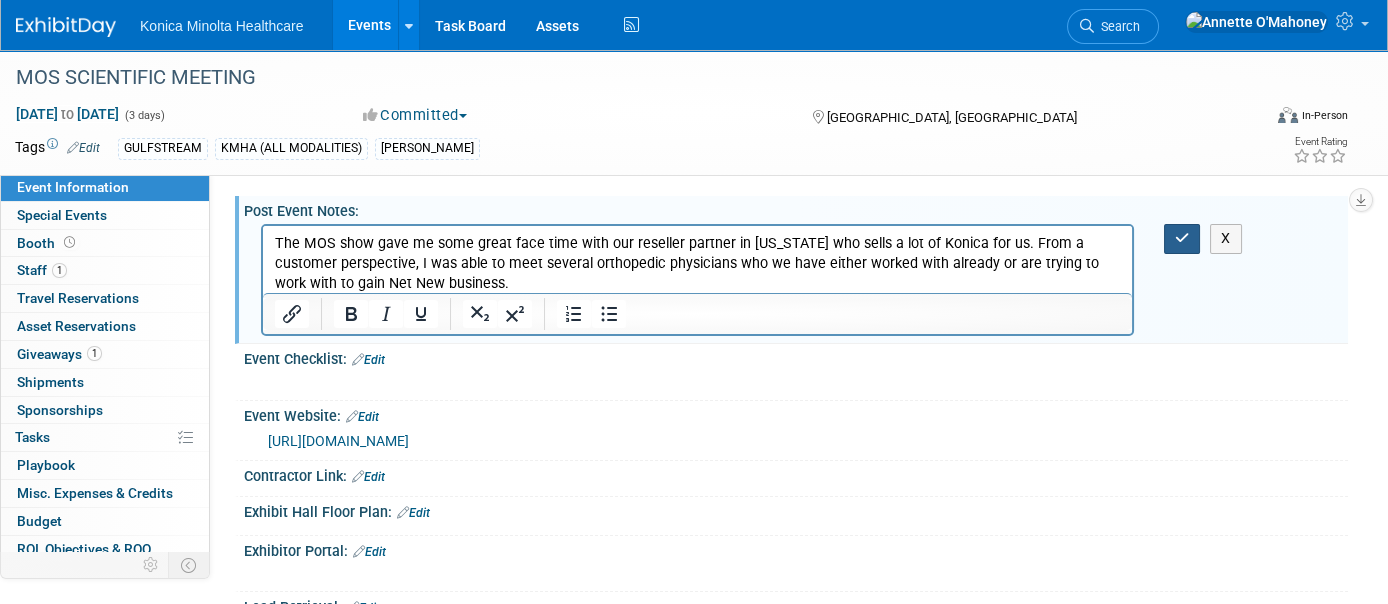 click at bounding box center [1182, 238] 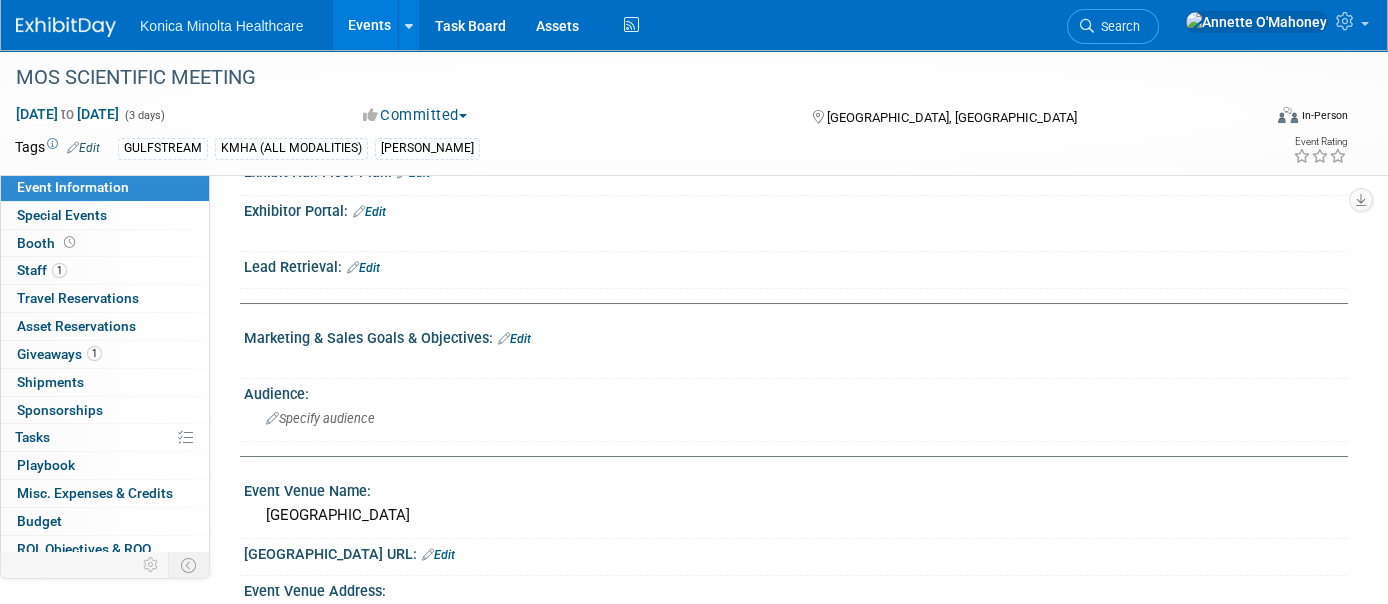 scroll, scrollTop: 375, scrollLeft: 0, axis: vertical 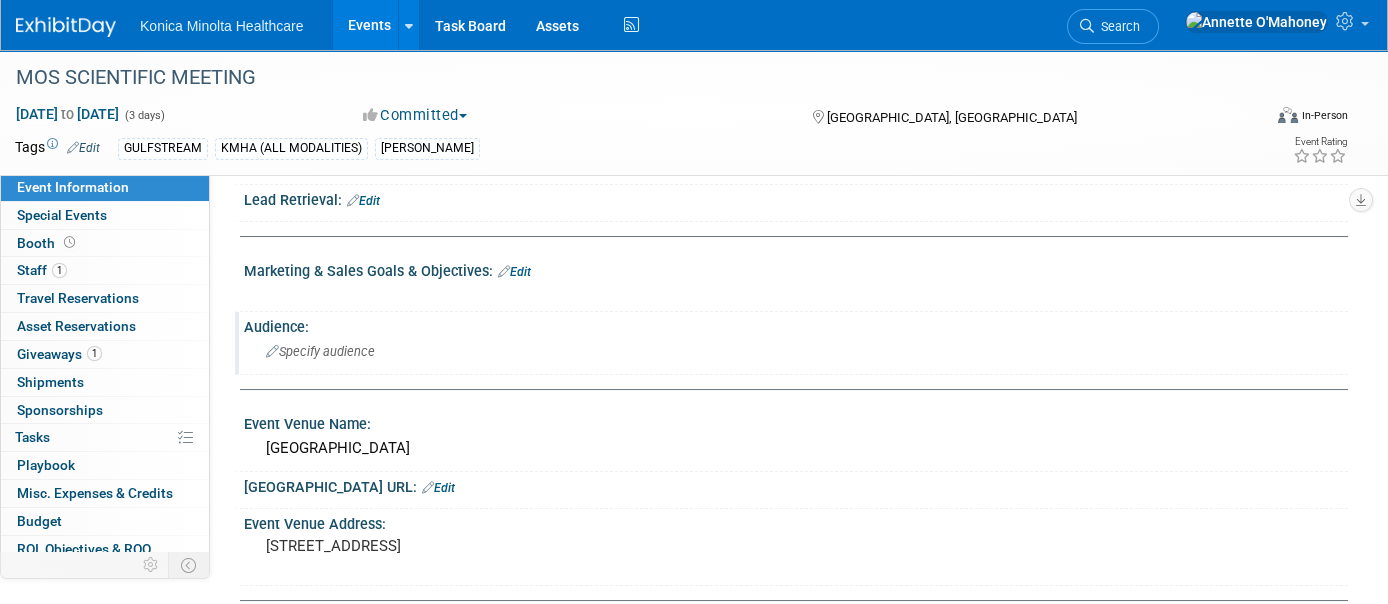 click on "Specify audience" at bounding box center (320, 351) 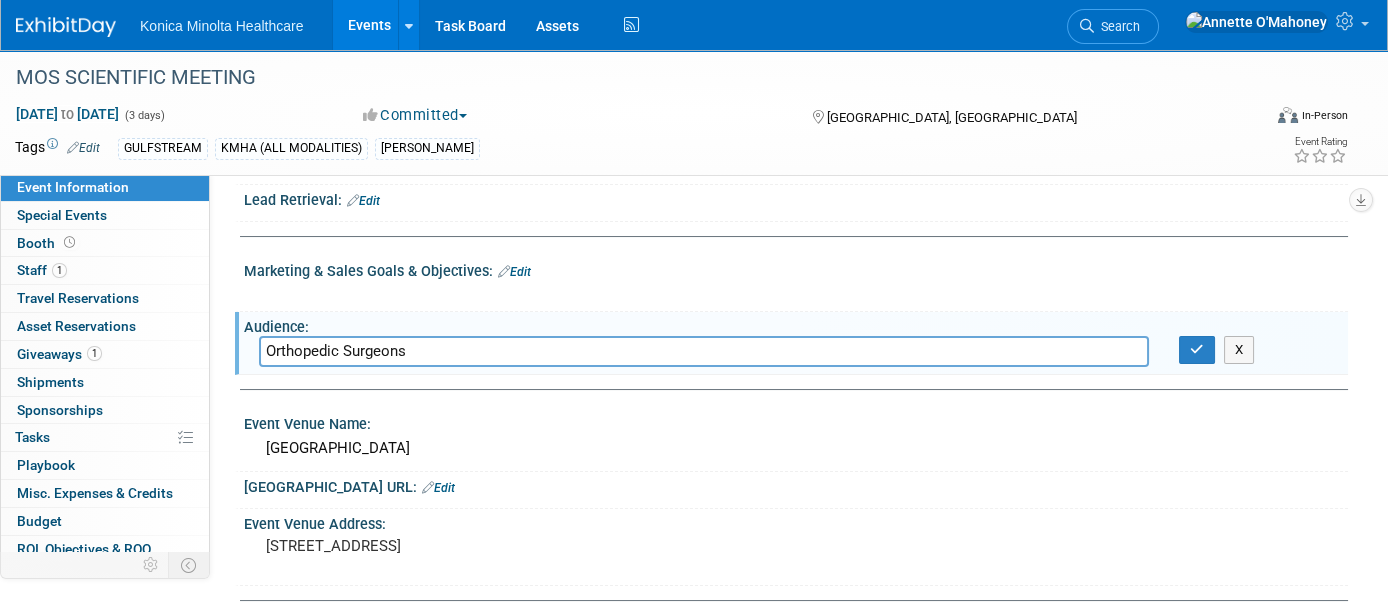 type on "Orthopedic Surgeons" 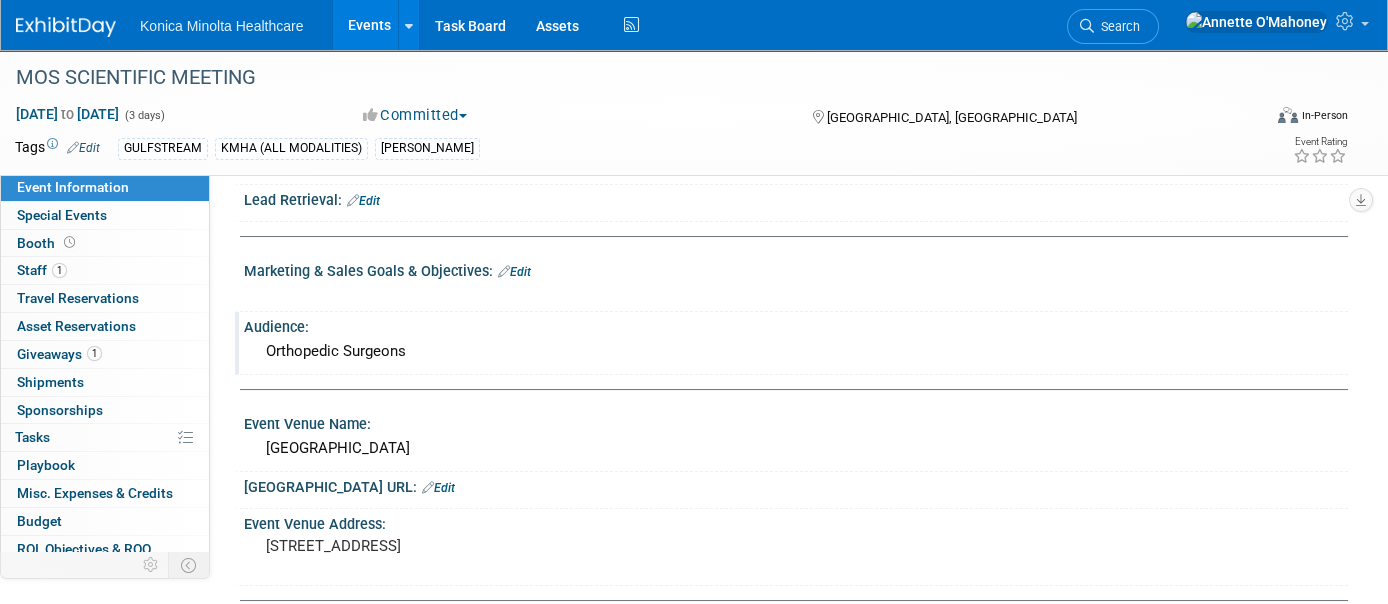 click on "Events" at bounding box center [369, 25] 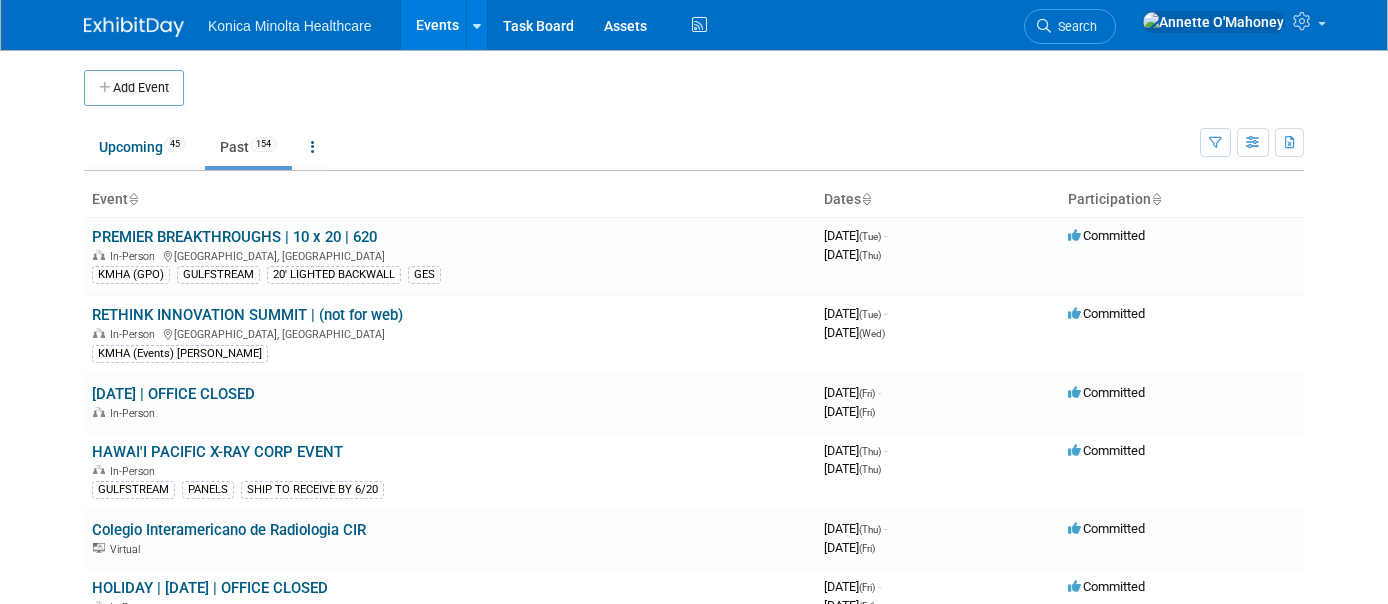 scroll, scrollTop: 0, scrollLeft: 0, axis: both 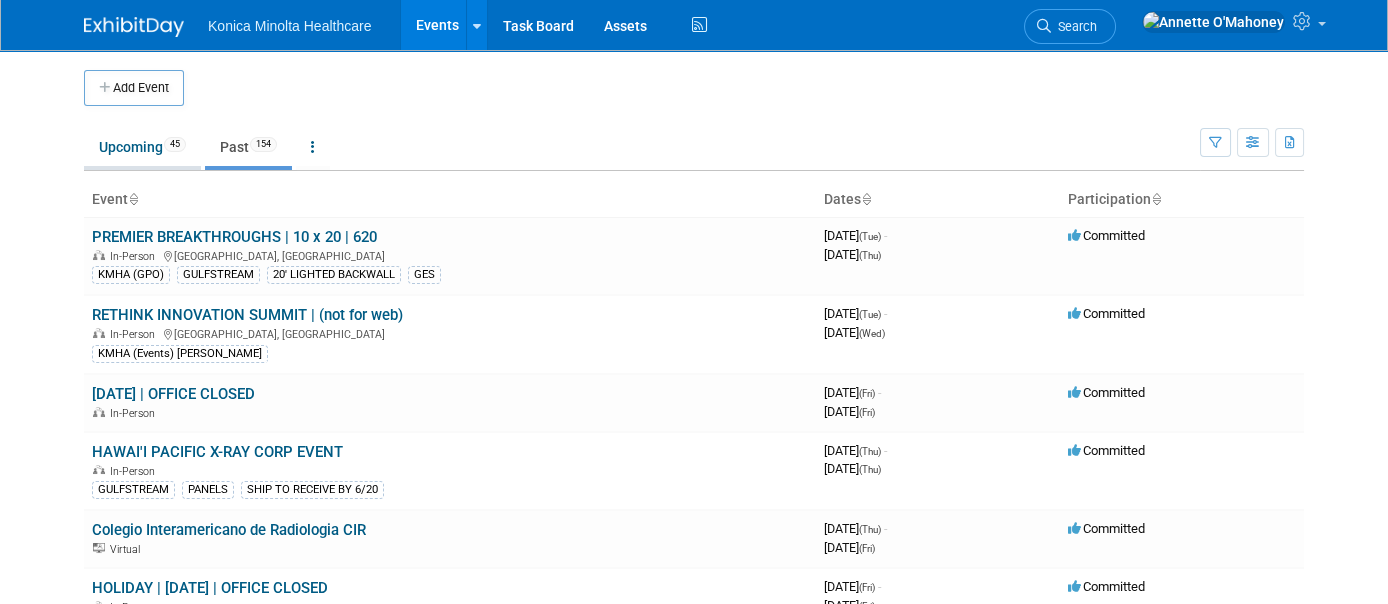 click on "Upcoming
45" at bounding box center [142, 147] 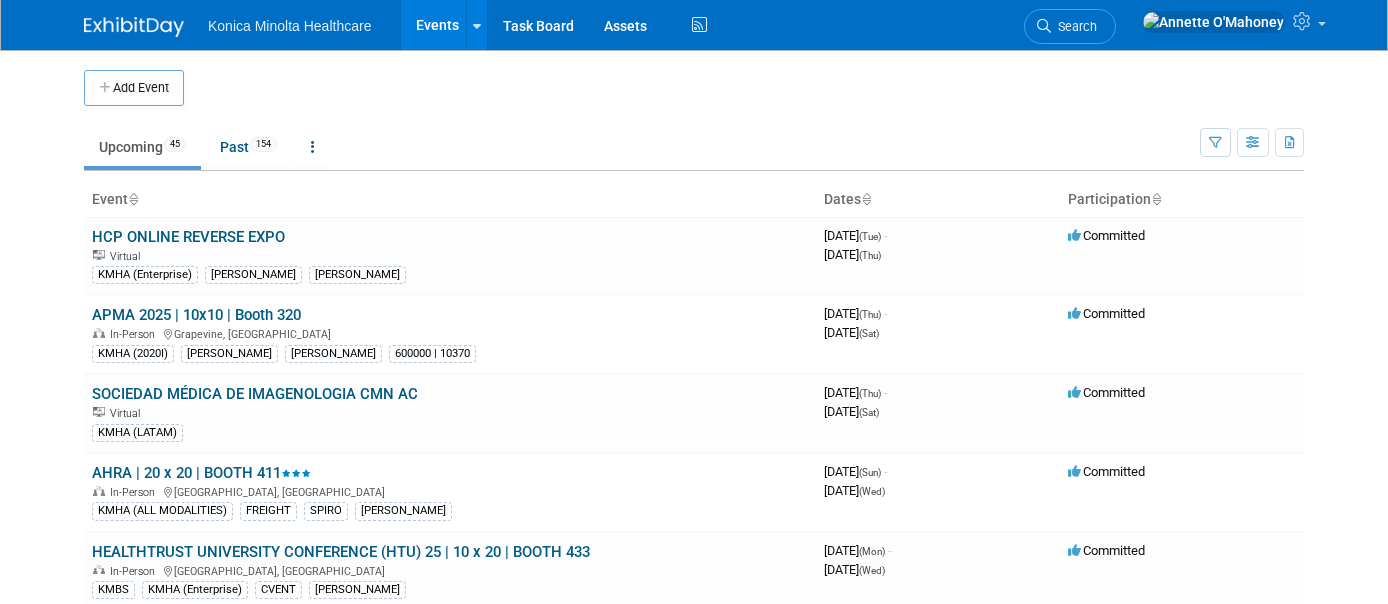 scroll, scrollTop: 0, scrollLeft: 0, axis: both 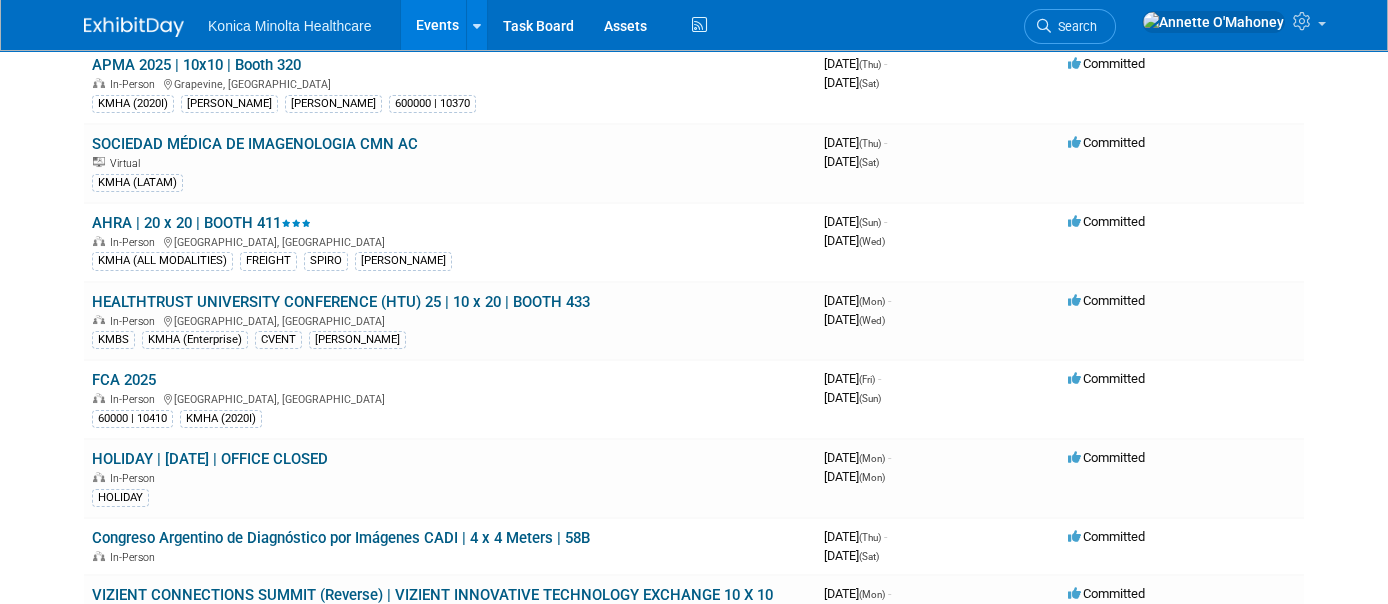 click on "HEALTHTRUST UNIVERSITY CONFERENCE (HTU) 25 | 10 x 20 | BOOTH 433" at bounding box center (341, 302) 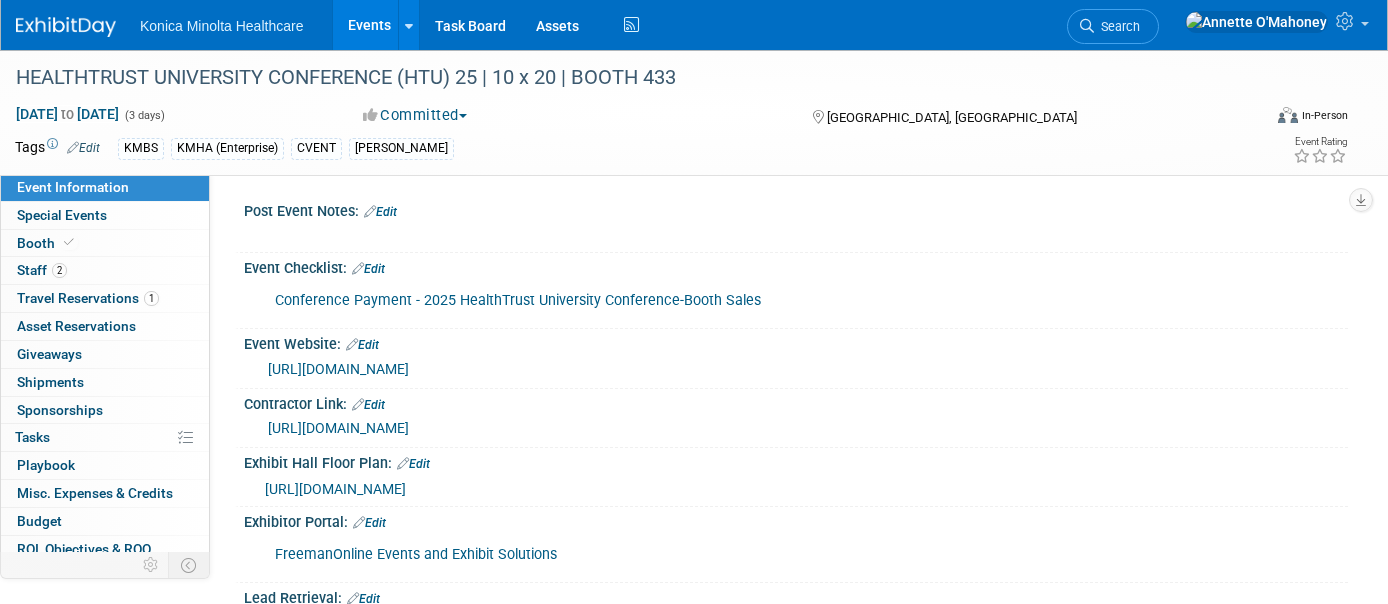 scroll, scrollTop: 0, scrollLeft: 0, axis: both 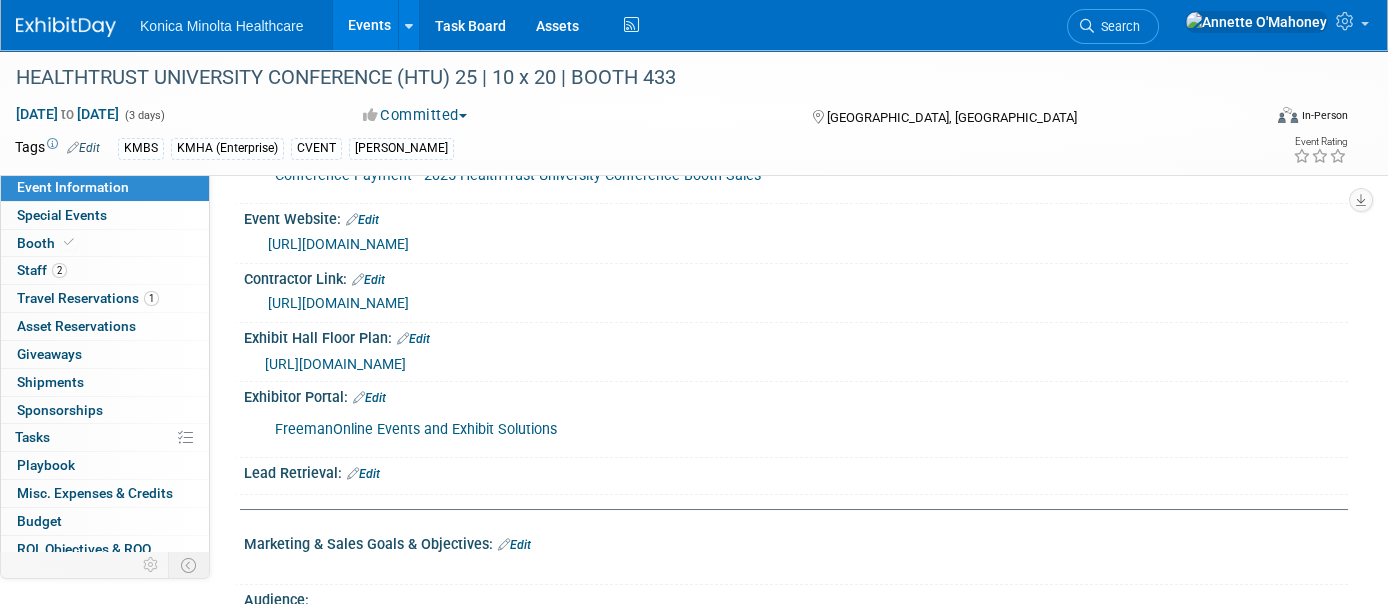 click on "[URL][DOMAIN_NAME]" at bounding box center (335, 364) 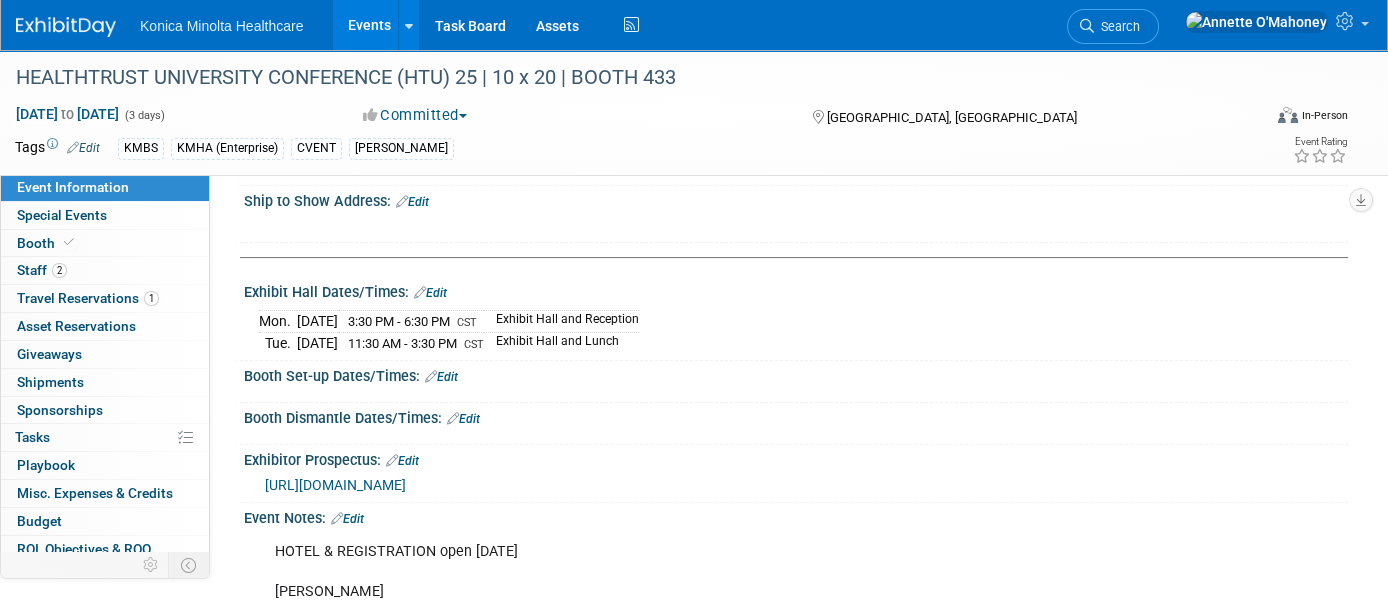 scroll, scrollTop: 1000, scrollLeft: 0, axis: vertical 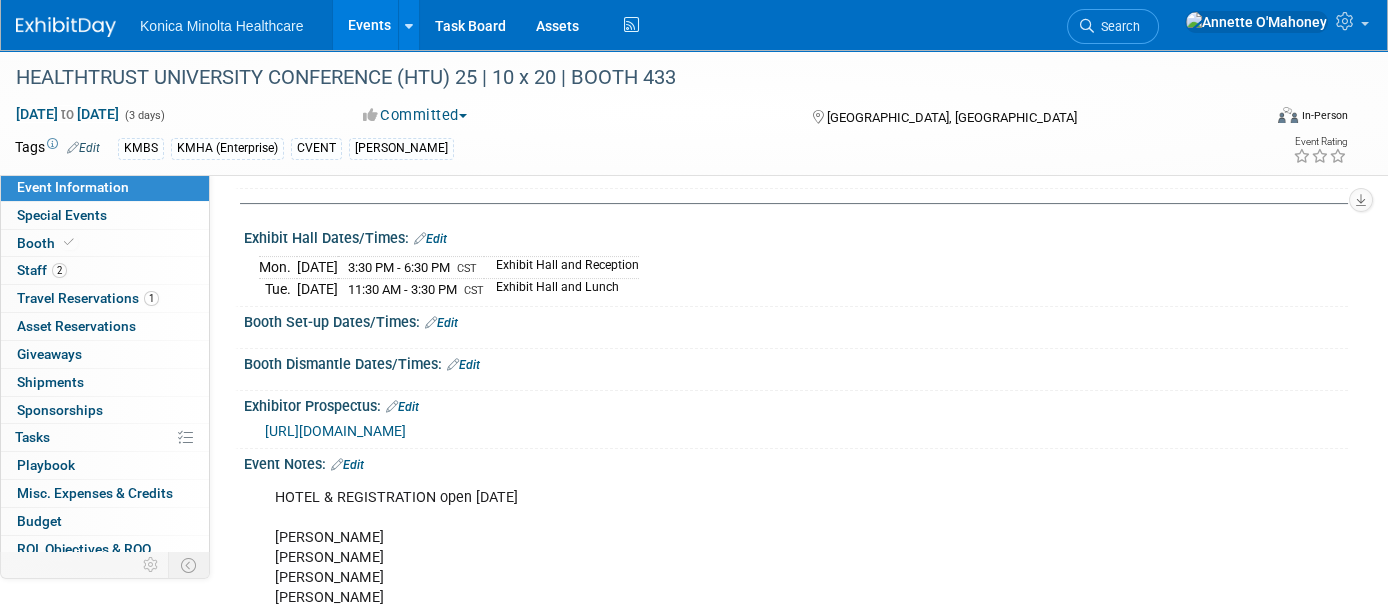 click on "[URL][DOMAIN_NAME]" at bounding box center [335, 431] 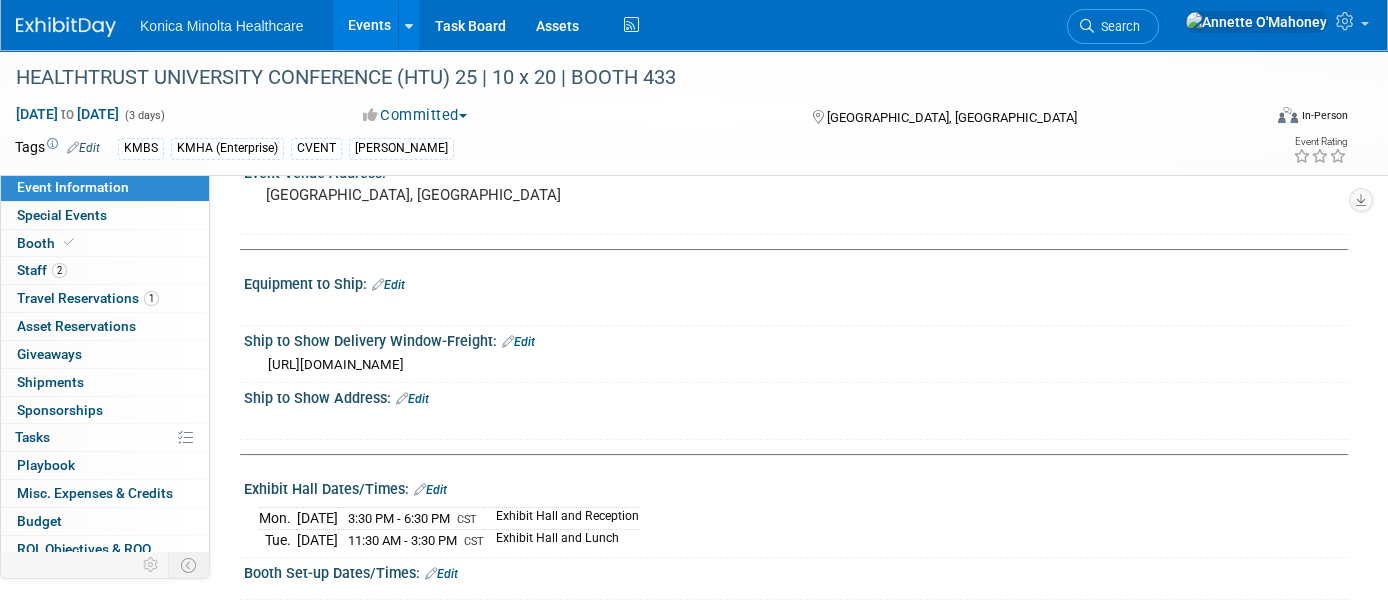 scroll, scrollTop: 874, scrollLeft: 0, axis: vertical 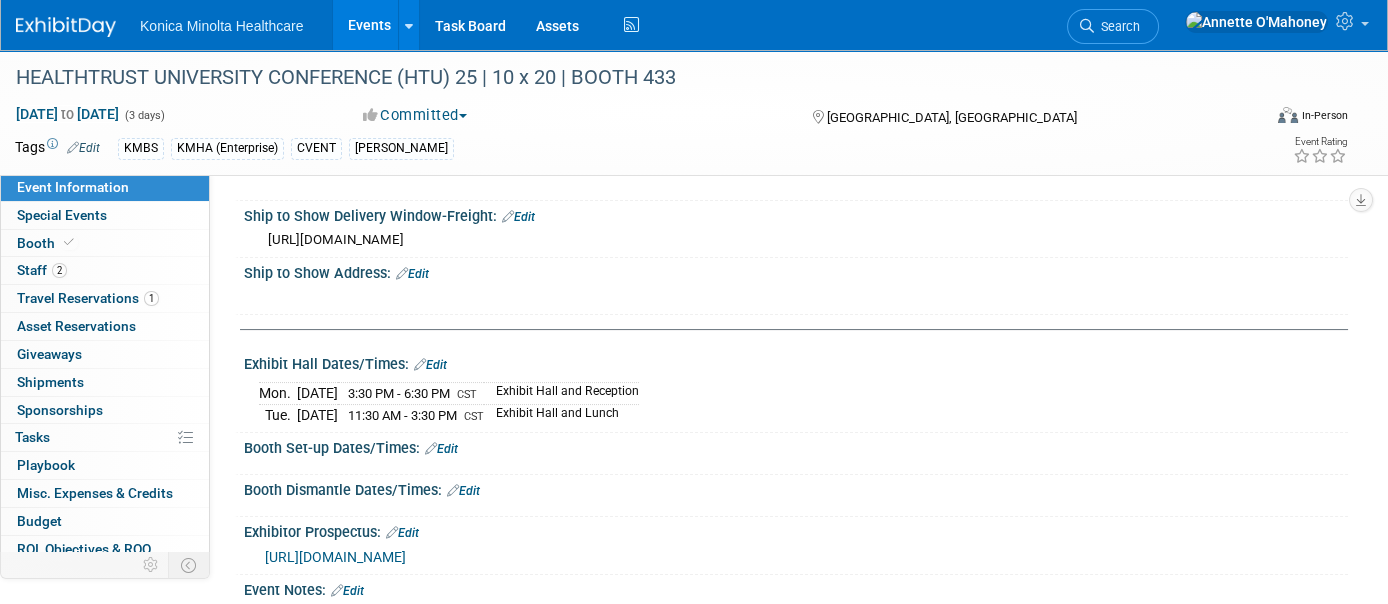 click on "Edit" at bounding box center [441, 449] 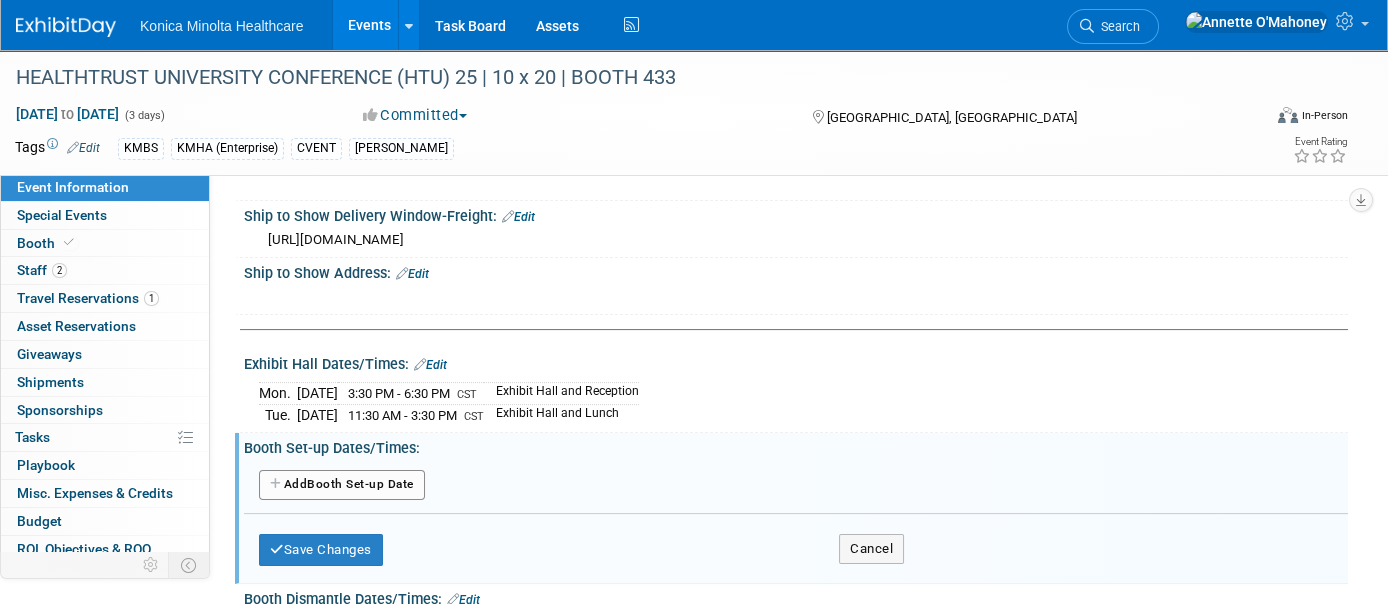 click on "Add  Another  Booth Set-up Date" at bounding box center [342, 485] 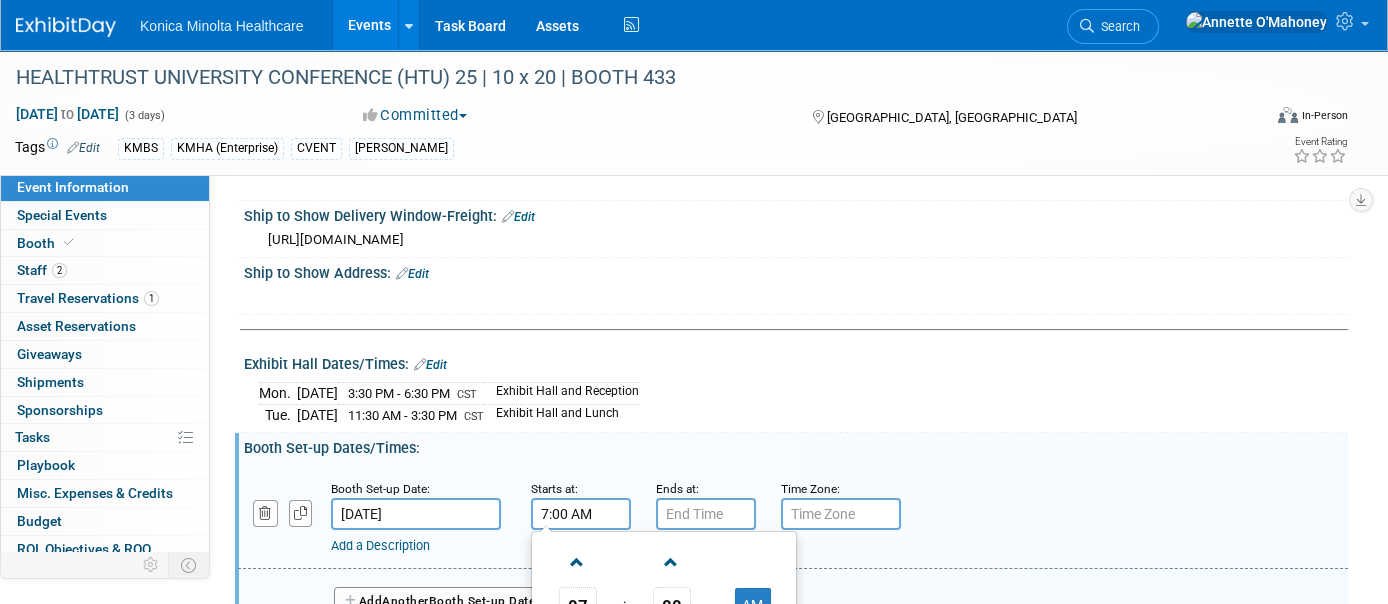 click on "7:00 AM" at bounding box center (581, 514) 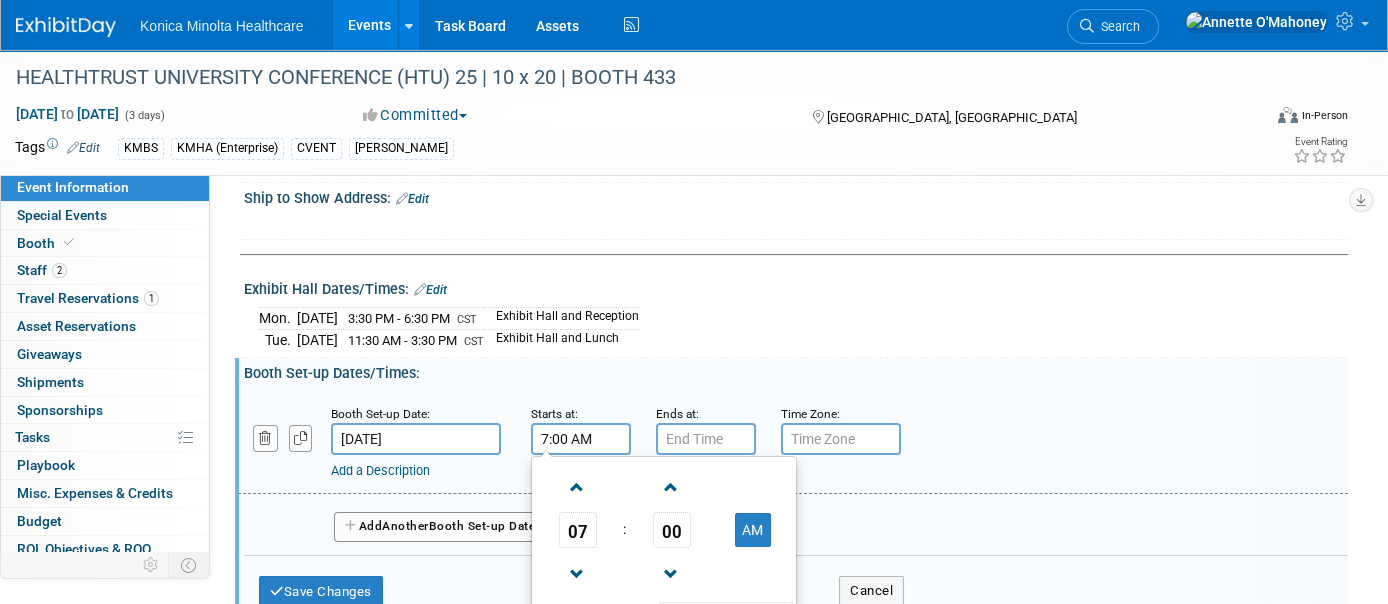 scroll, scrollTop: 999, scrollLeft: 0, axis: vertical 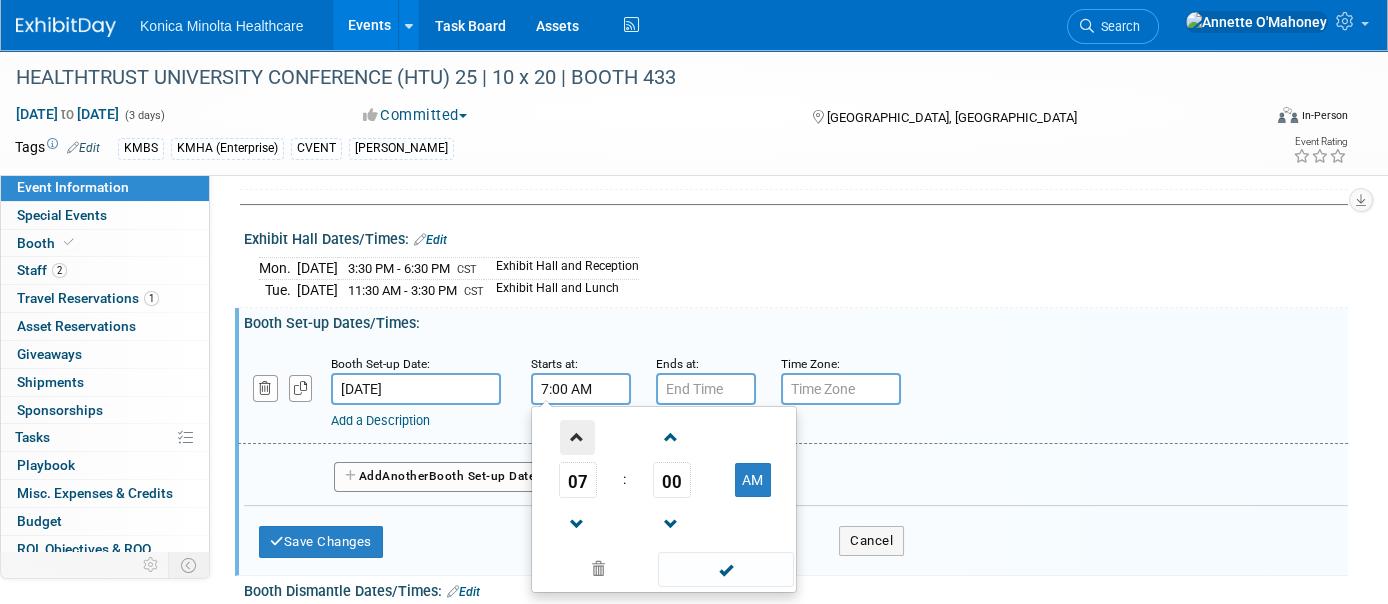 click at bounding box center [577, 437] 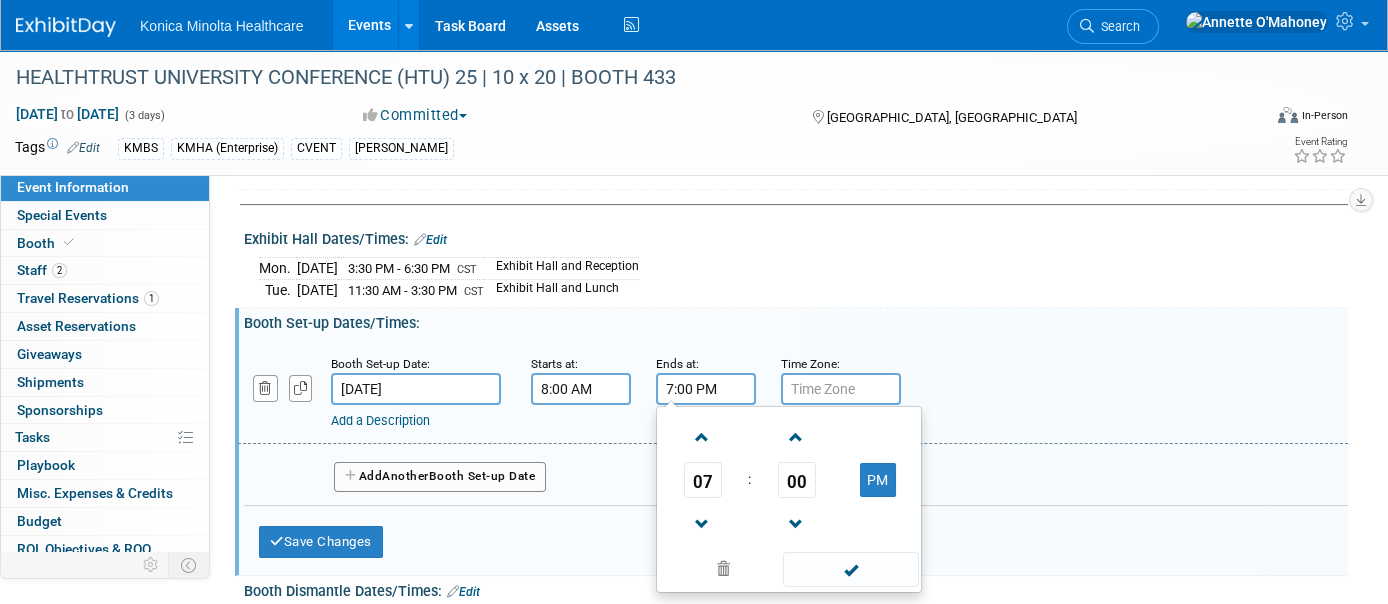 click on "7:00 PM" at bounding box center (706, 389) 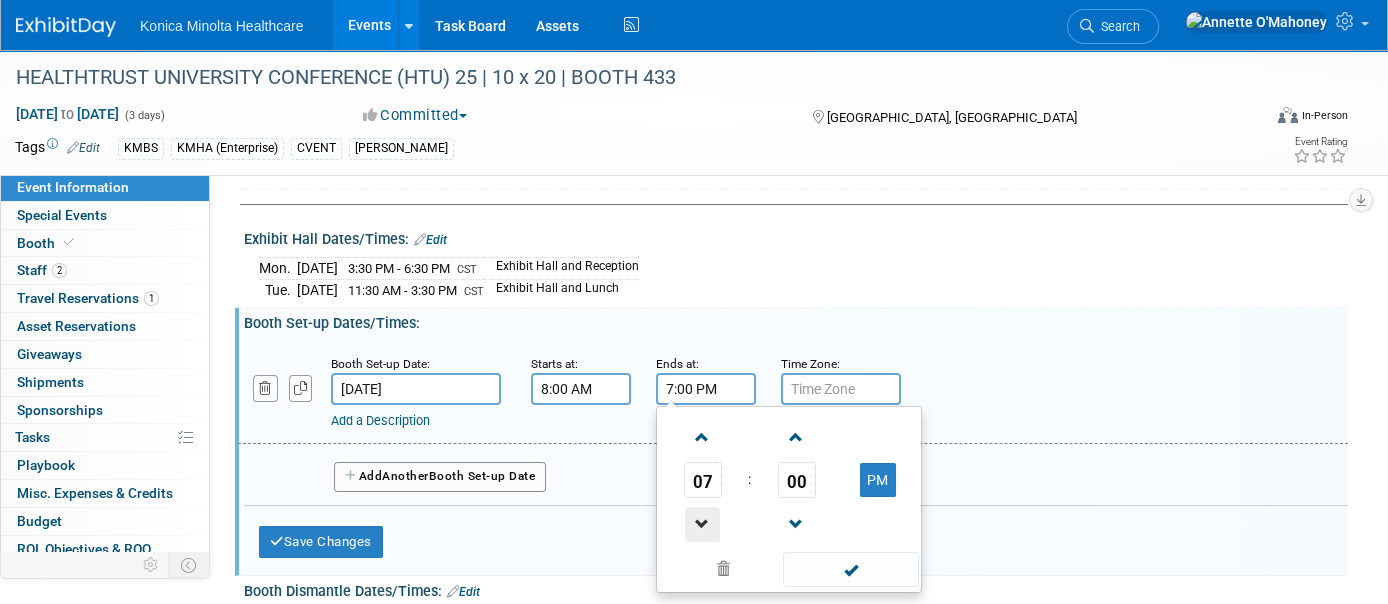 click at bounding box center (702, 524) 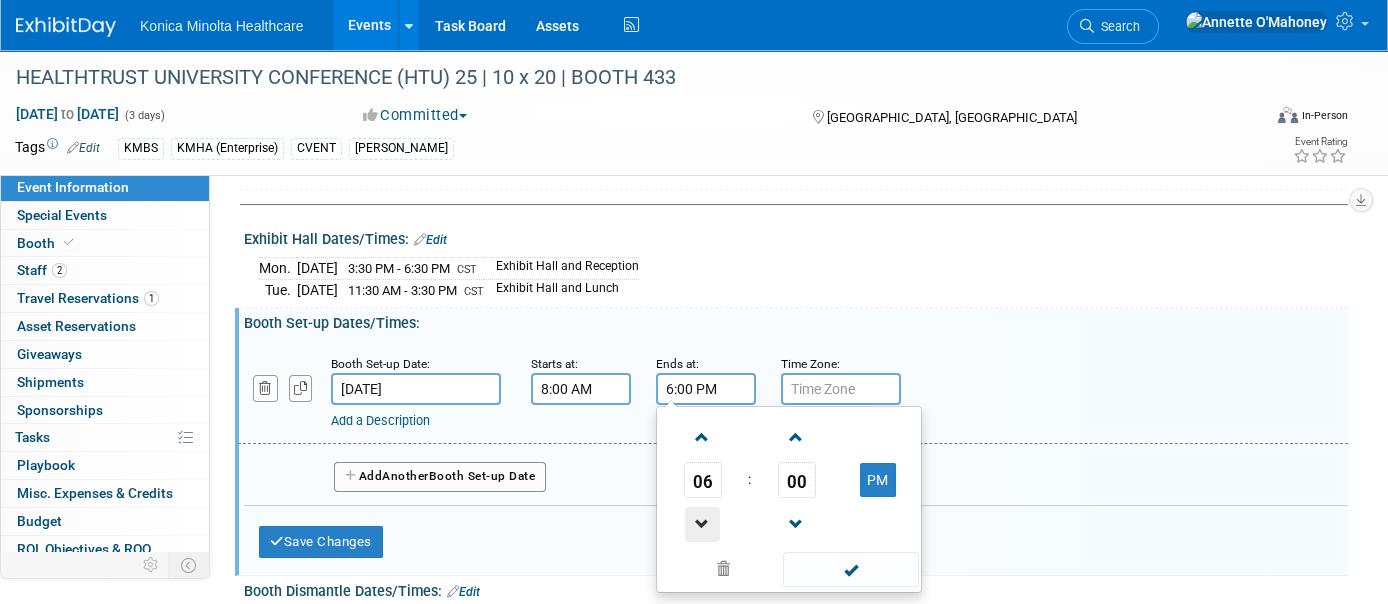 click at bounding box center [702, 524] 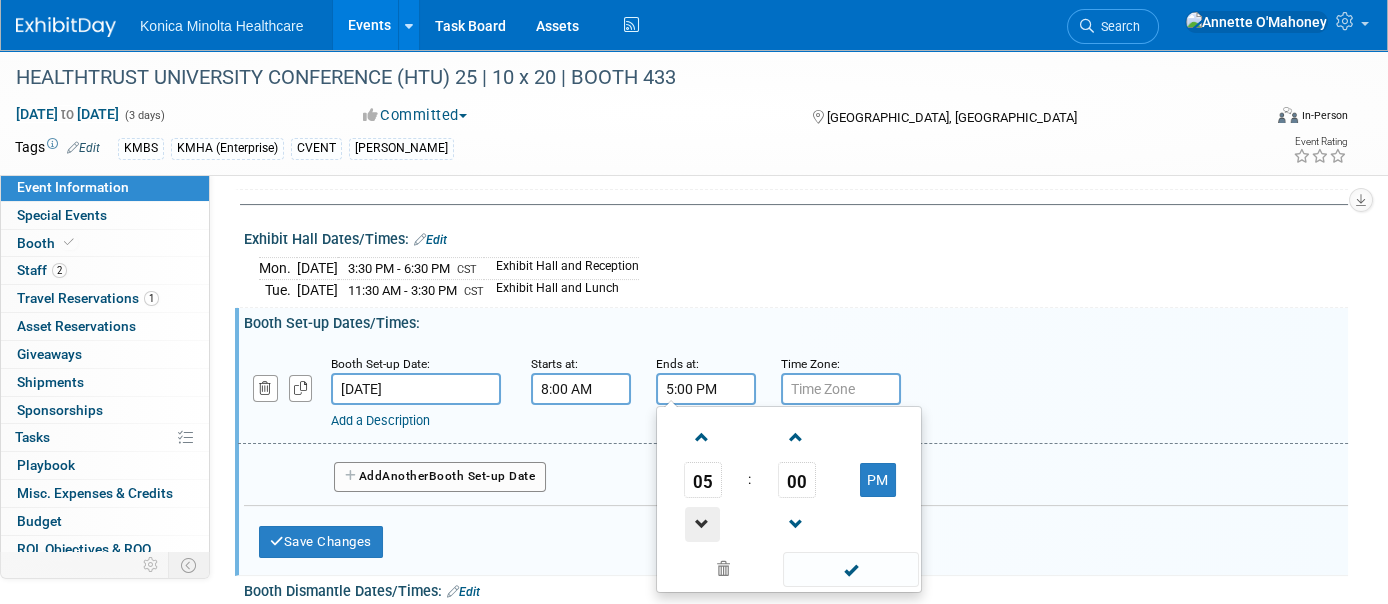 click at bounding box center (702, 524) 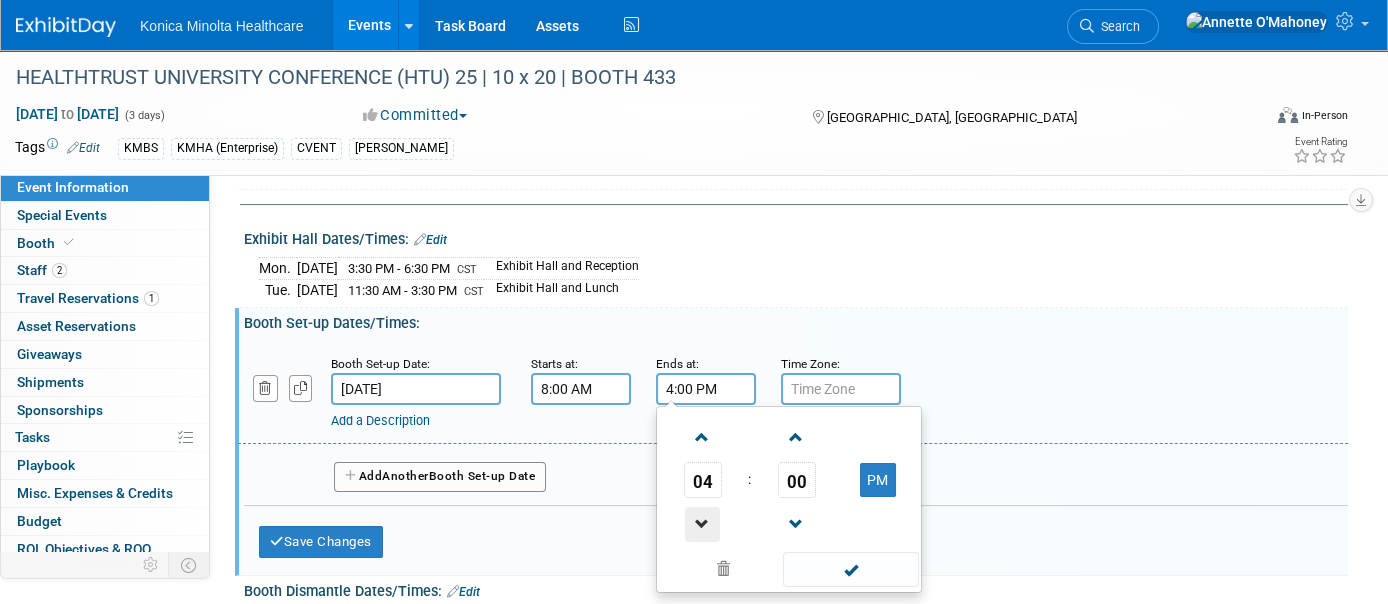 click at bounding box center (702, 524) 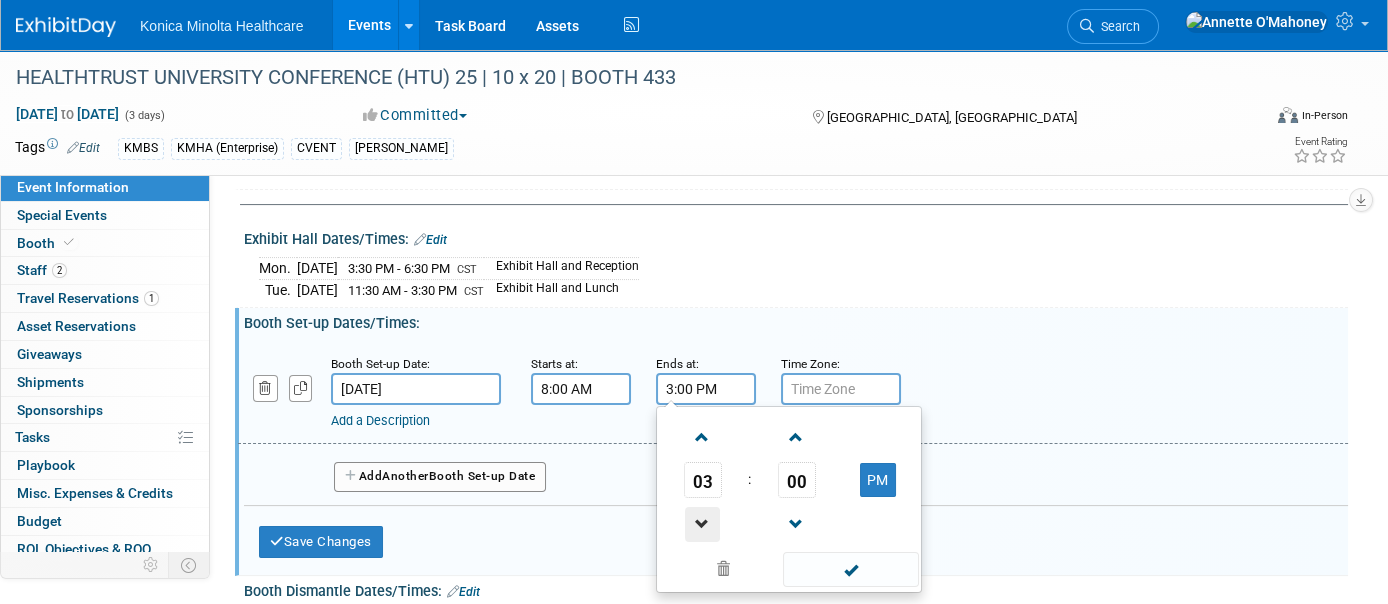 click at bounding box center [702, 524] 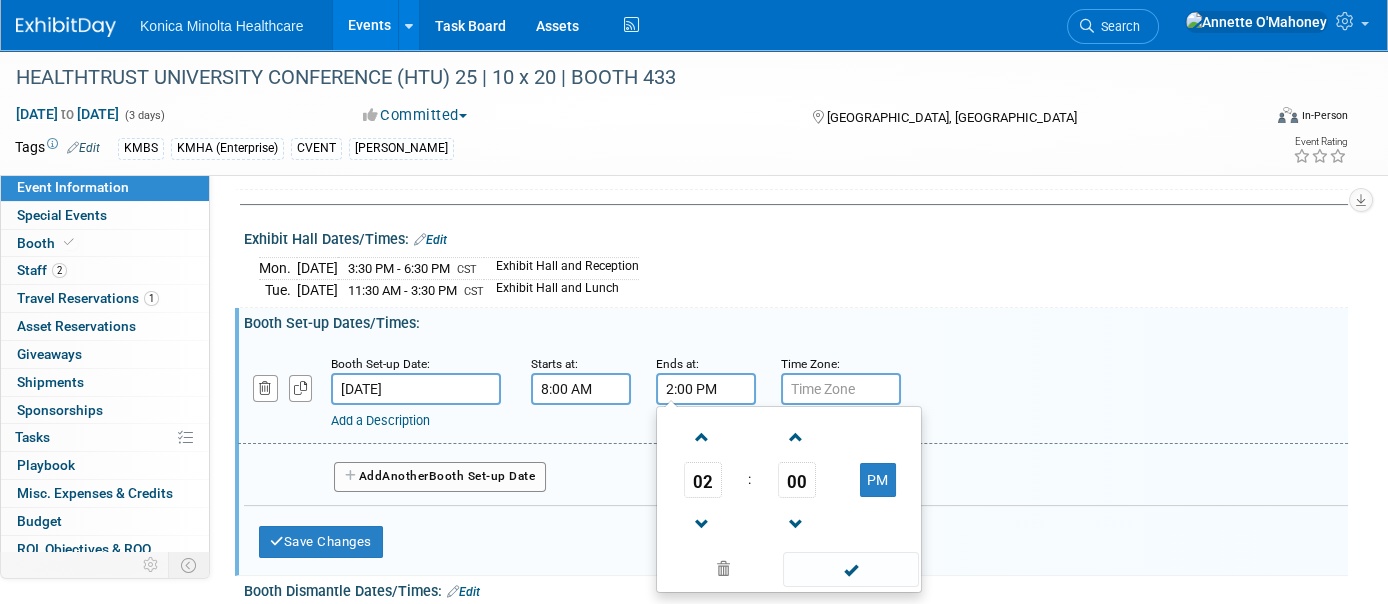 click at bounding box center [841, 389] 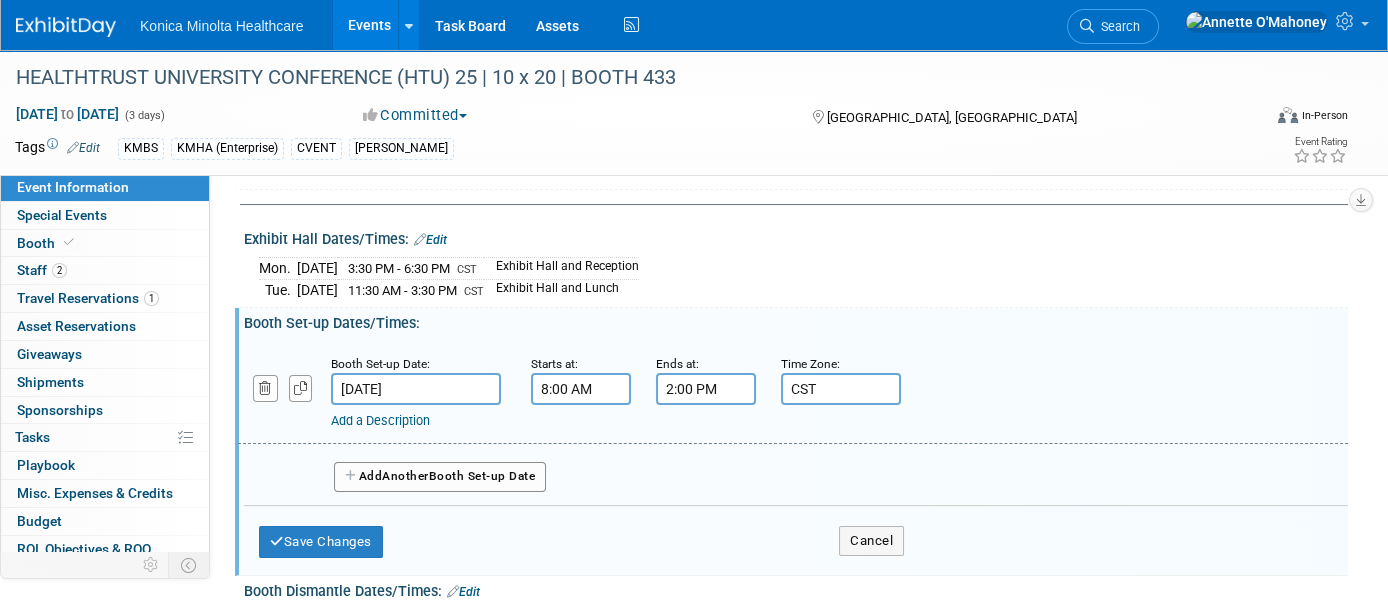 type on "CST" 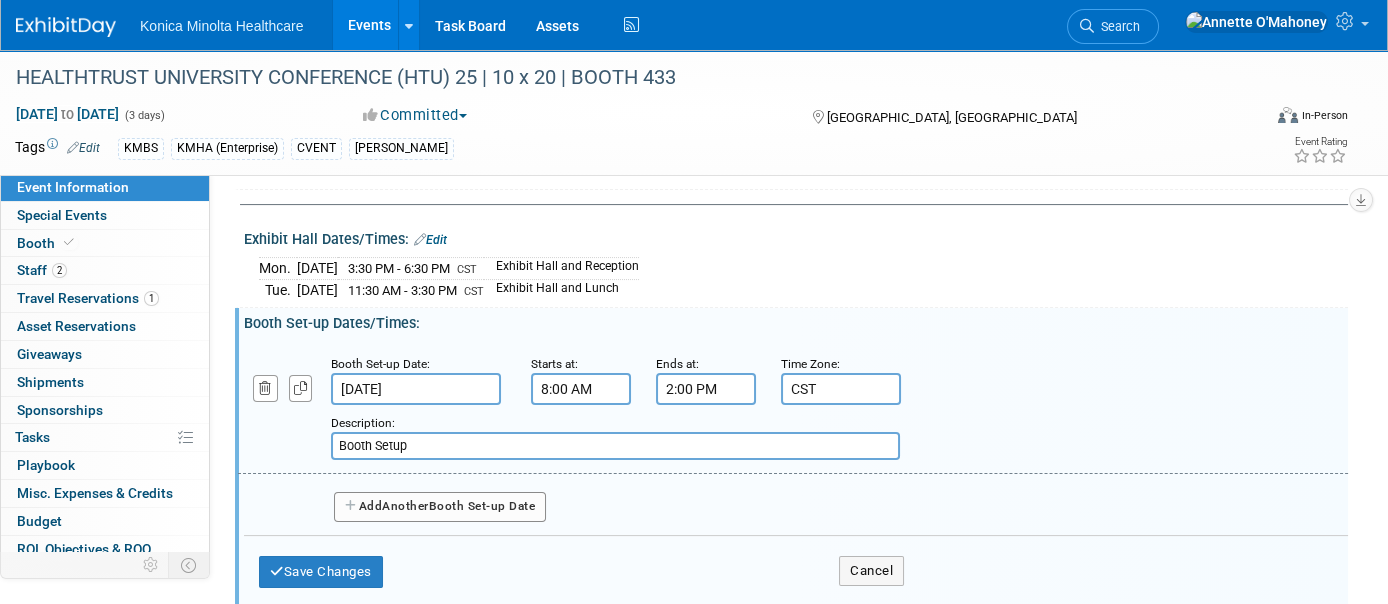 type on "Booth Setup" 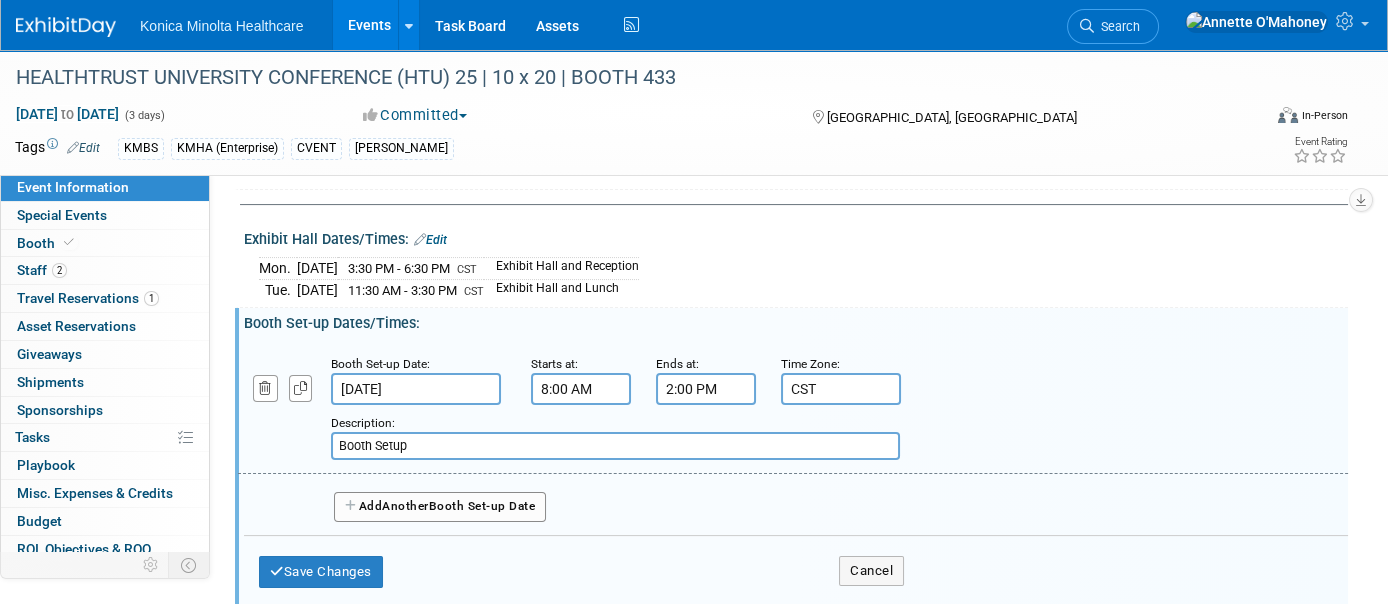click on "Another" at bounding box center (405, 506) 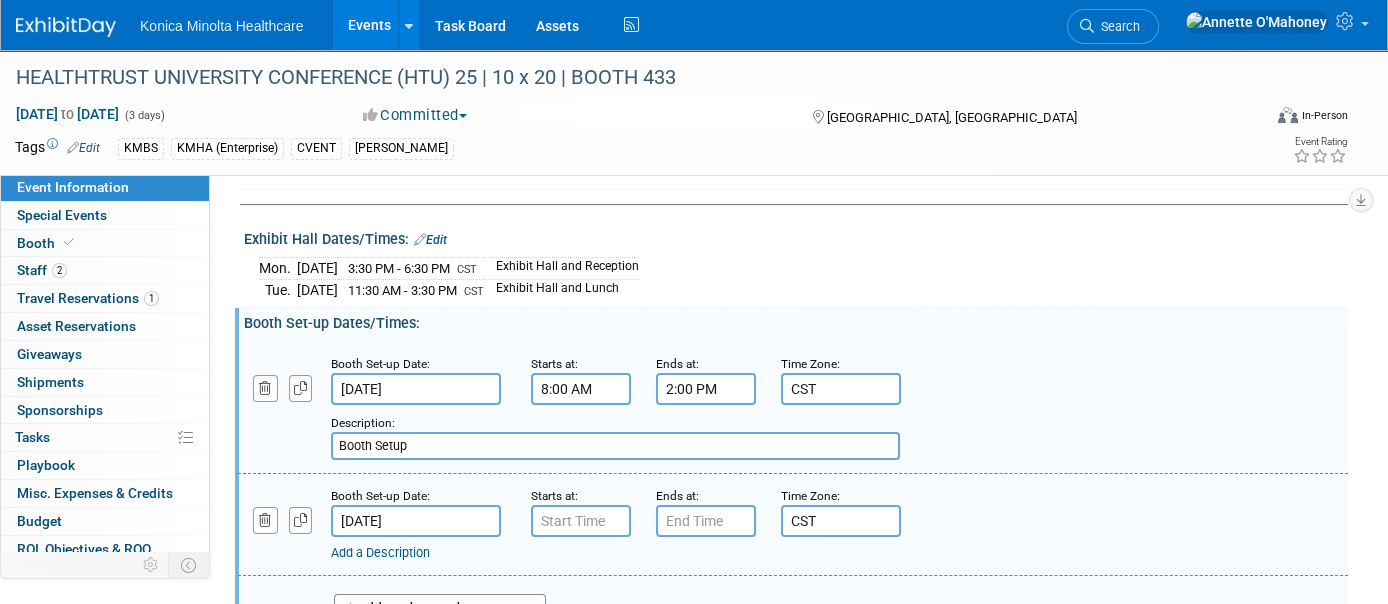 click on "[DATE]" at bounding box center (416, 521) 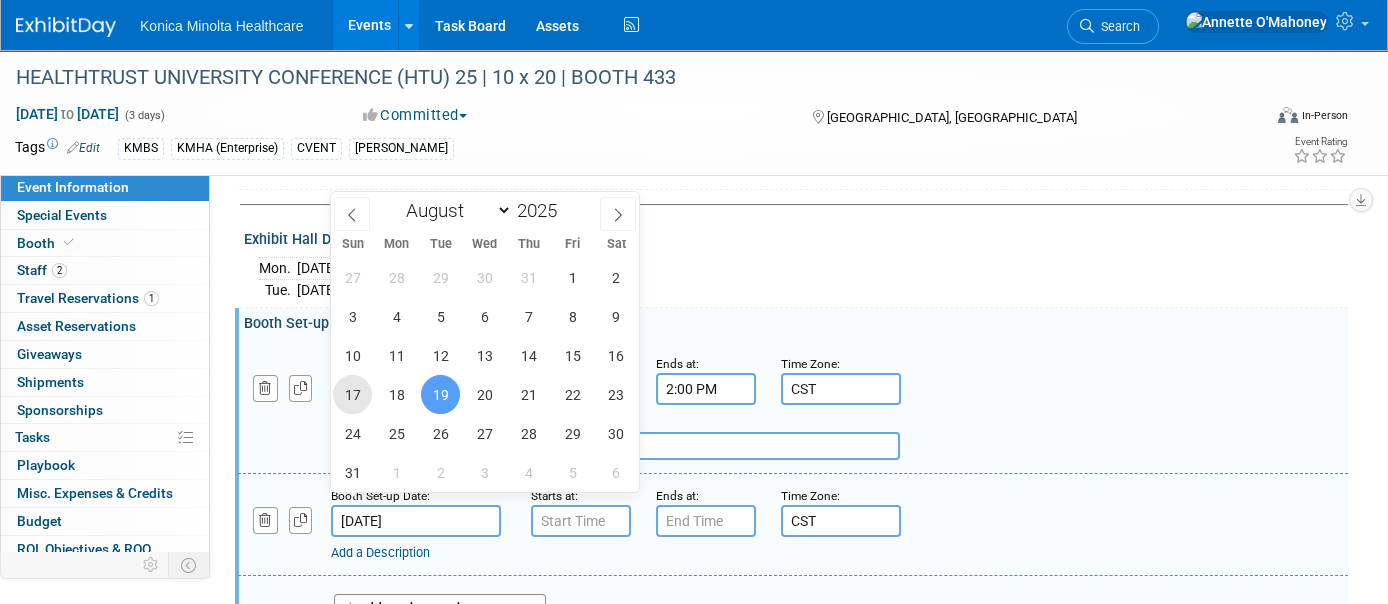 click on "17" at bounding box center (352, 394) 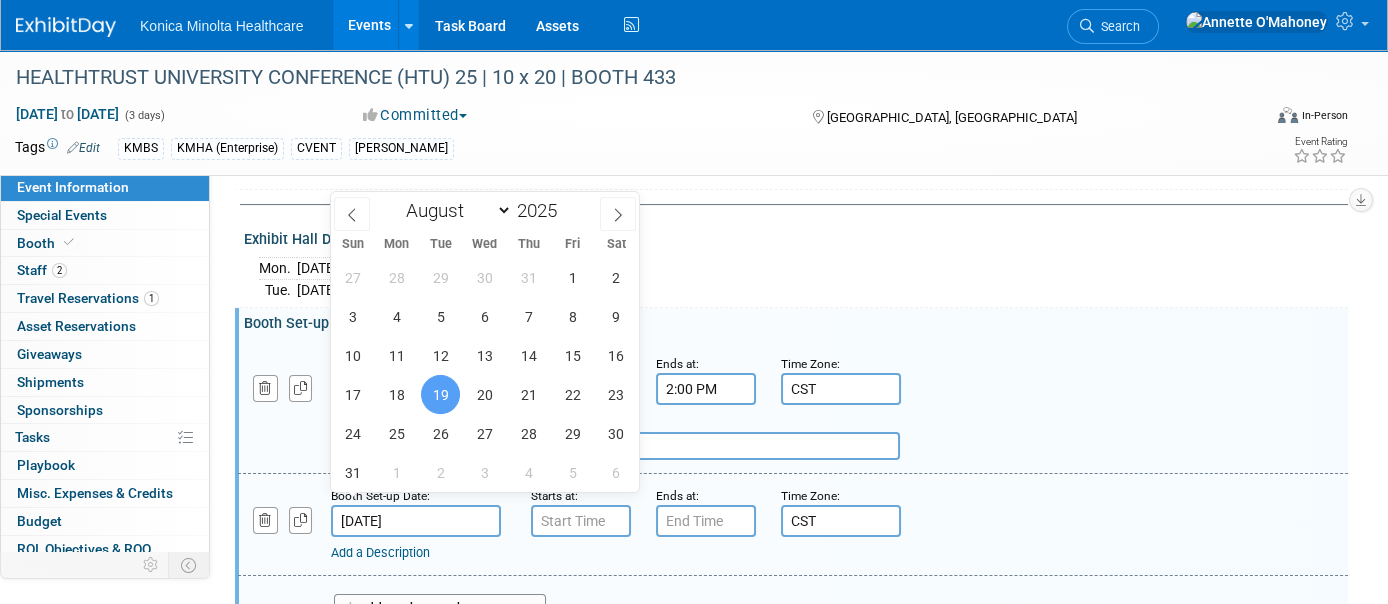 type on "[DATE]" 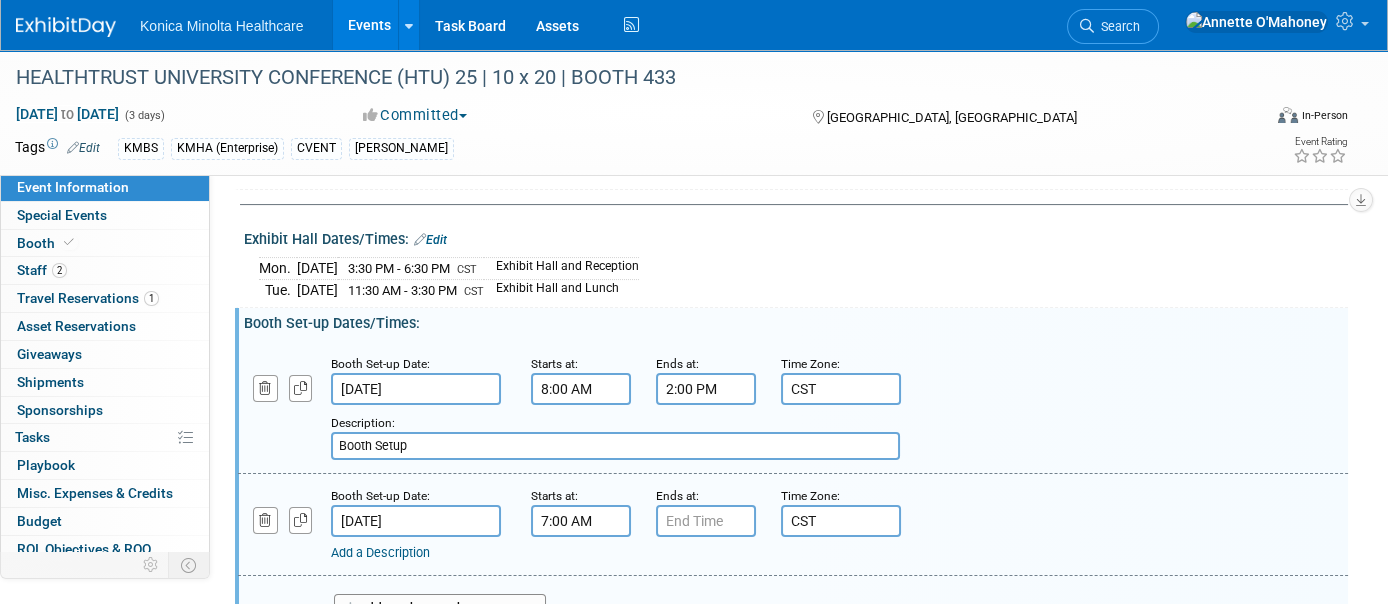 click on "7:00 AM" at bounding box center [581, 521] 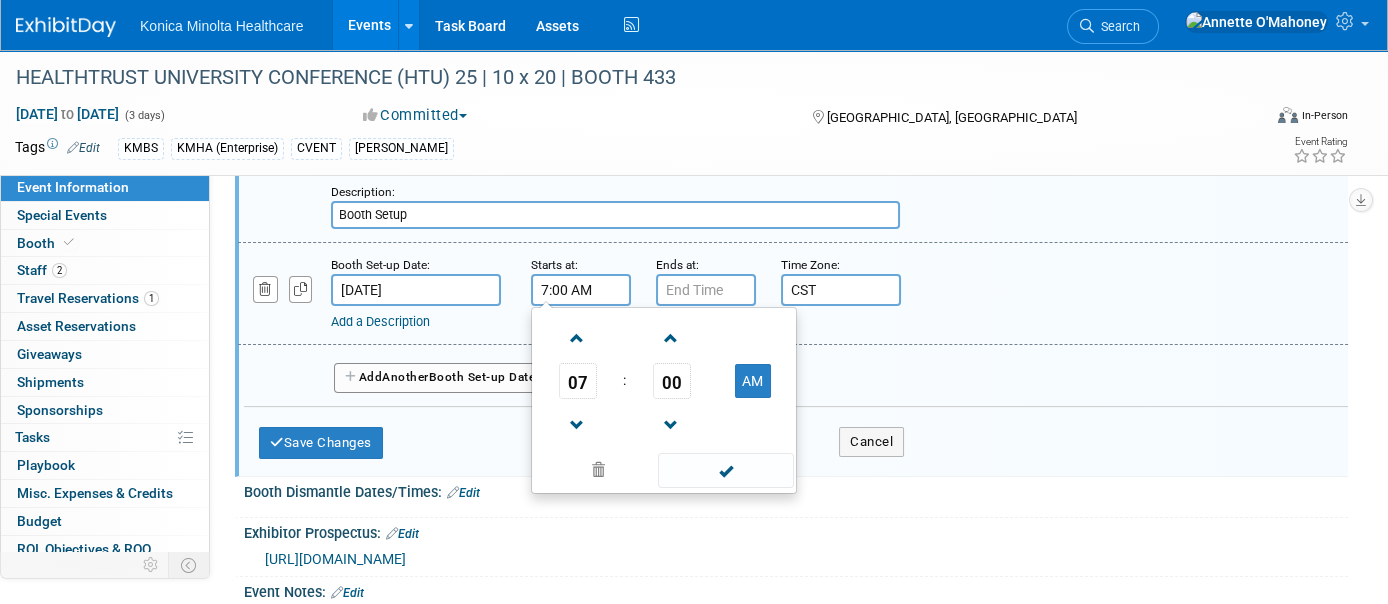 scroll, scrollTop: 1249, scrollLeft: 0, axis: vertical 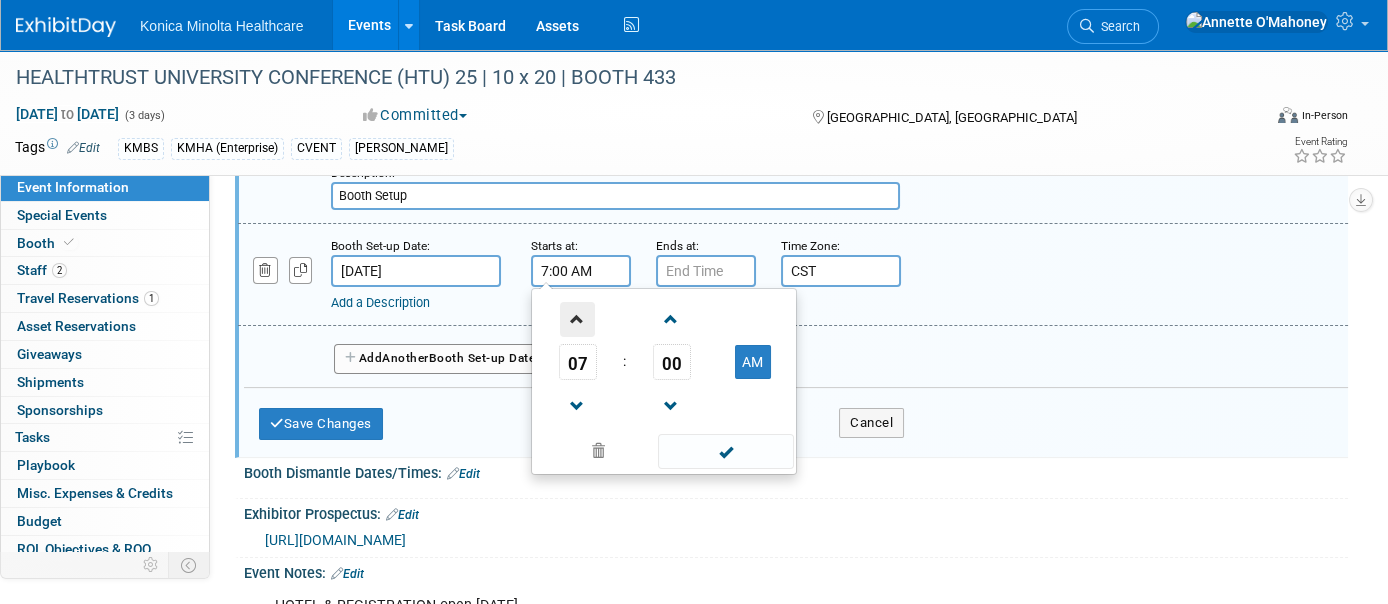 click at bounding box center [577, 319] 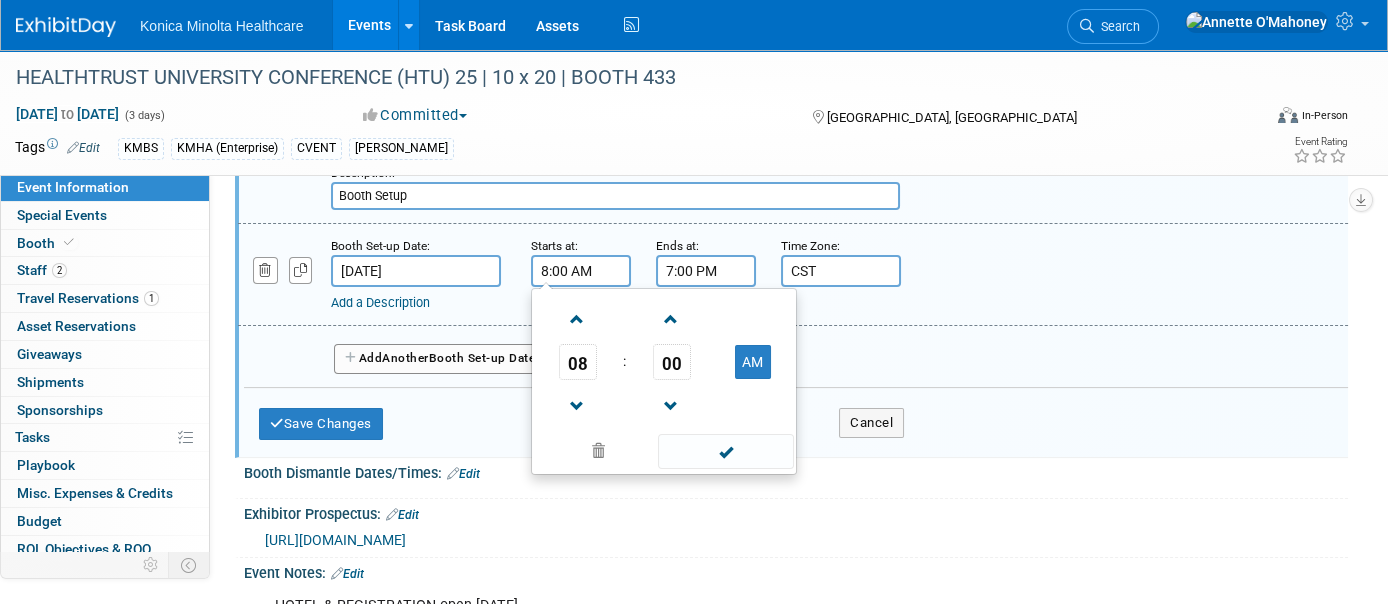 click on "7:00 PM" at bounding box center [706, 271] 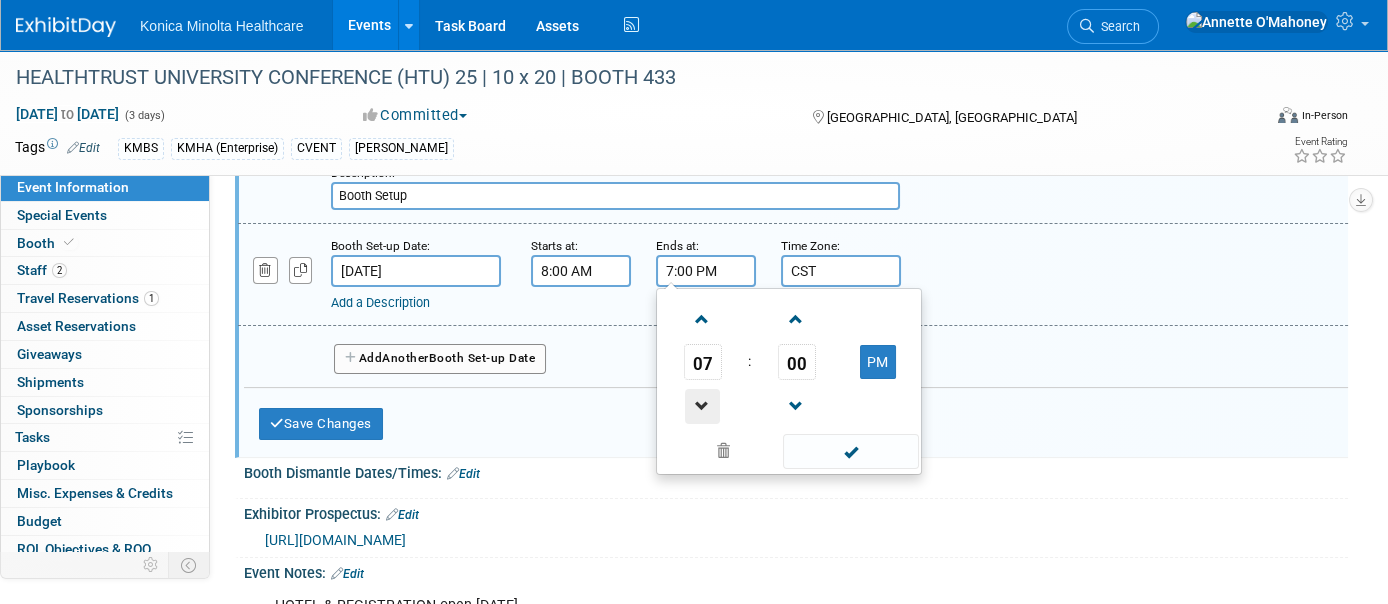 click at bounding box center [702, 406] 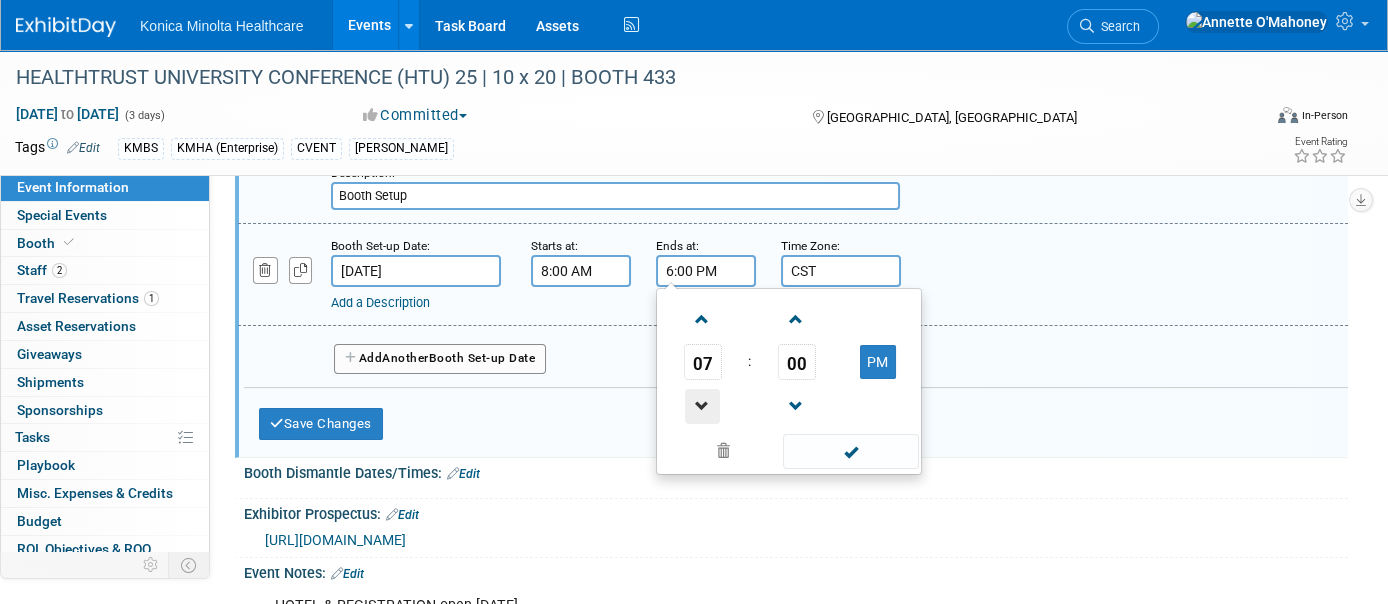 click at bounding box center (702, 406) 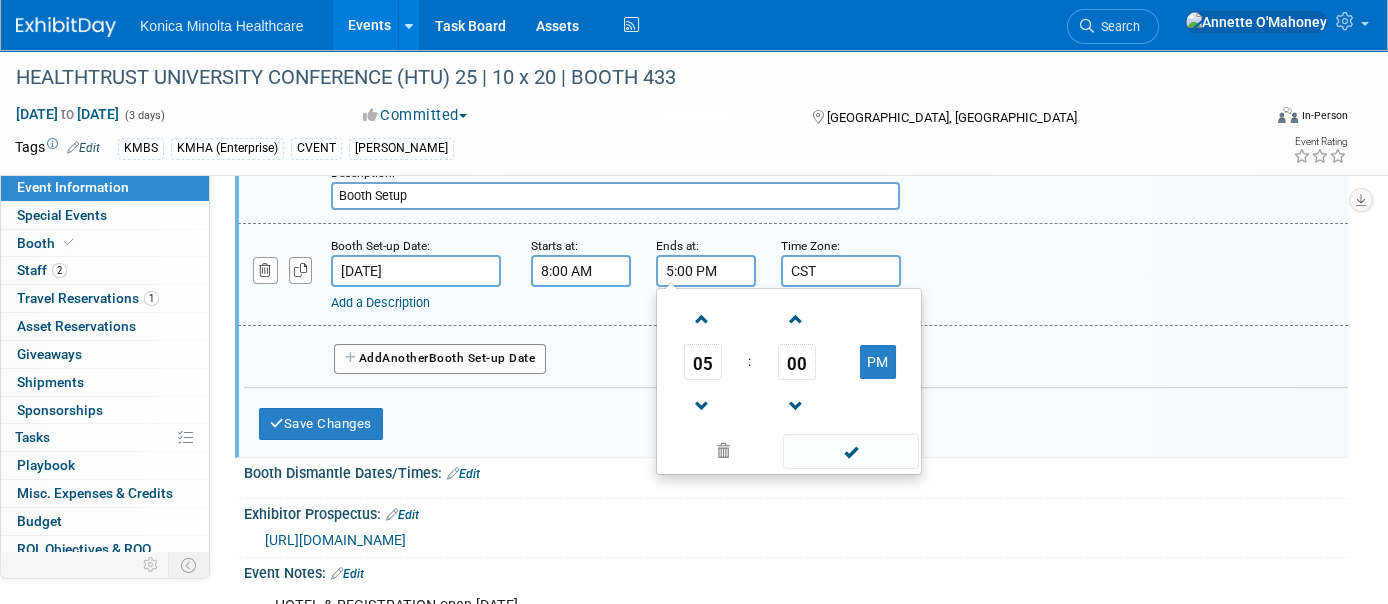 click on "Add a Description
Description:" at bounding box center [744, 299] 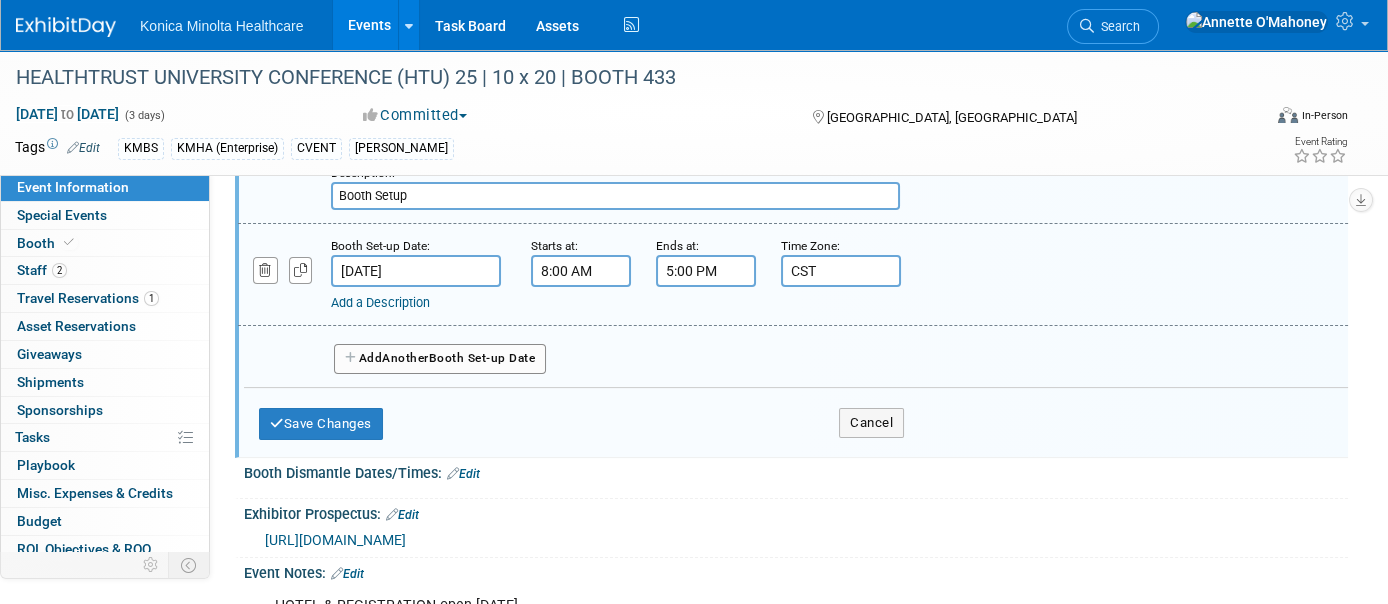 click on "Add a Description" at bounding box center (380, 302) 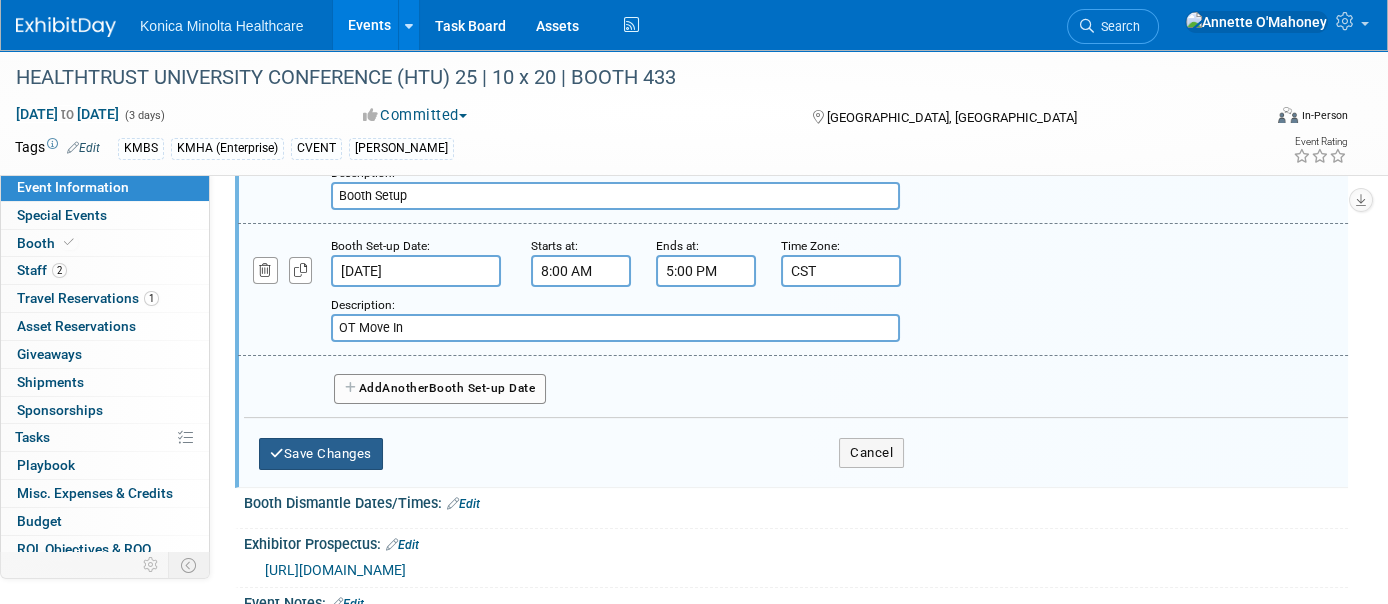 type on "OT Move In" 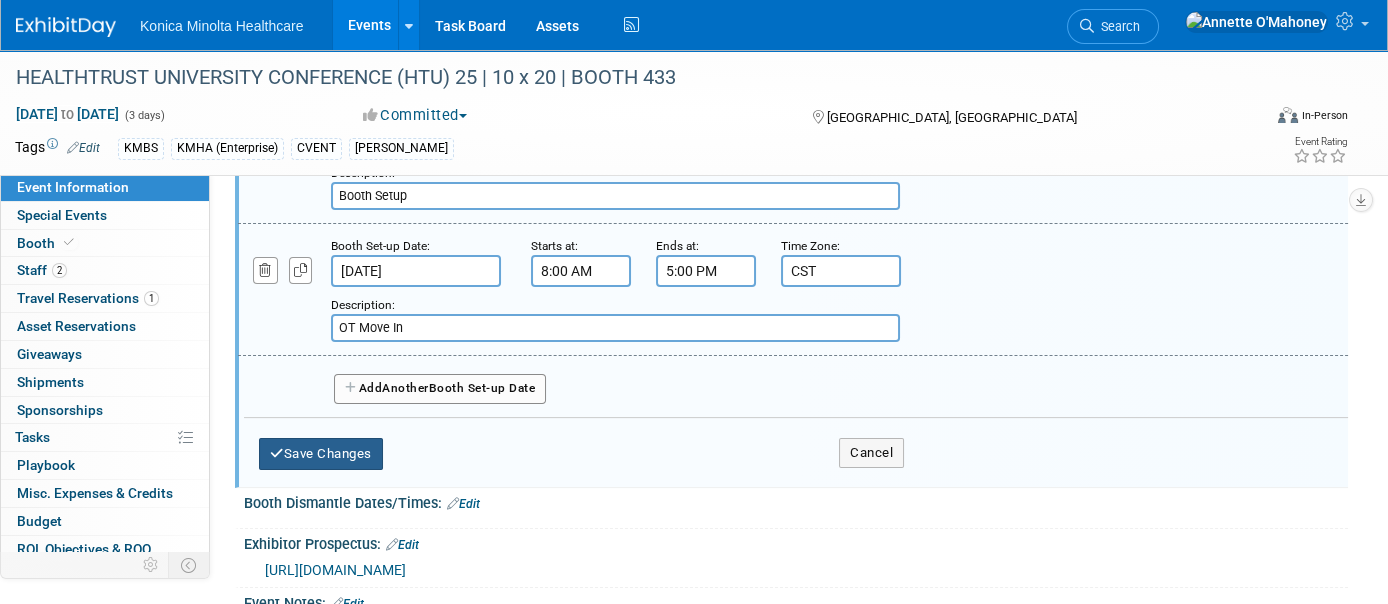 click on "Save Changes" at bounding box center [321, 454] 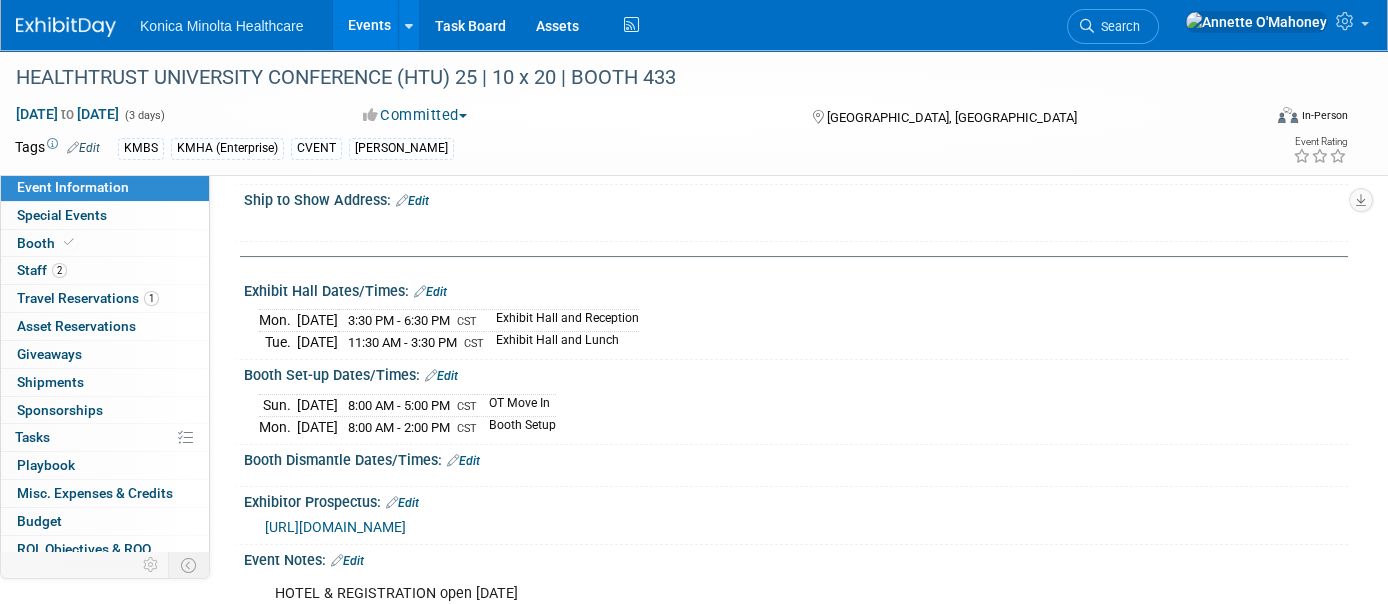 scroll, scrollTop: 999, scrollLeft: 0, axis: vertical 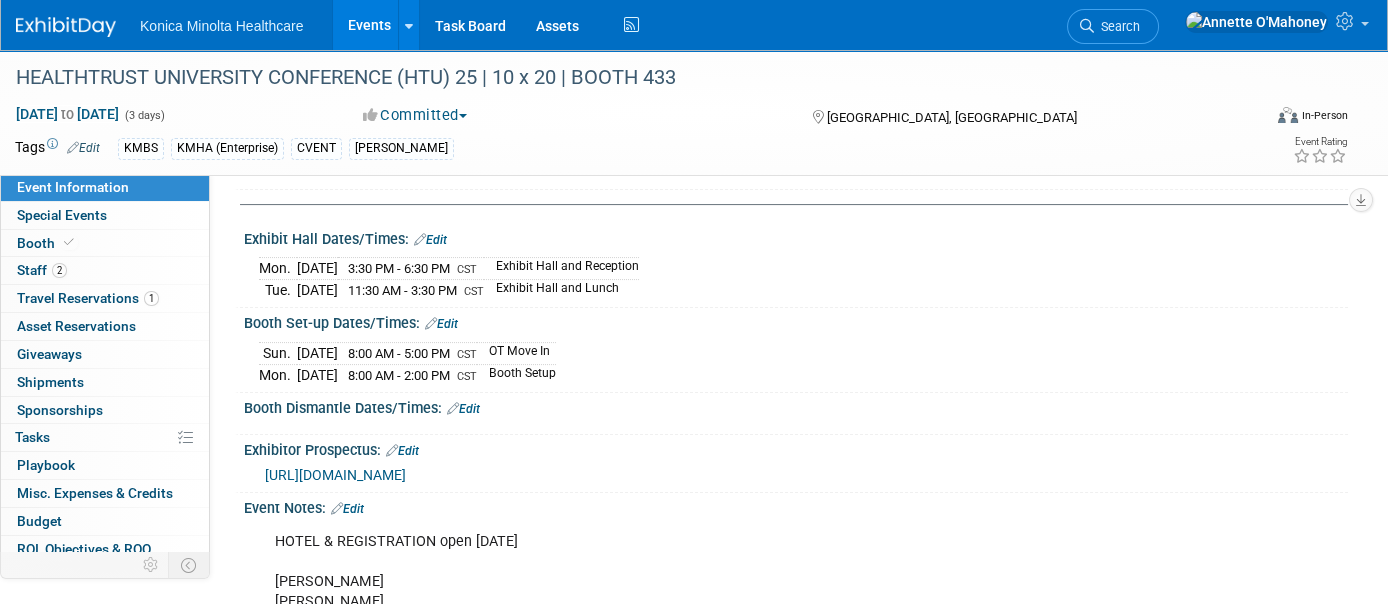 click on "Edit" at bounding box center (463, 409) 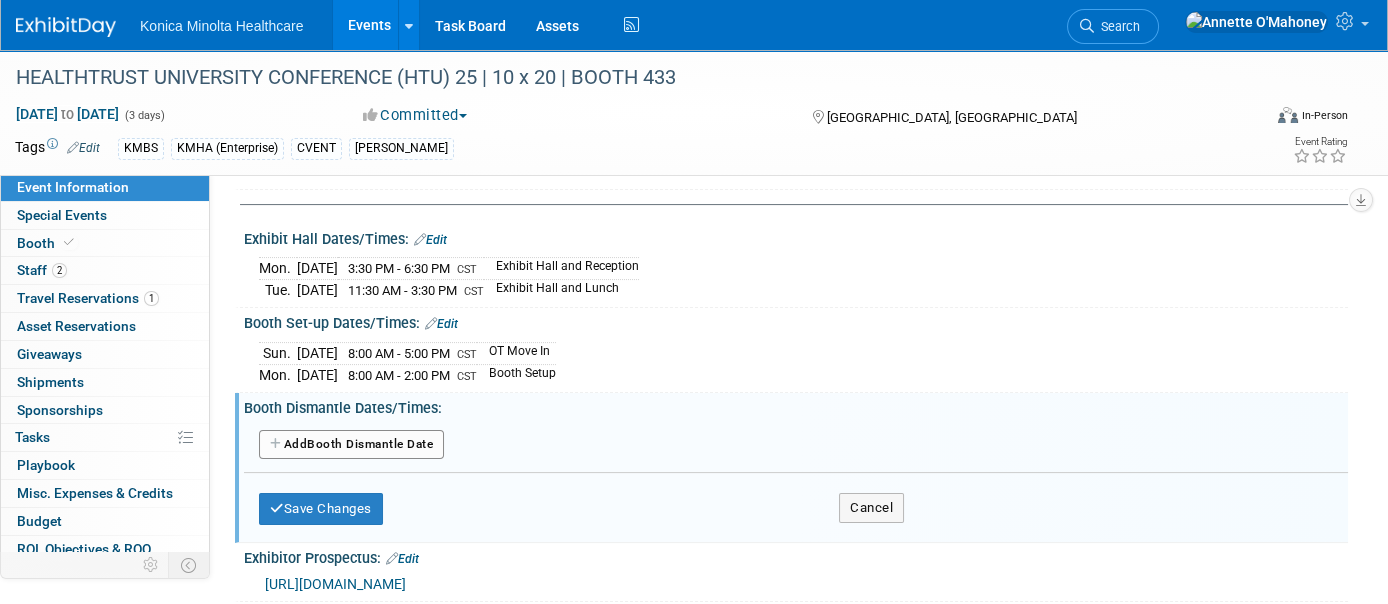 click on "Add  Another  Booth Dismantle Date" at bounding box center [351, 445] 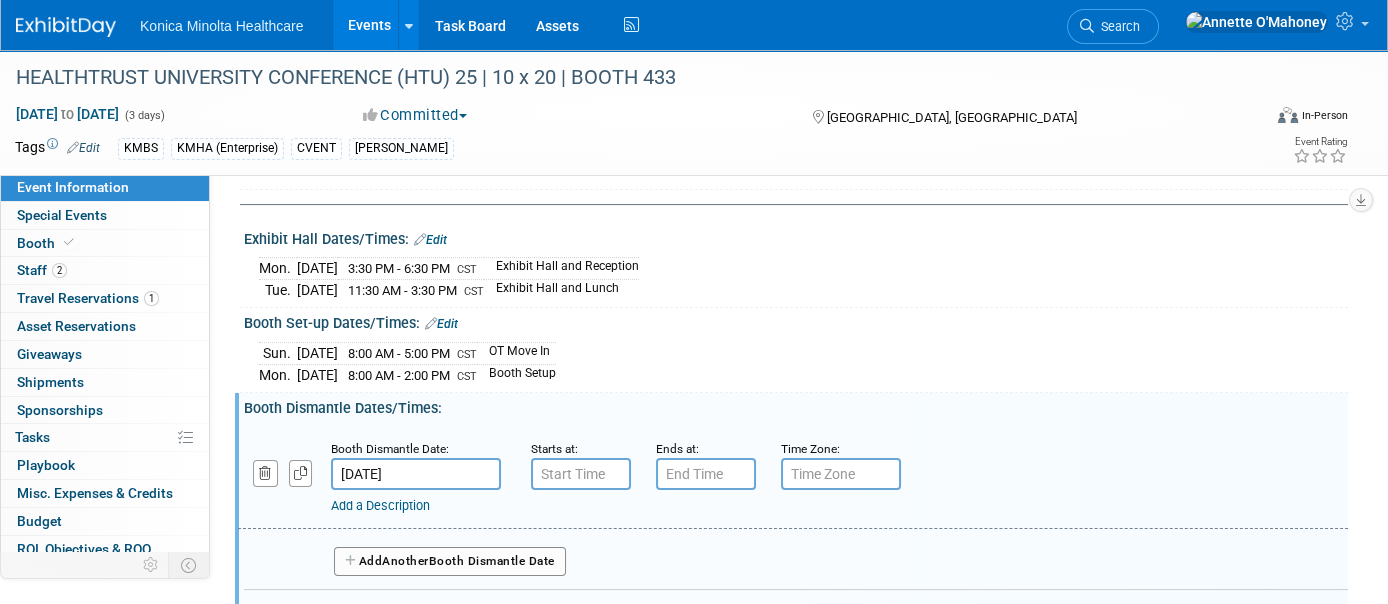 click on "[DATE]" at bounding box center (416, 474) 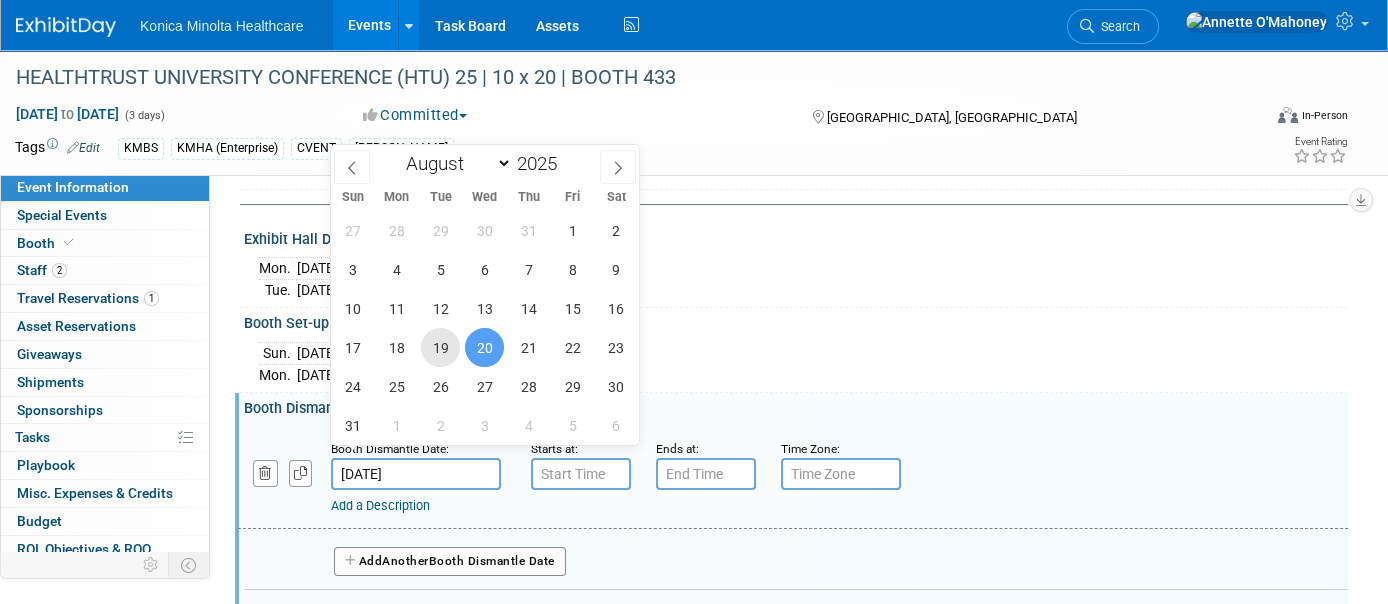 click on "19" at bounding box center [440, 347] 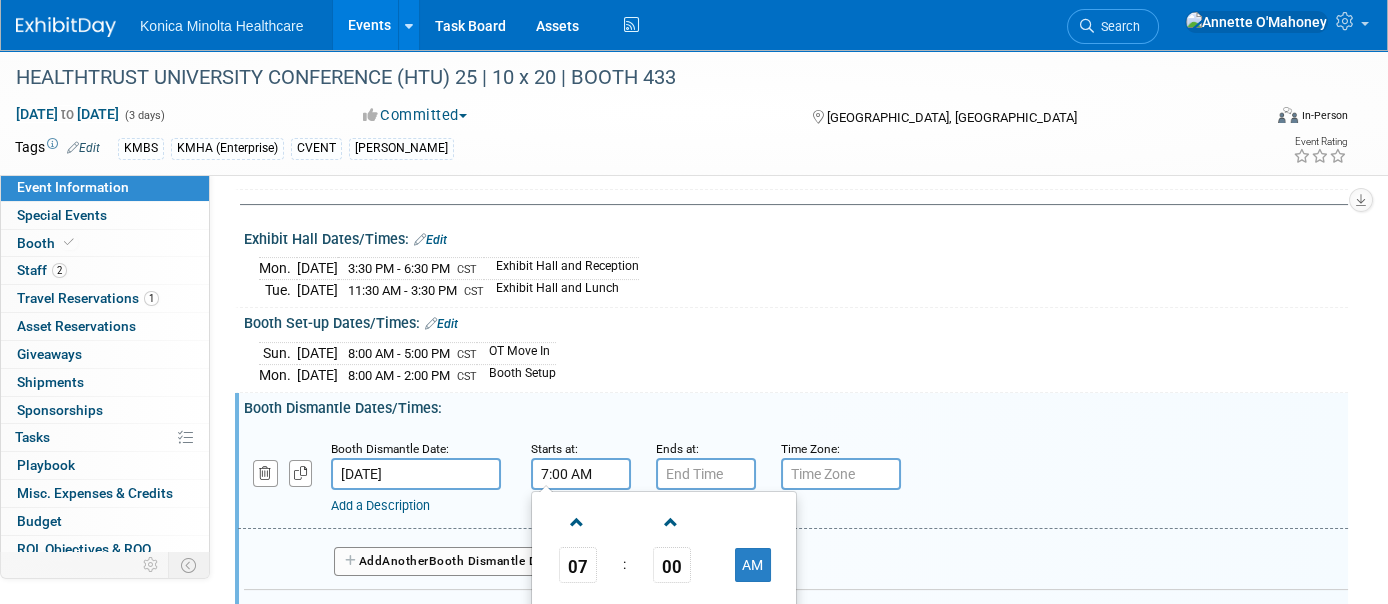 click on "7:00 AM" at bounding box center (581, 474) 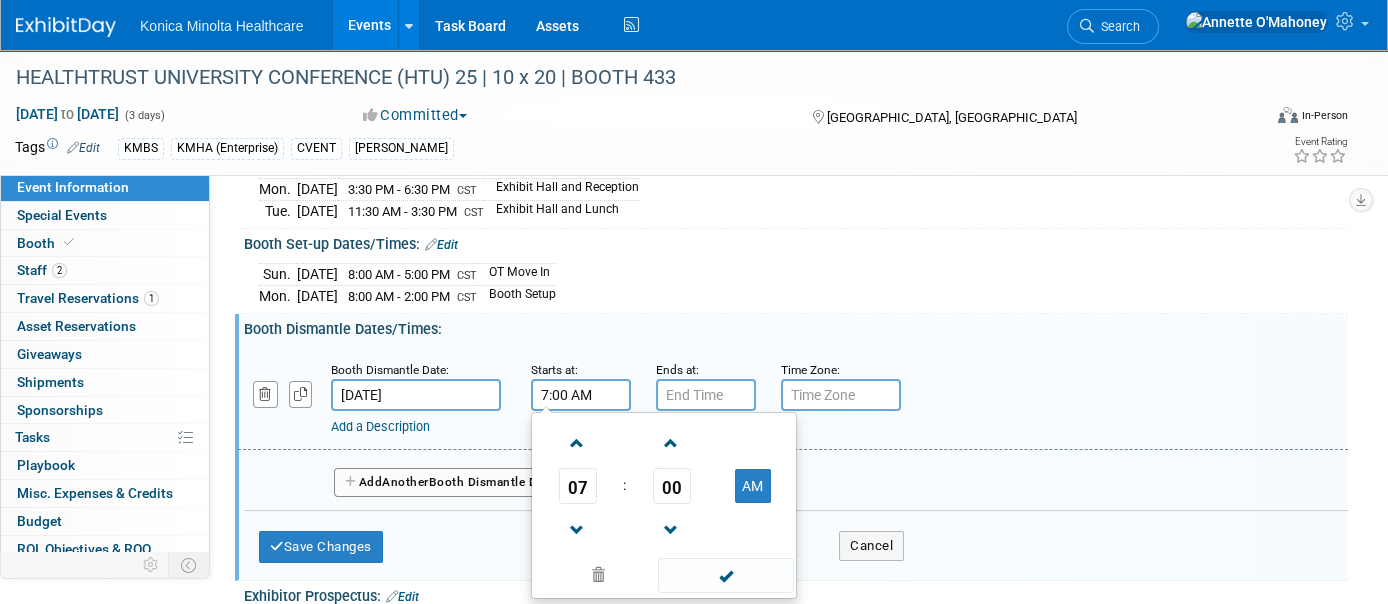 scroll, scrollTop: 1124, scrollLeft: 0, axis: vertical 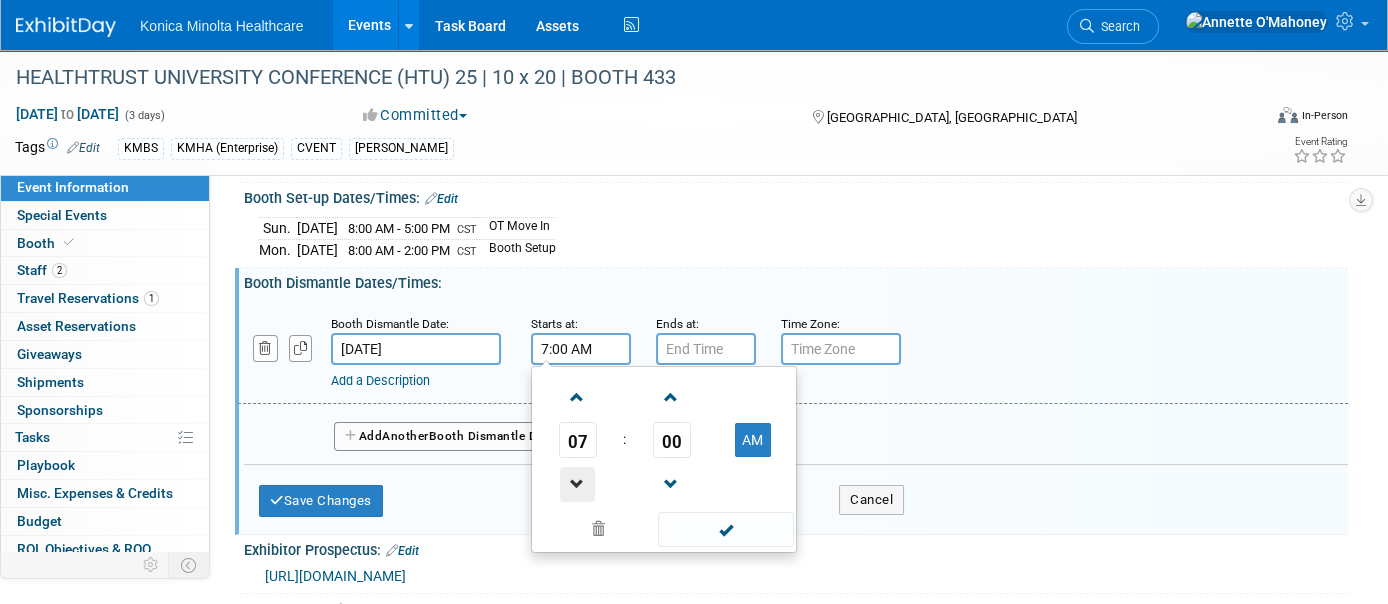 click at bounding box center [577, 484] 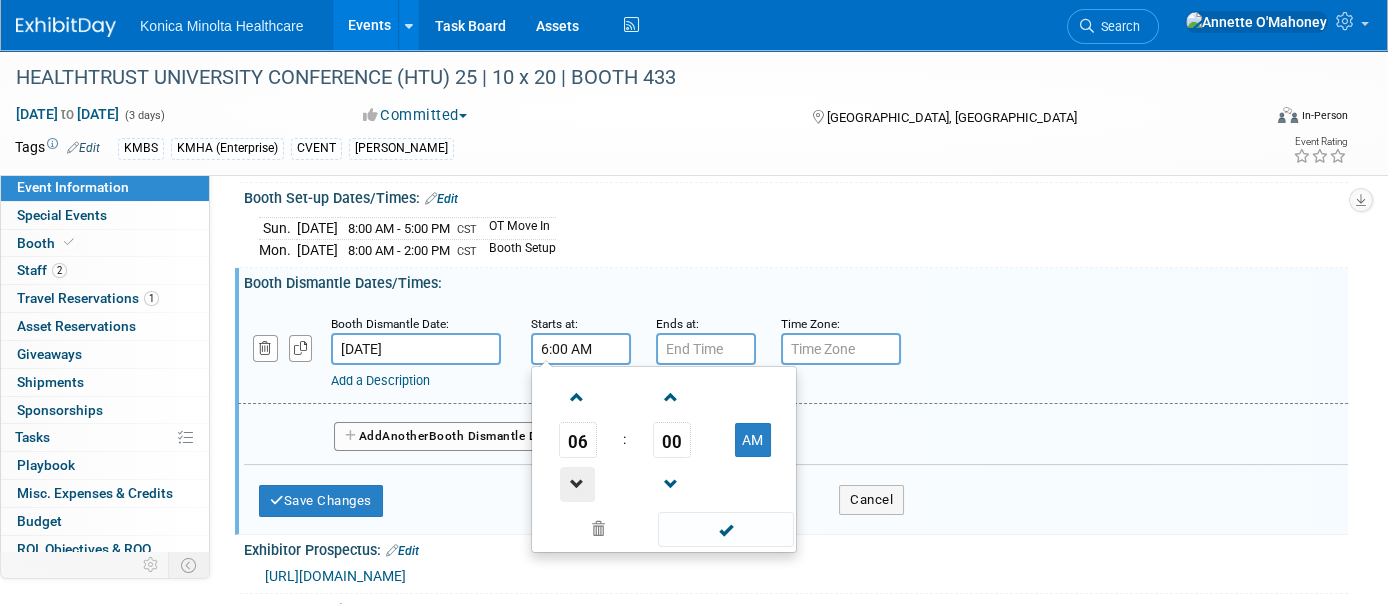 click at bounding box center [577, 484] 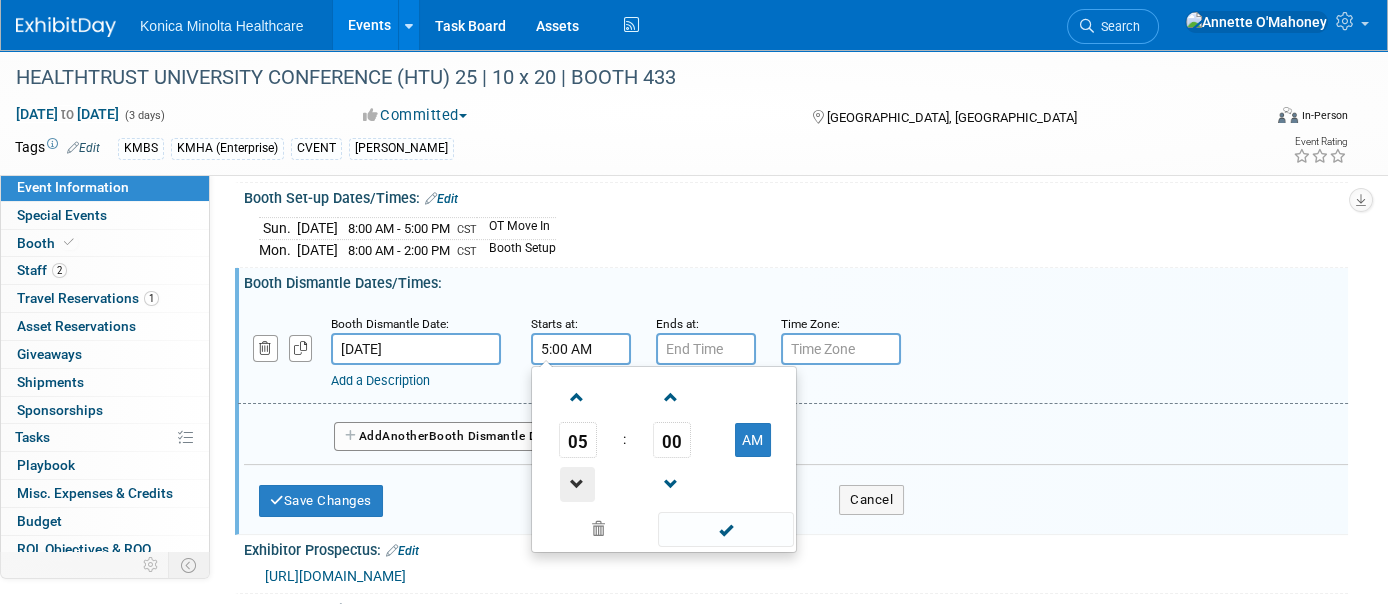 click at bounding box center (577, 484) 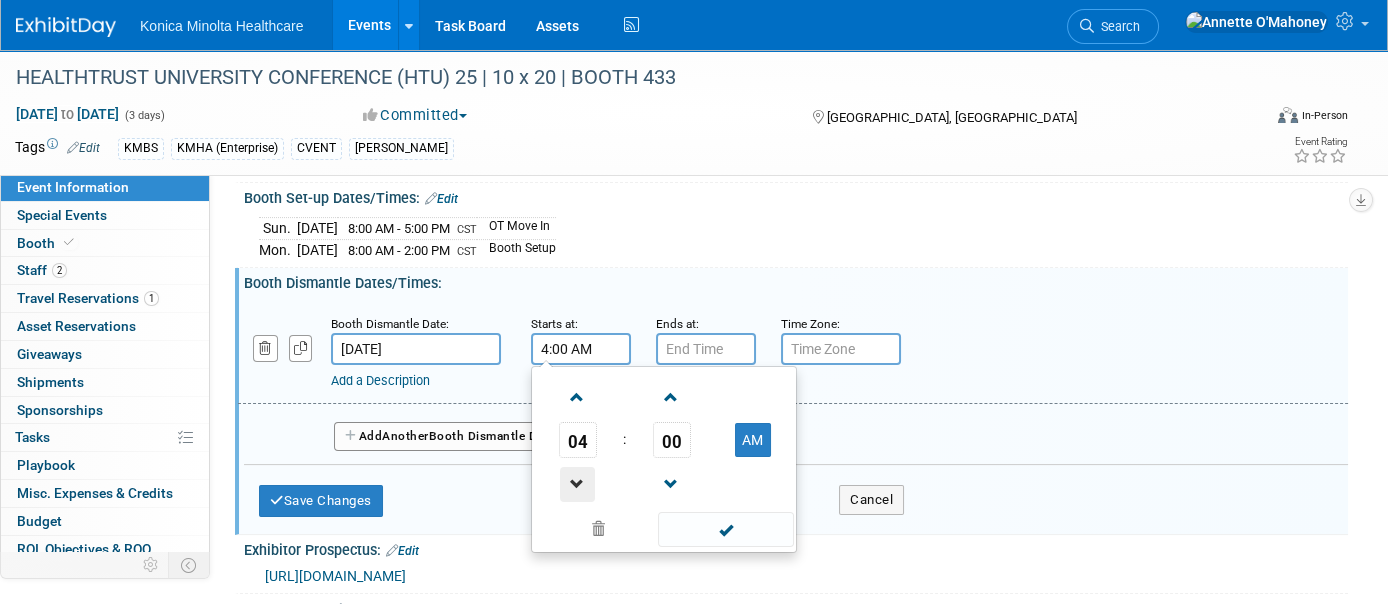 click at bounding box center [577, 484] 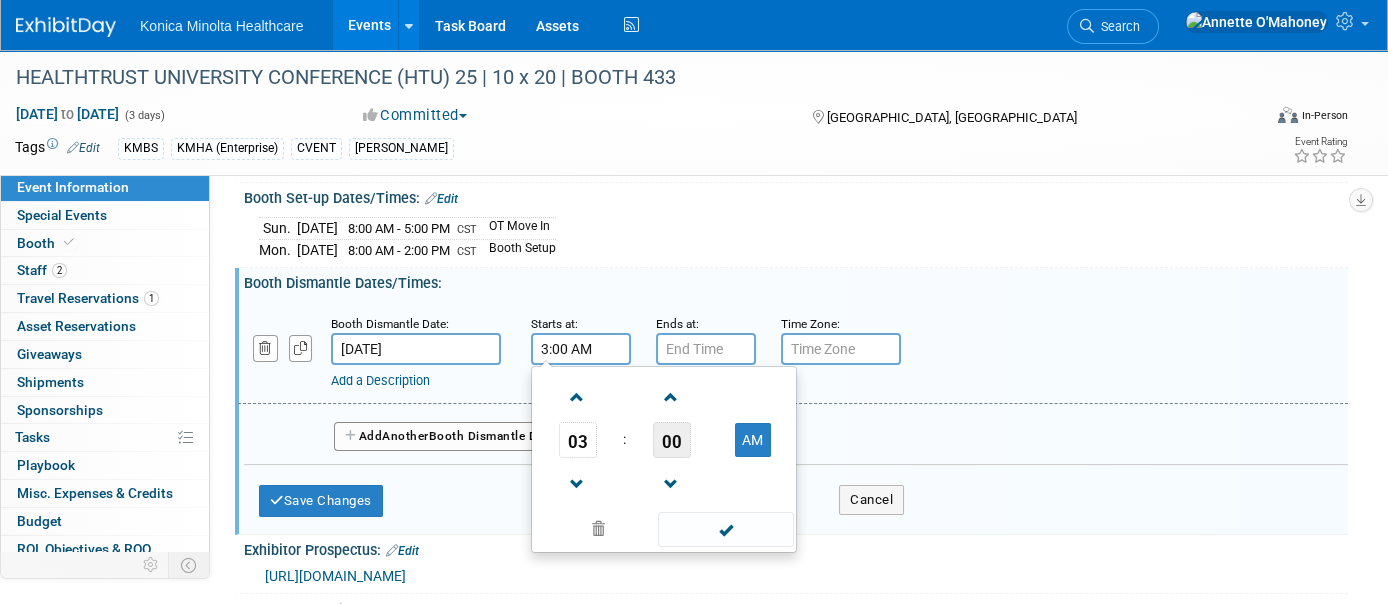 click on "00" at bounding box center [672, 440] 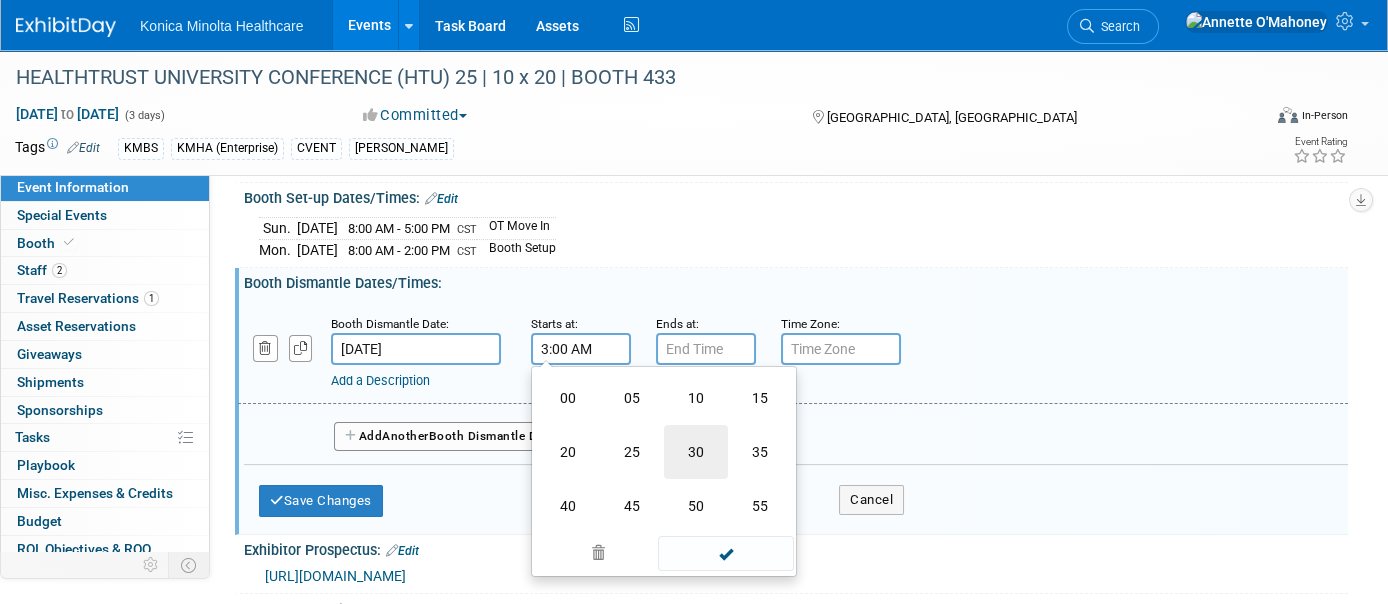 click on "30" at bounding box center [696, 452] 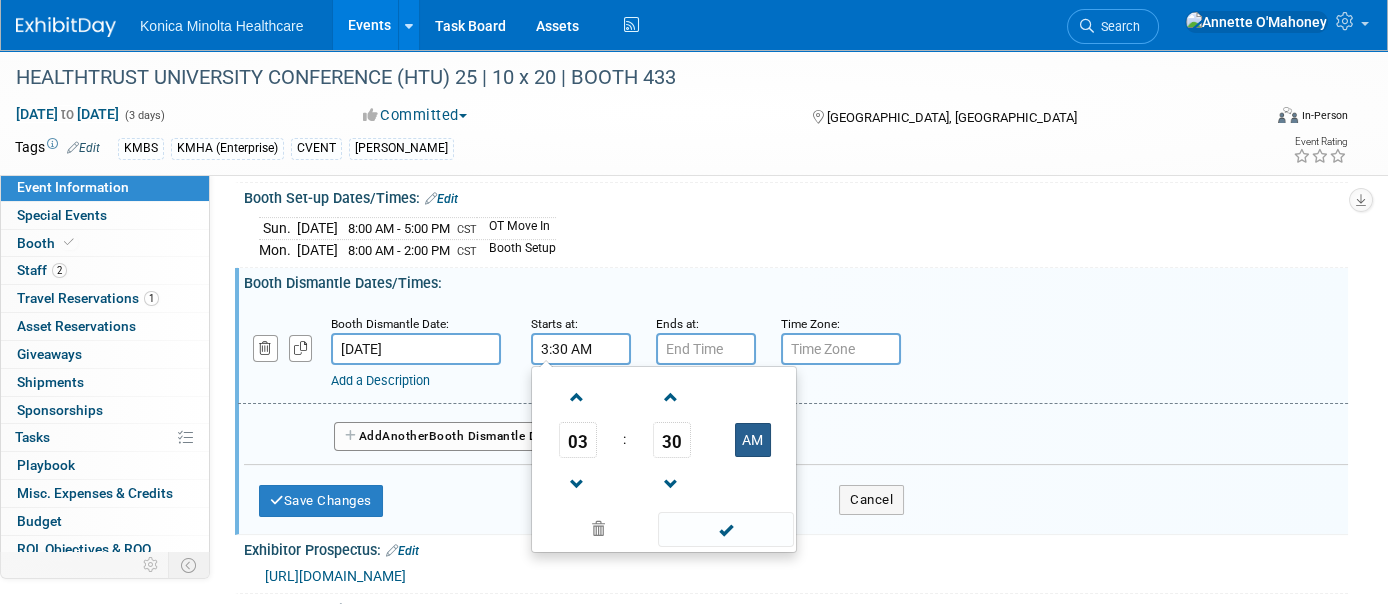 click on "AM" at bounding box center [753, 440] 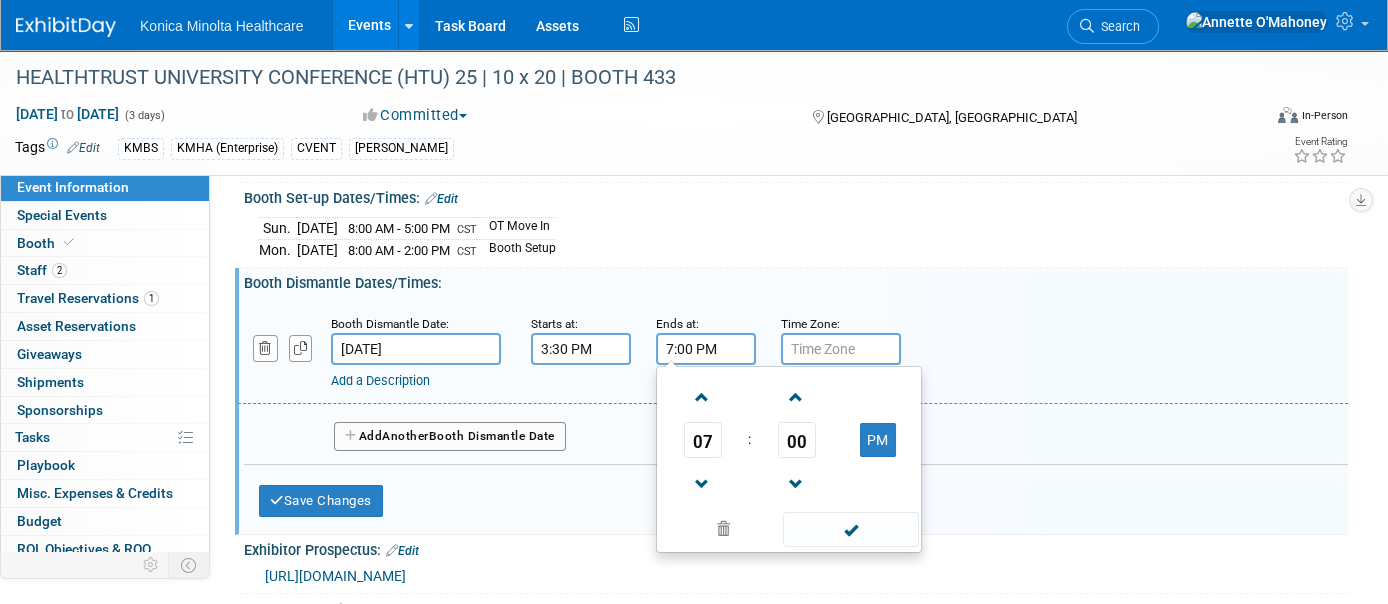 click on "7:00 PM" at bounding box center (706, 349) 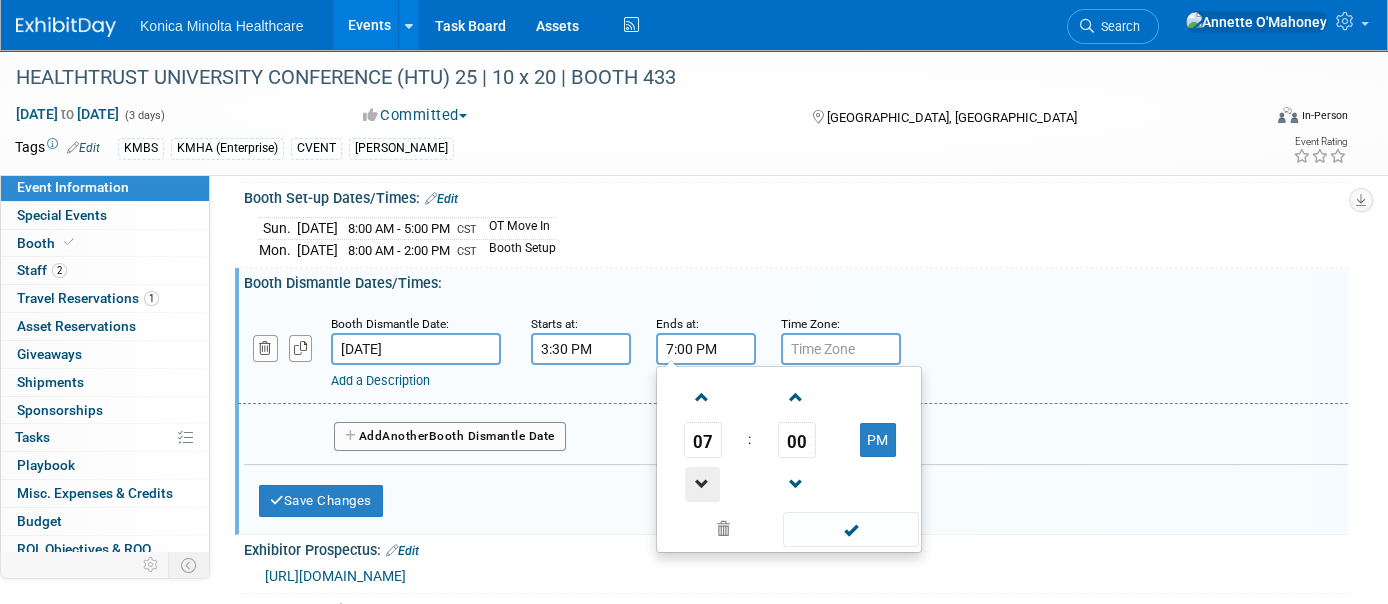 click at bounding box center [702, 484] 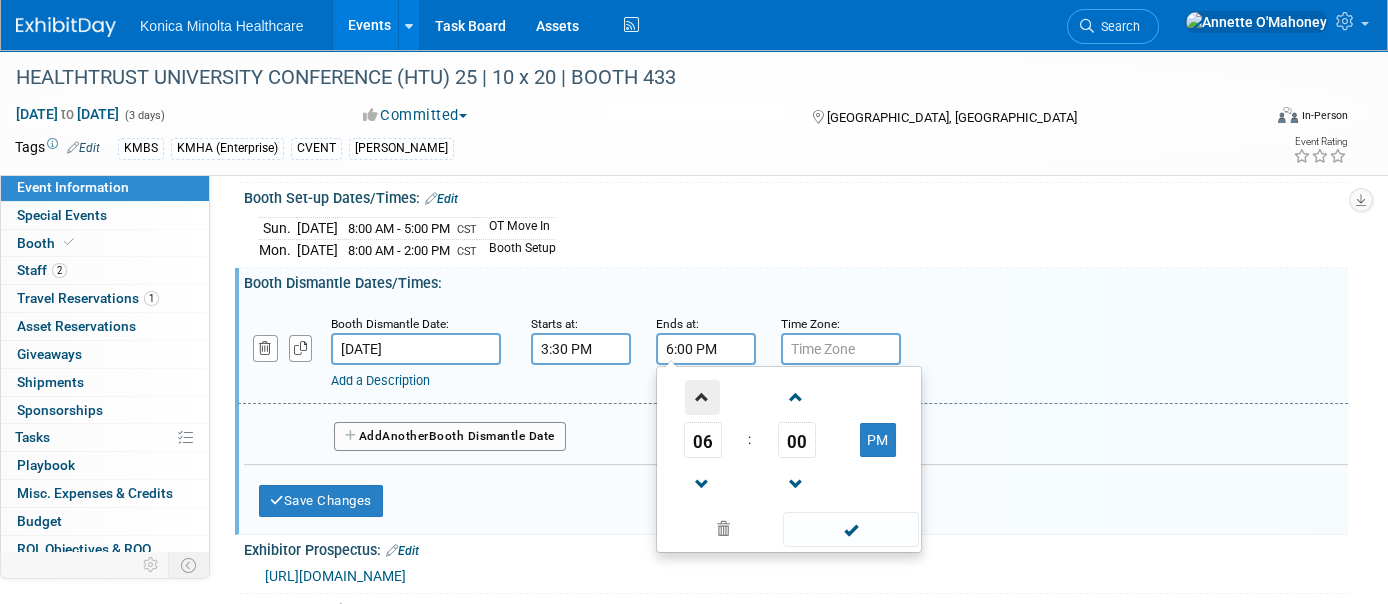 click at bounding box center [702, 397] 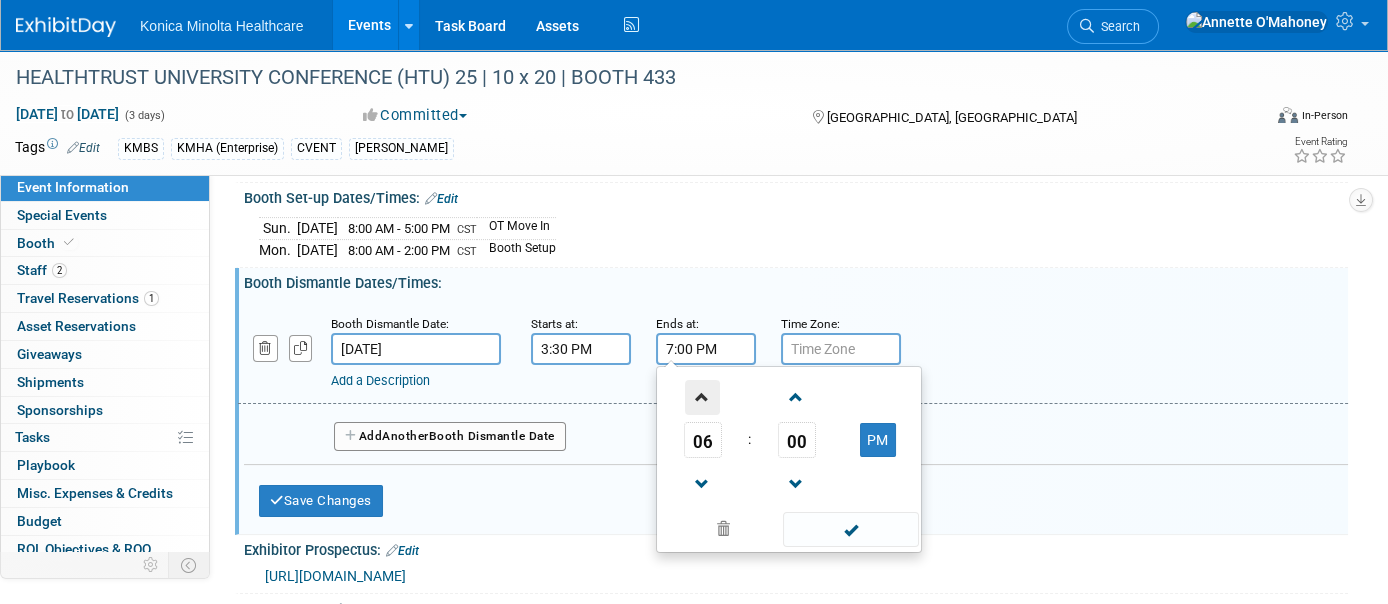 click at bounding box center [702, 397] 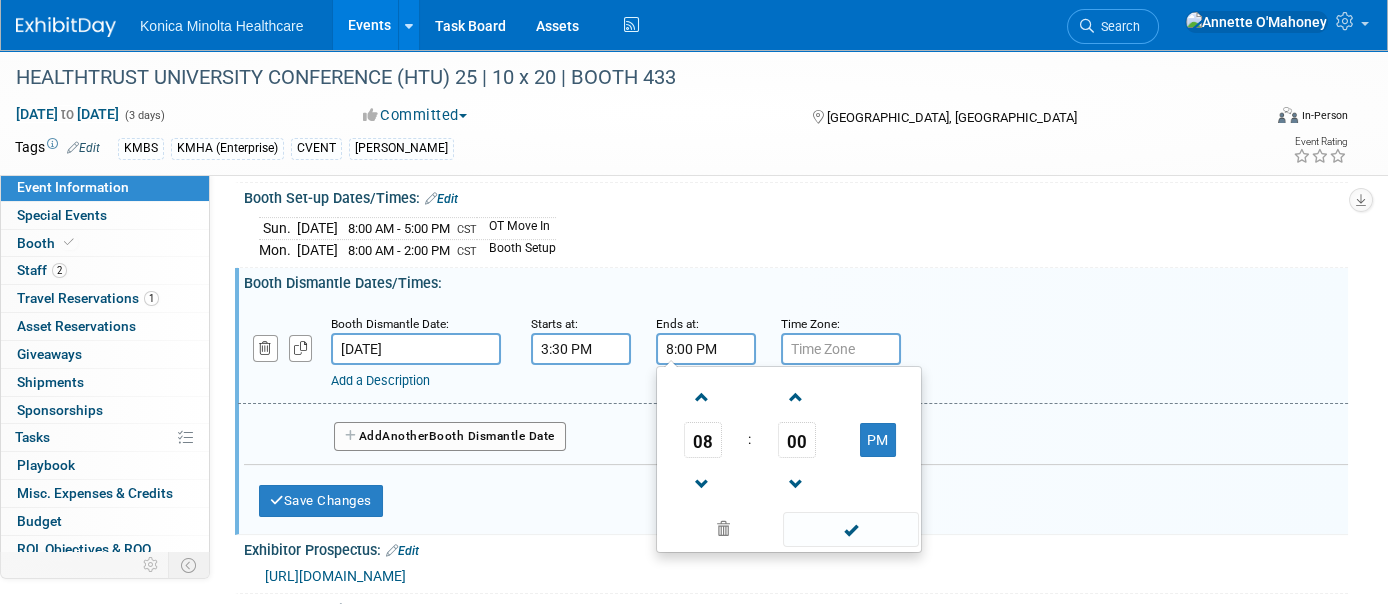 click at bounding box center [841, 349] 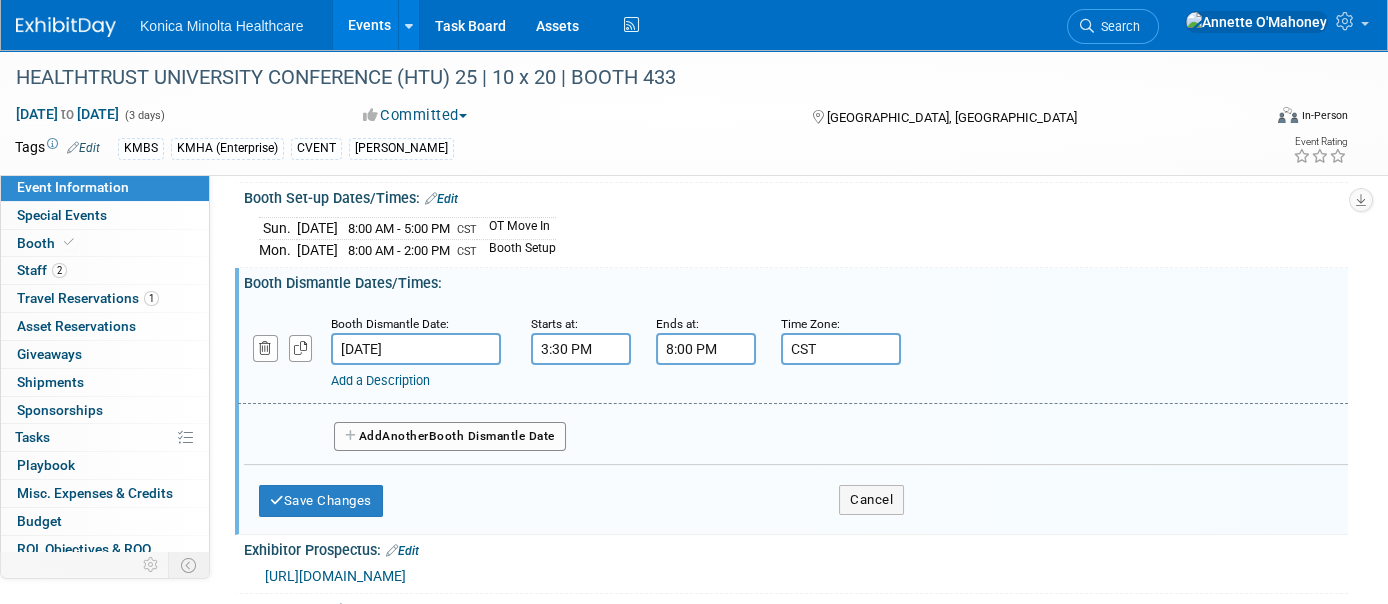 type on "CST" 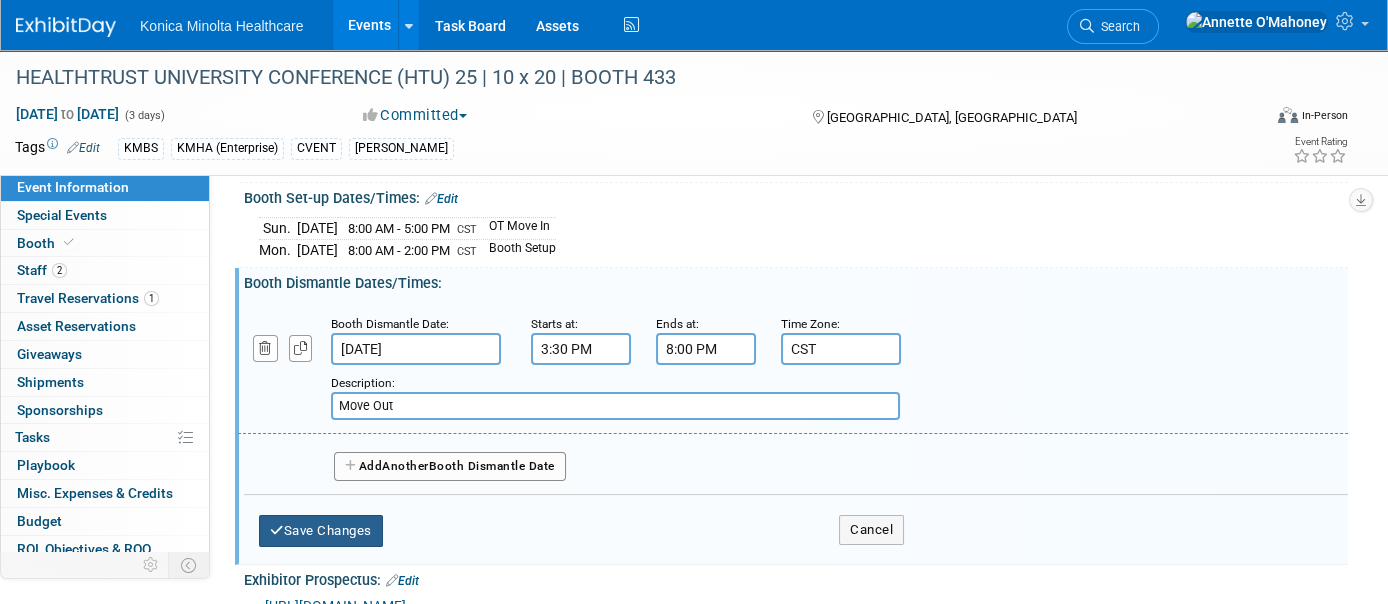 type on "Move Out" 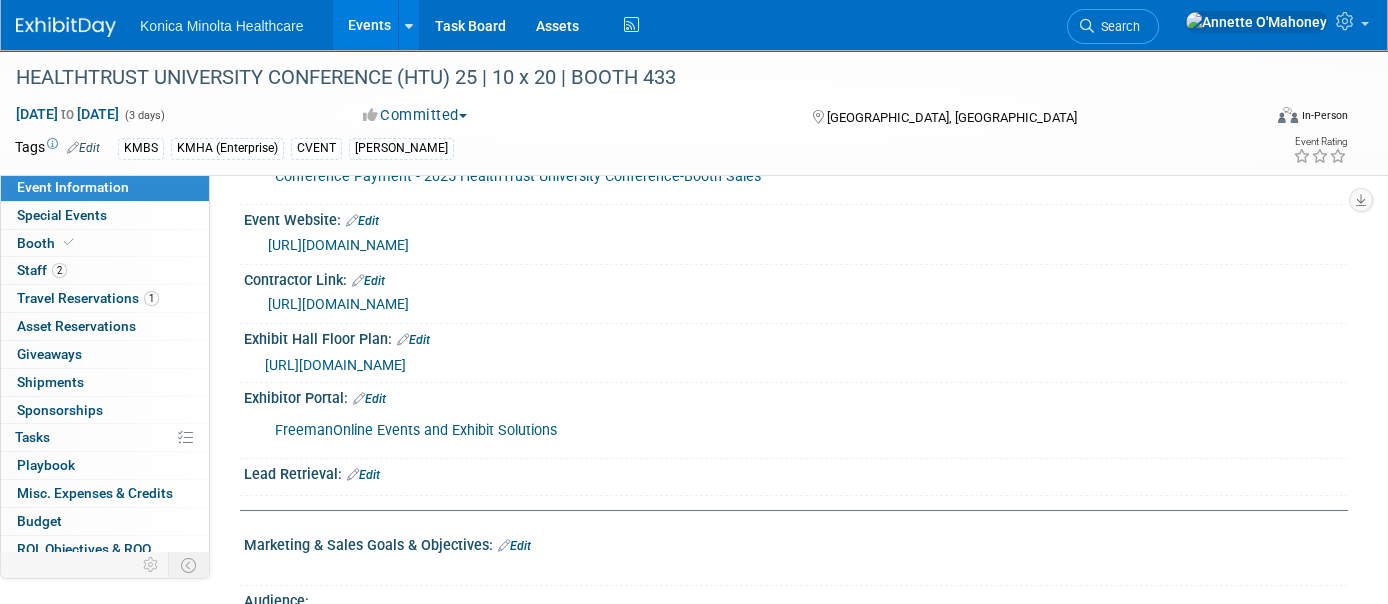 scroll, scrollTop: 0, scrollLeft: 0, axis: both 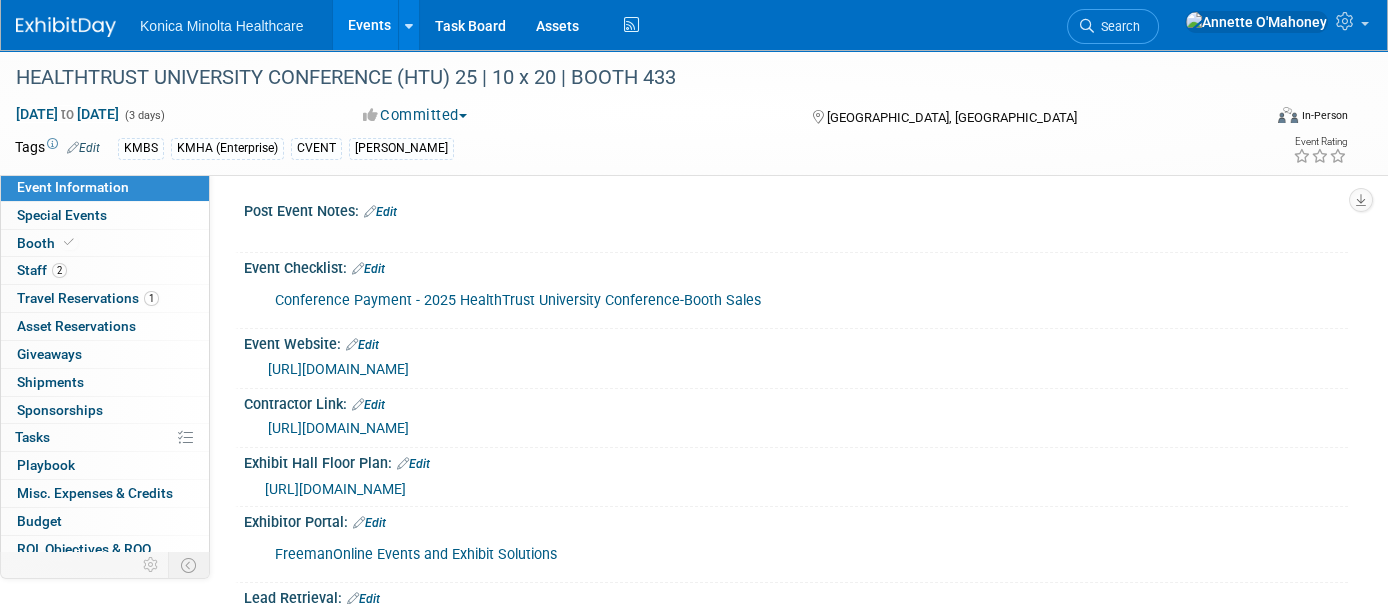 click on "Conference Payment - 2025 HealthTrust University Conference-Booth Sales" at bounding box center (518, 300) 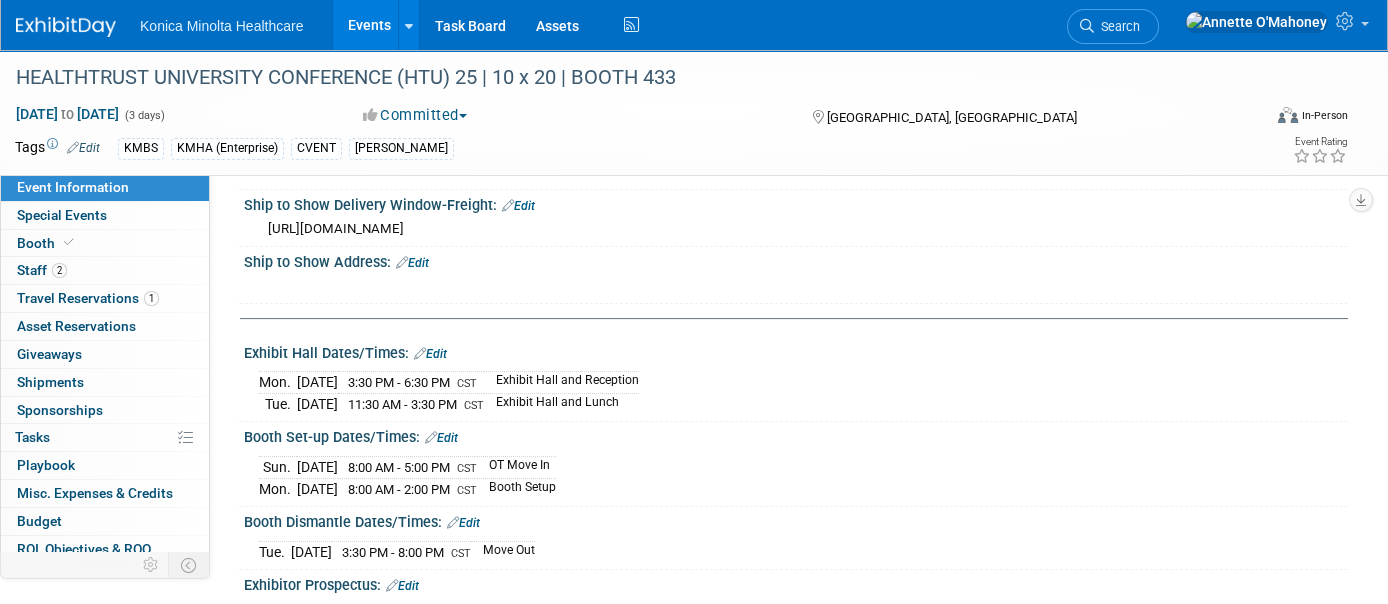 scroll, scrollTop: 936, scrollLeft: 0, axis: vertical 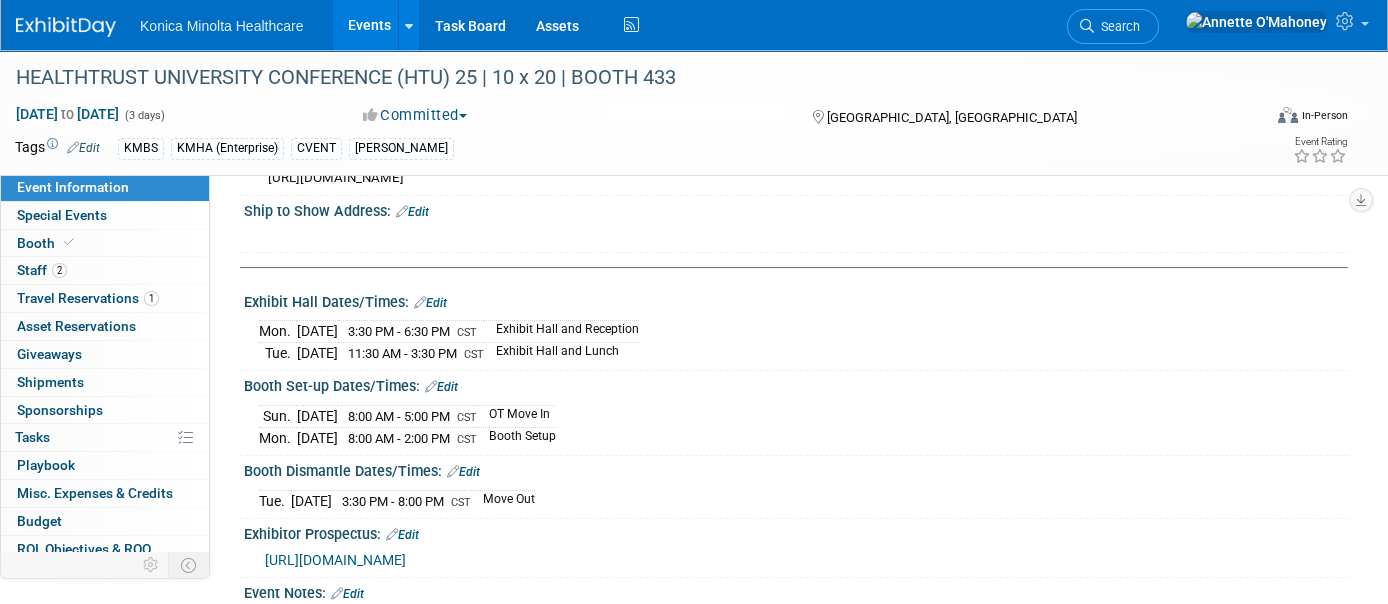 click on "Edit" at bounding box center (430, 303) 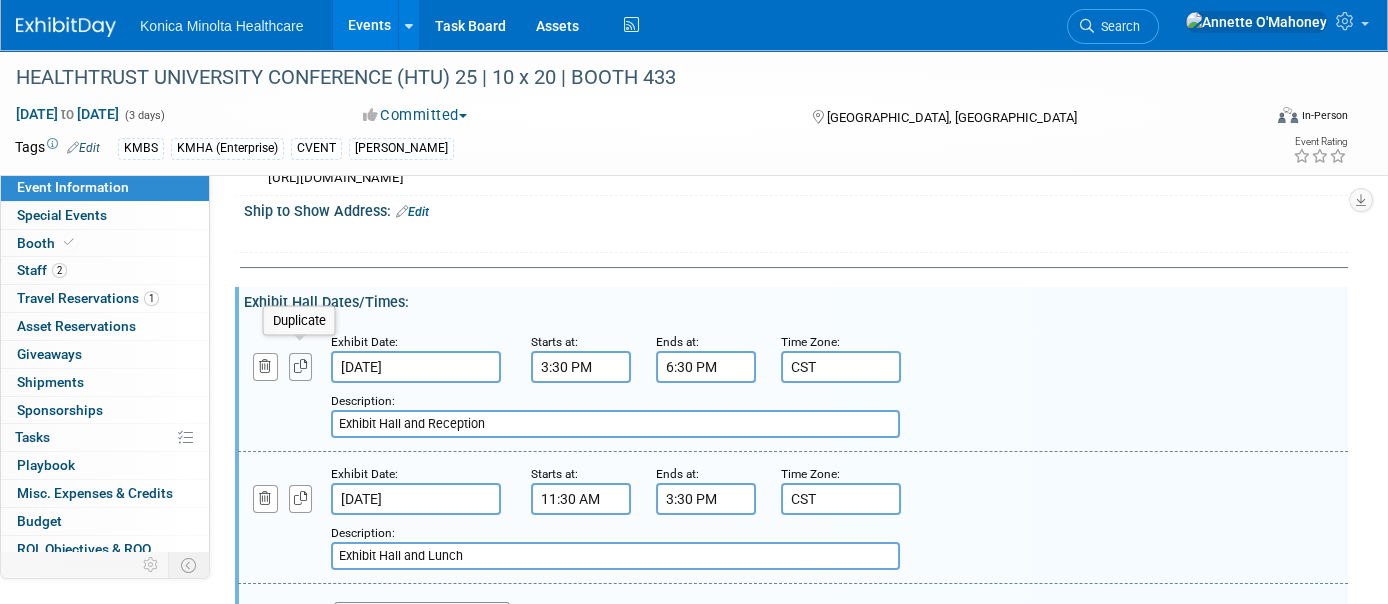 click at bounding box center (301, 366) 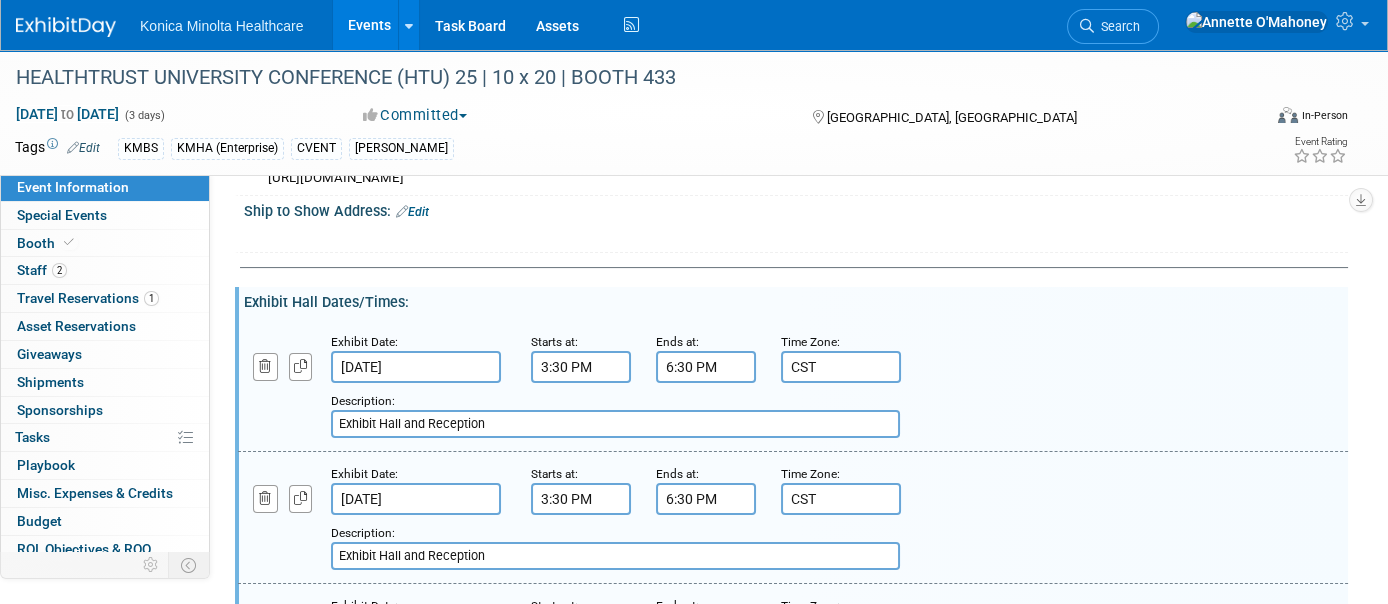 click on "Exhibit Hall and Reception" at bounding box center (615, 556) 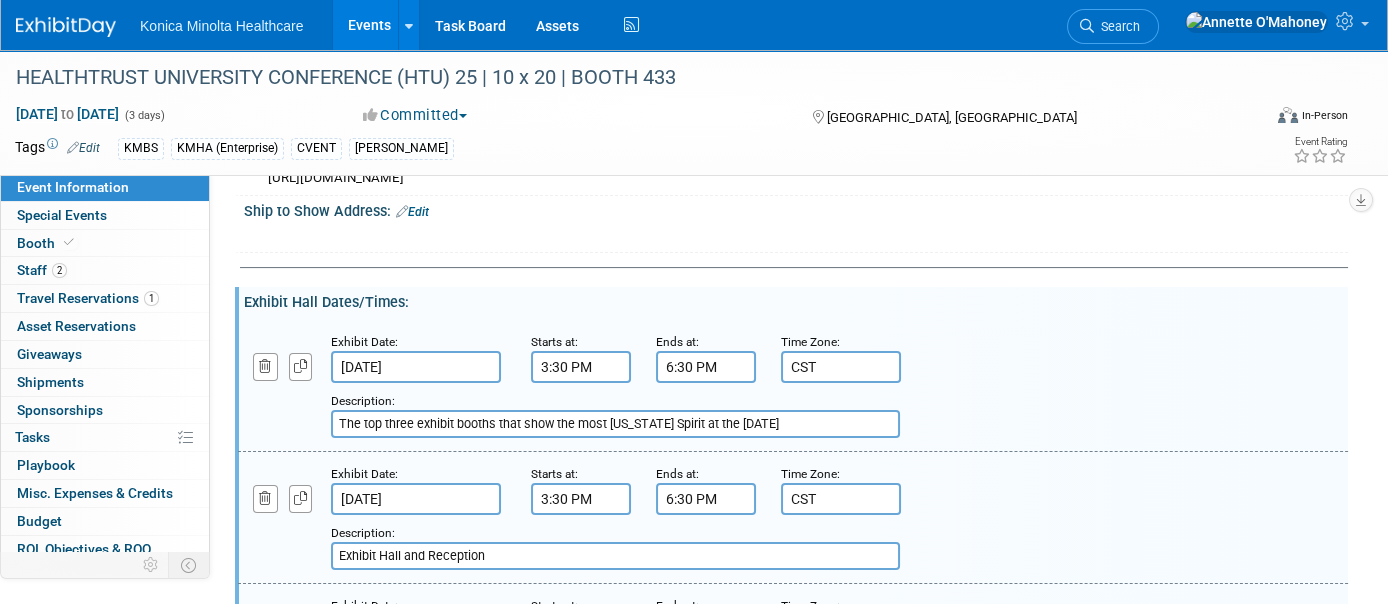 click on "The top three exhibit booths that show the most [US_STATE] Spirit at the [DATE]" at bounding box center [615, 424] 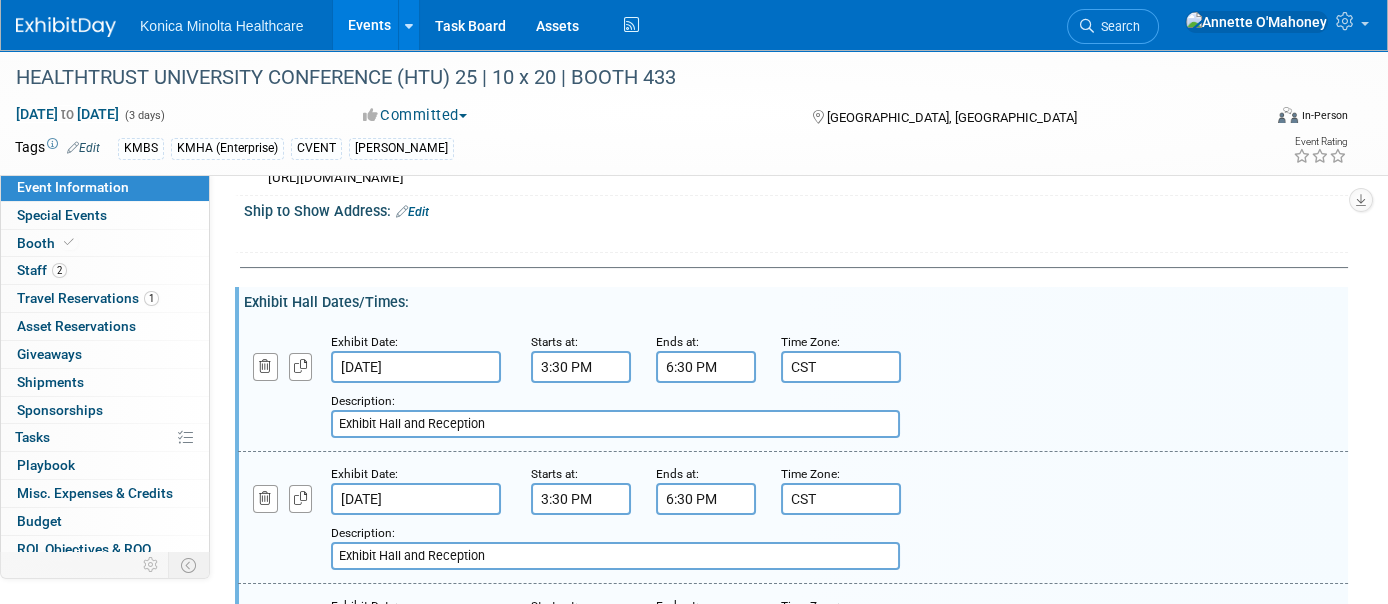click on "Exhibit Hall and Reception" at bounding box center (615, 424) 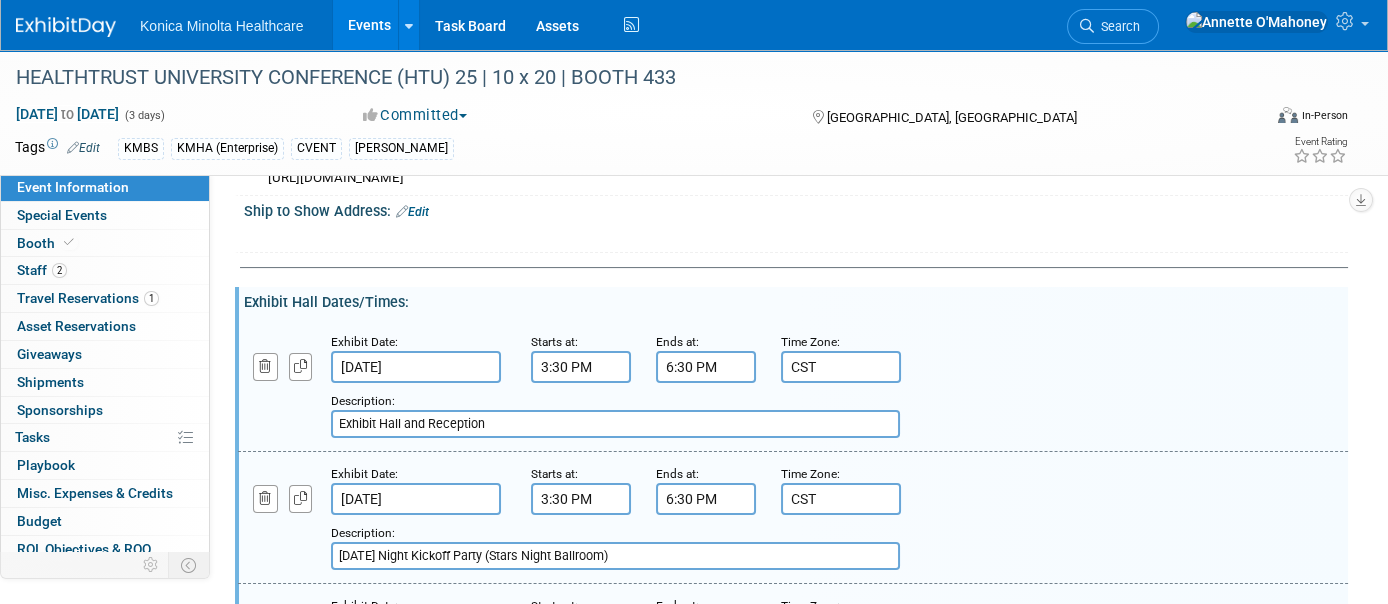 type on "[DATE] Night Kickoff Party (Stars Night Ballroom)" 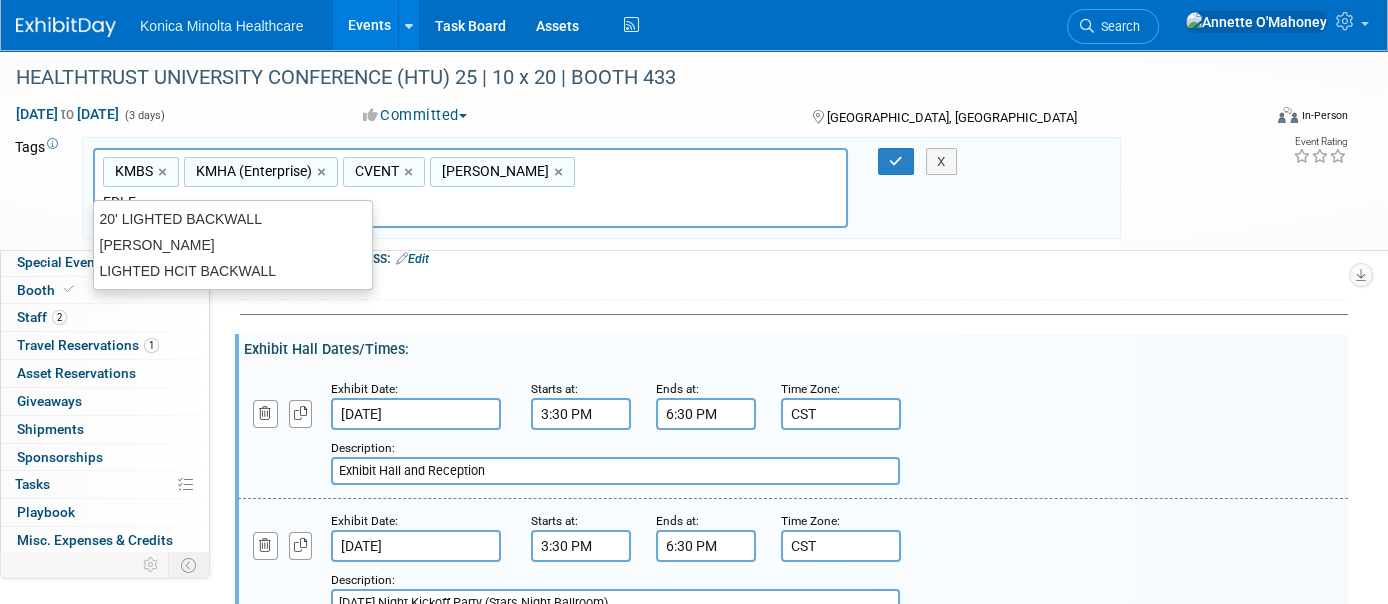 type on "EDLEN" 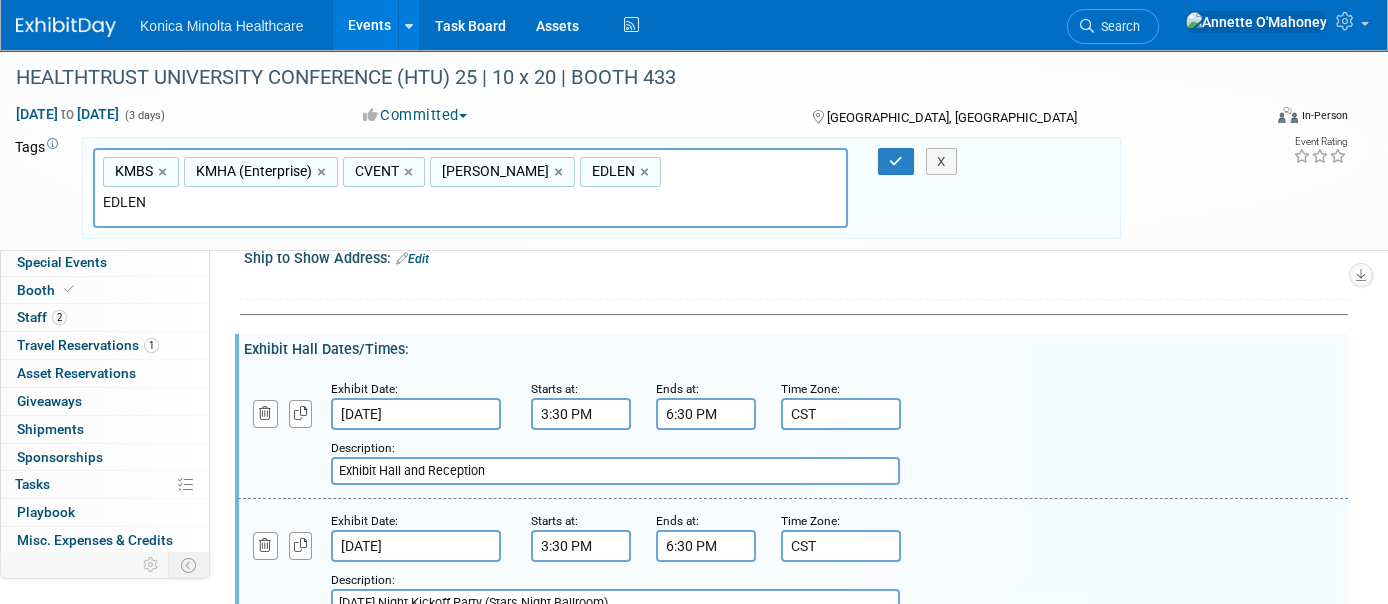 type on "KMBS, KMHA (Enterprise), CVENT, [PERSON_NAME]" 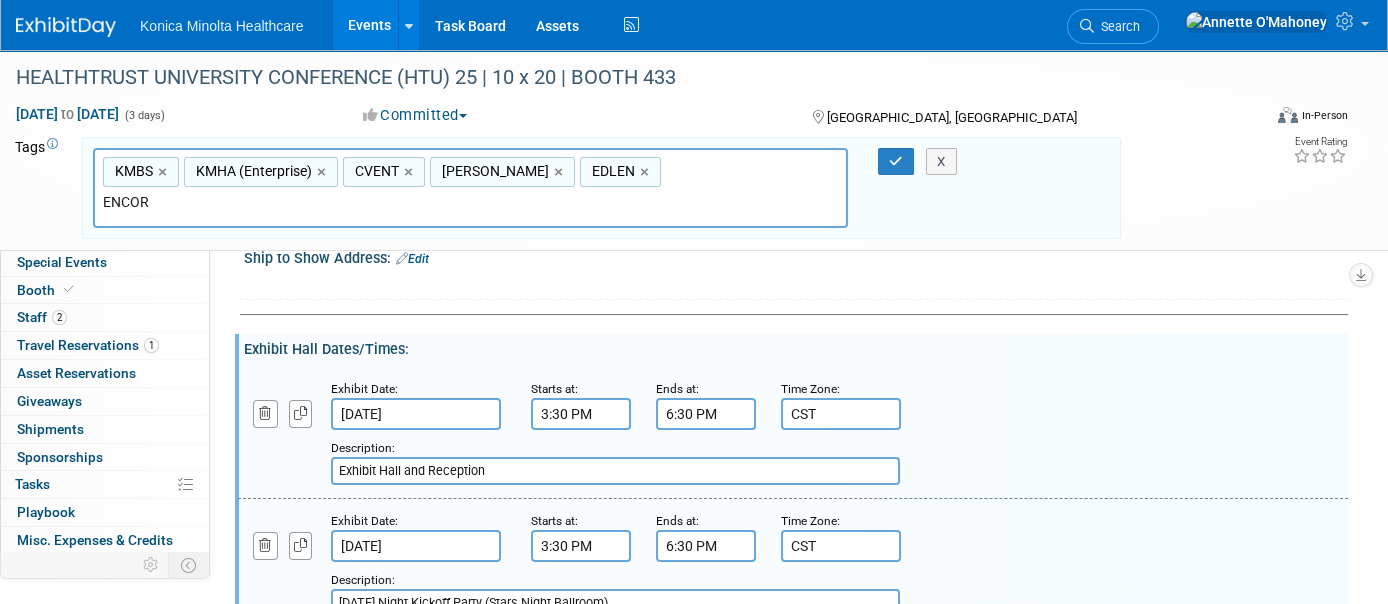 type on "[MEDICAL_DATA]" 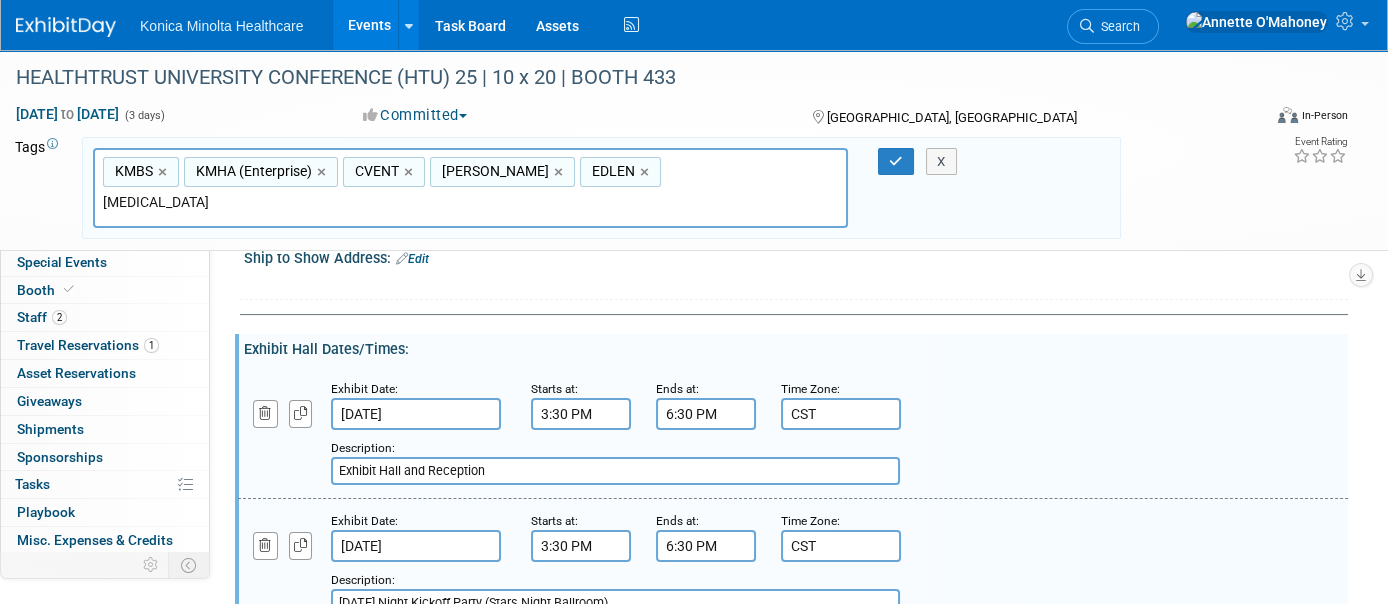 type on "KMBS, KMHA (Enterprise), CVENT, FREEMAN, EDLEN, [MEDICAL_DATA]" 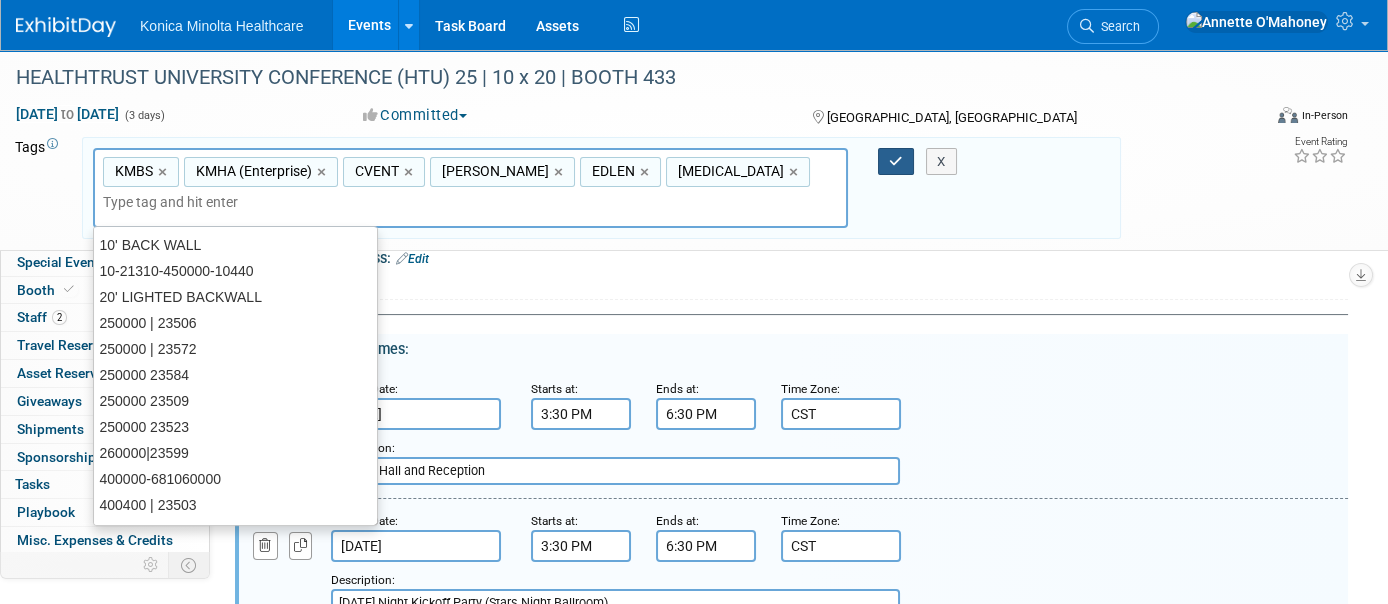 click at bounding box center [896, 162] 